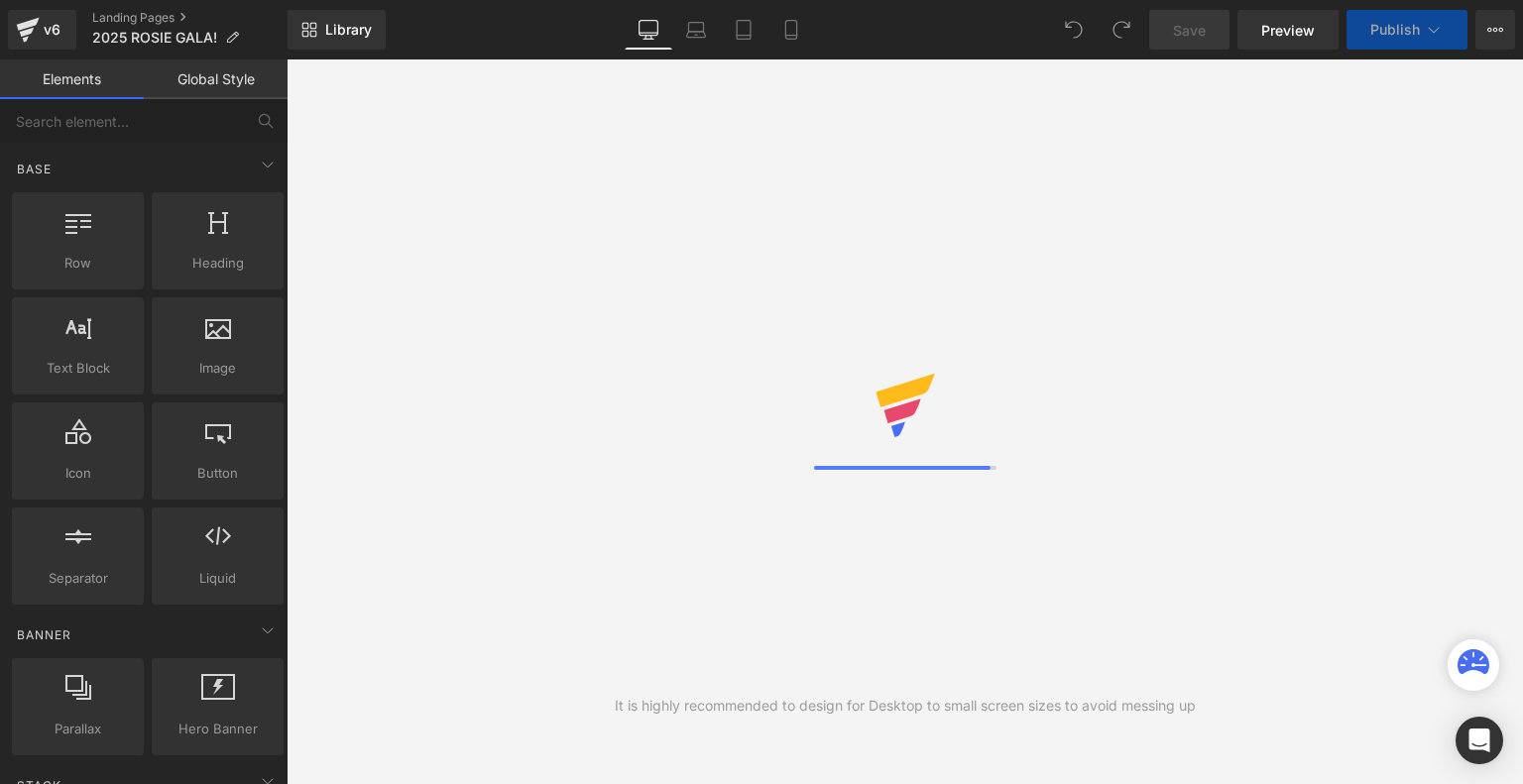 scroll, scrollTop: 0, scrollLeft: 0, axis: both 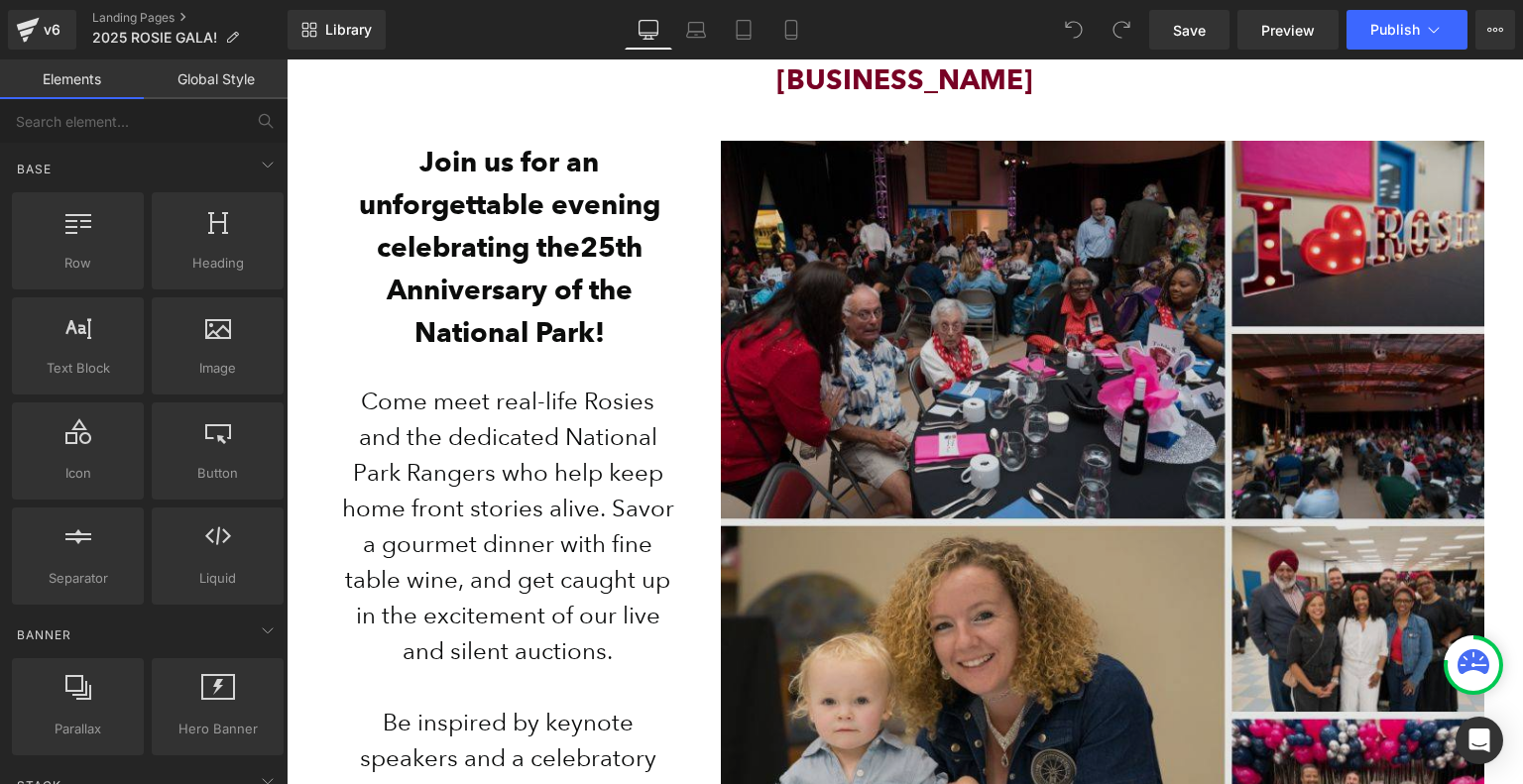 click at bounding box center [1103, 522] 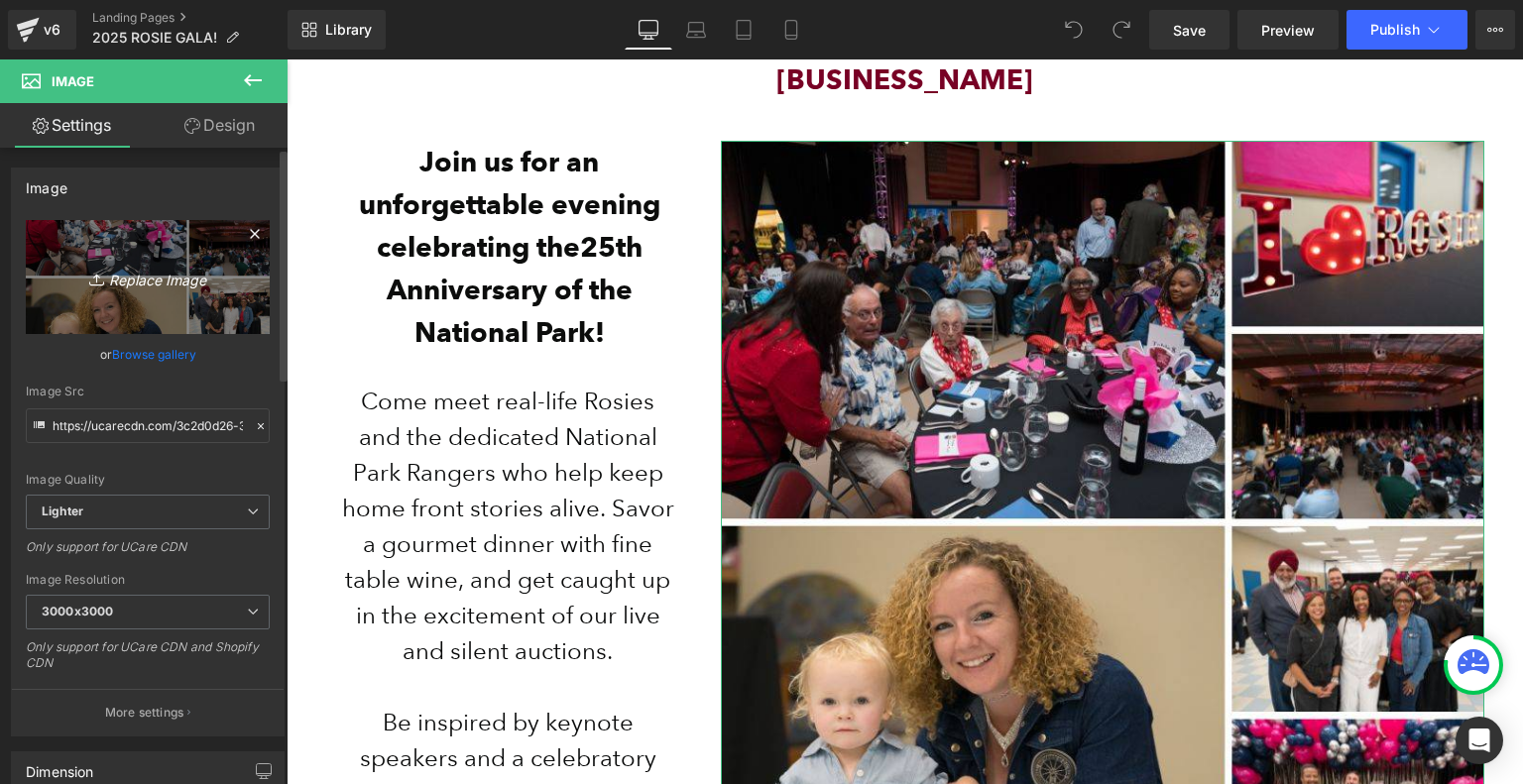 click on "Replace Image" at bounding box center [148, 277] 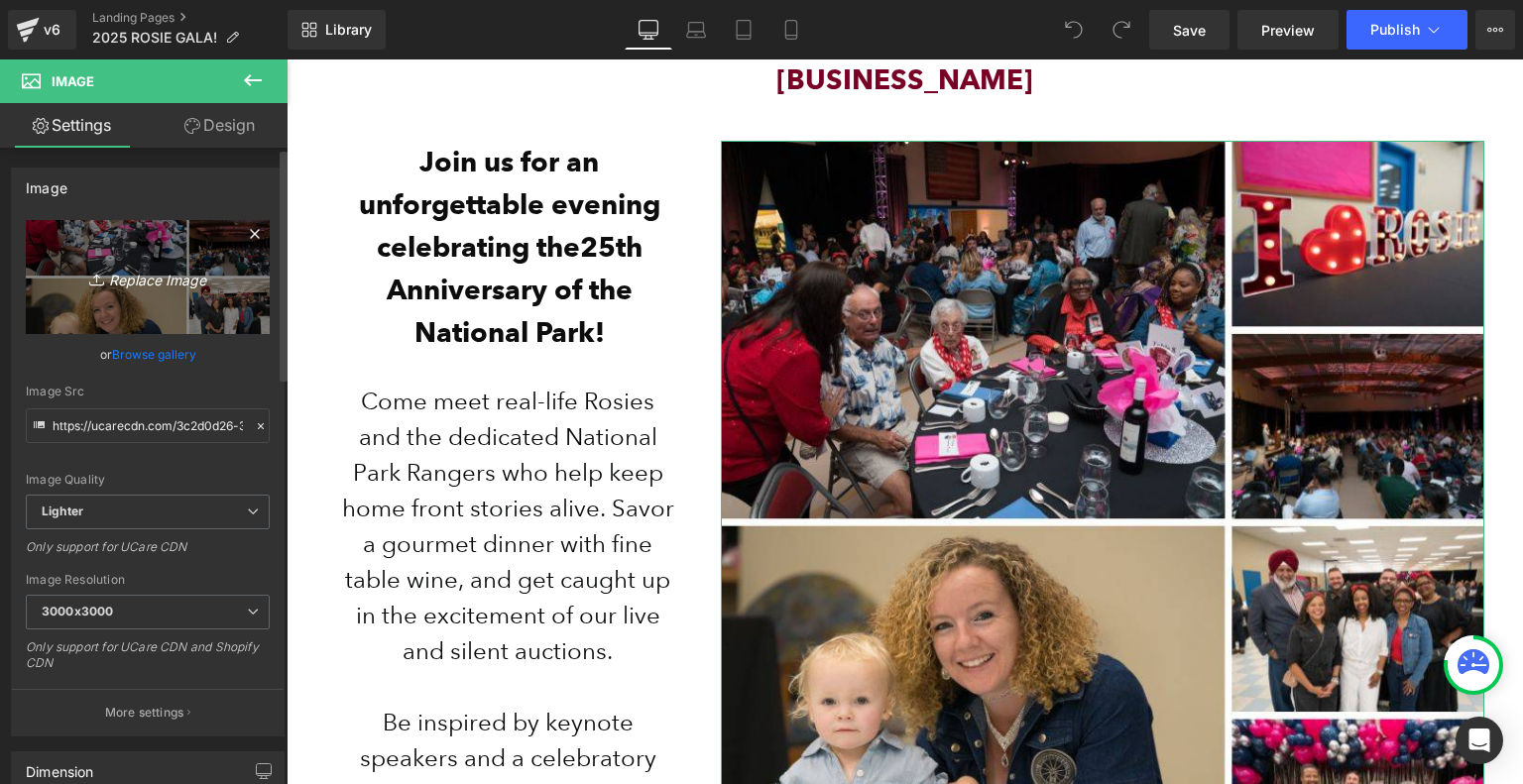 type on "C:\fakepath\THIS EVENT HAS SOLD OUT! CLICK THE BUTTON BELOW TO BE ADDED TO THE WAIT LIST.jpg" 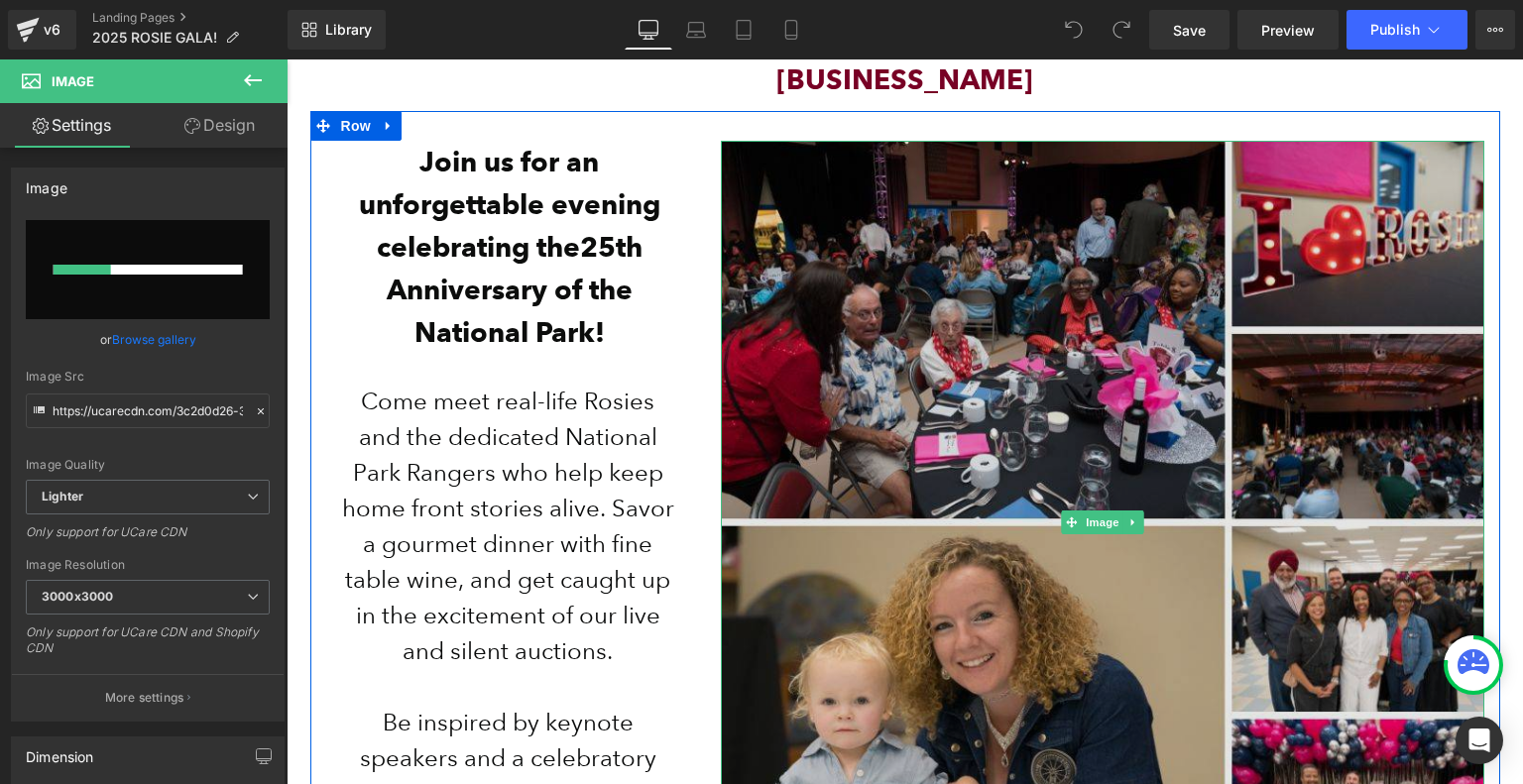 type 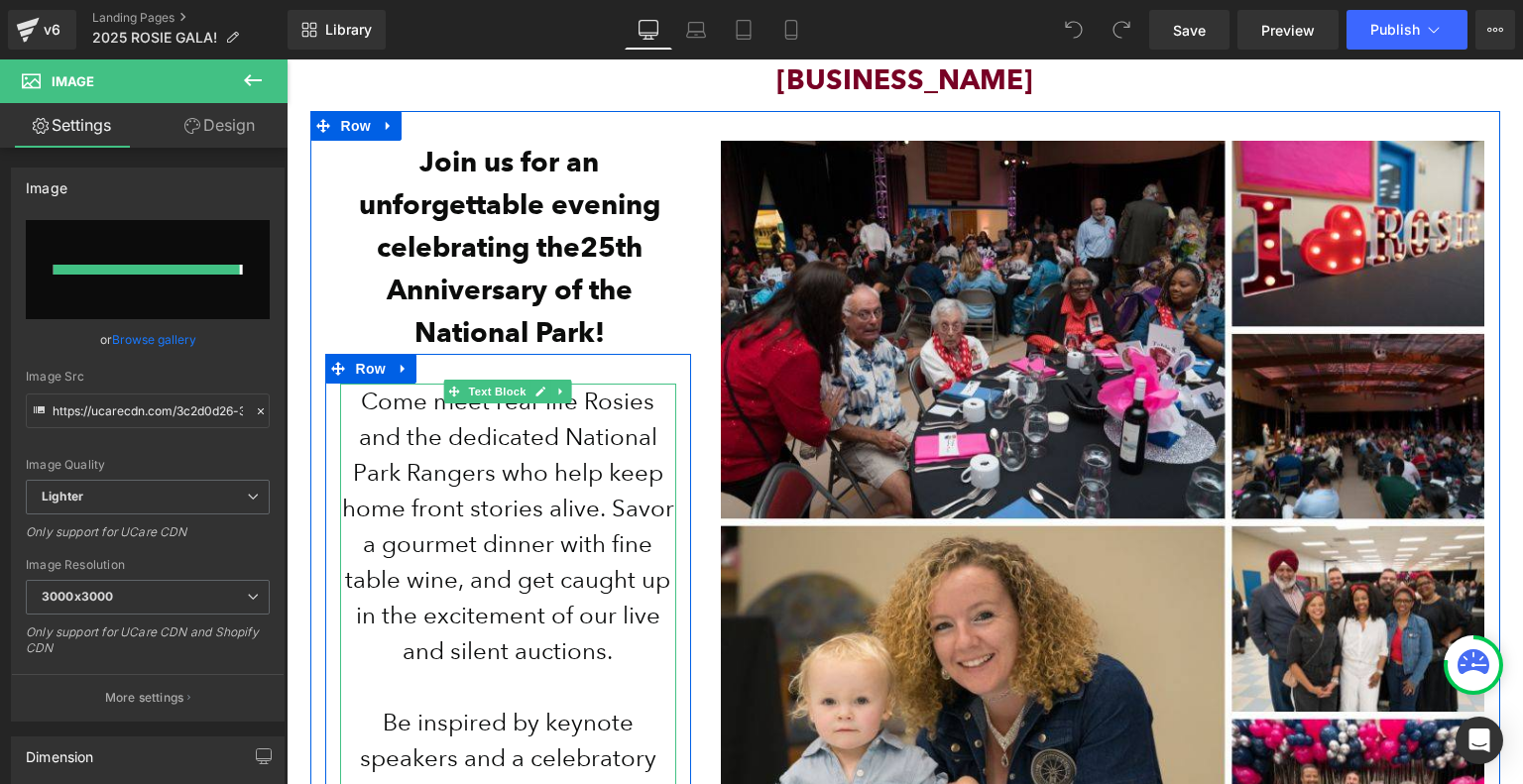 type on "https://ucarecdn.com/d76806c1-2170-4269-9855-2e5dc3e171bf/-/format/auto/-/preview/3000x3000/-/quality/lighter/THIS%20EVENT%20HAS%20SOLD%20OUT!%20CLICK%20THE%20BUTTON%20BELOW%20TO%20BE%20ADDED%20TO%20THE%20WAIT%20LIST.jpg" 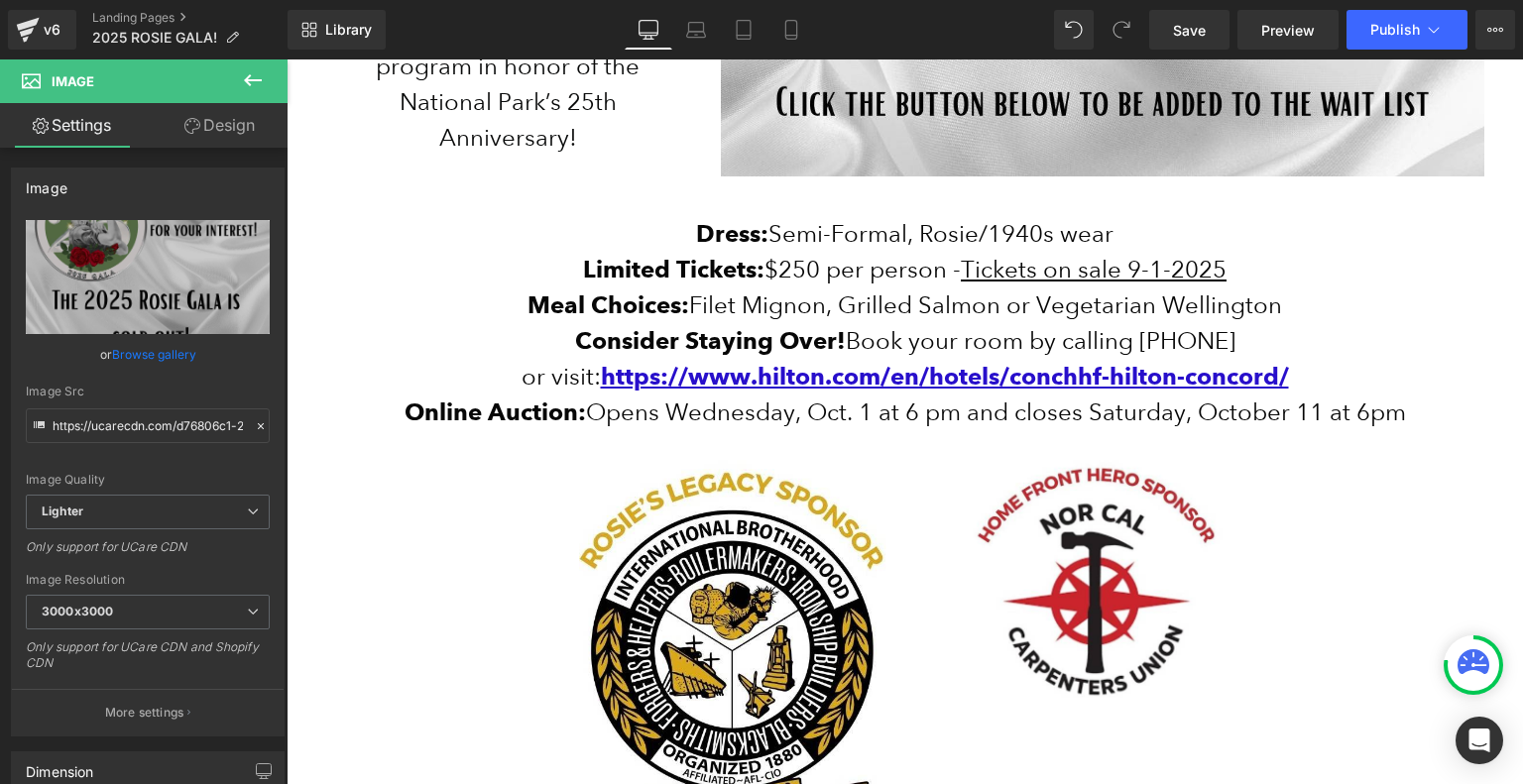 scroll, scrollTop: 1388, scrollLeft: 0, axis: vertical 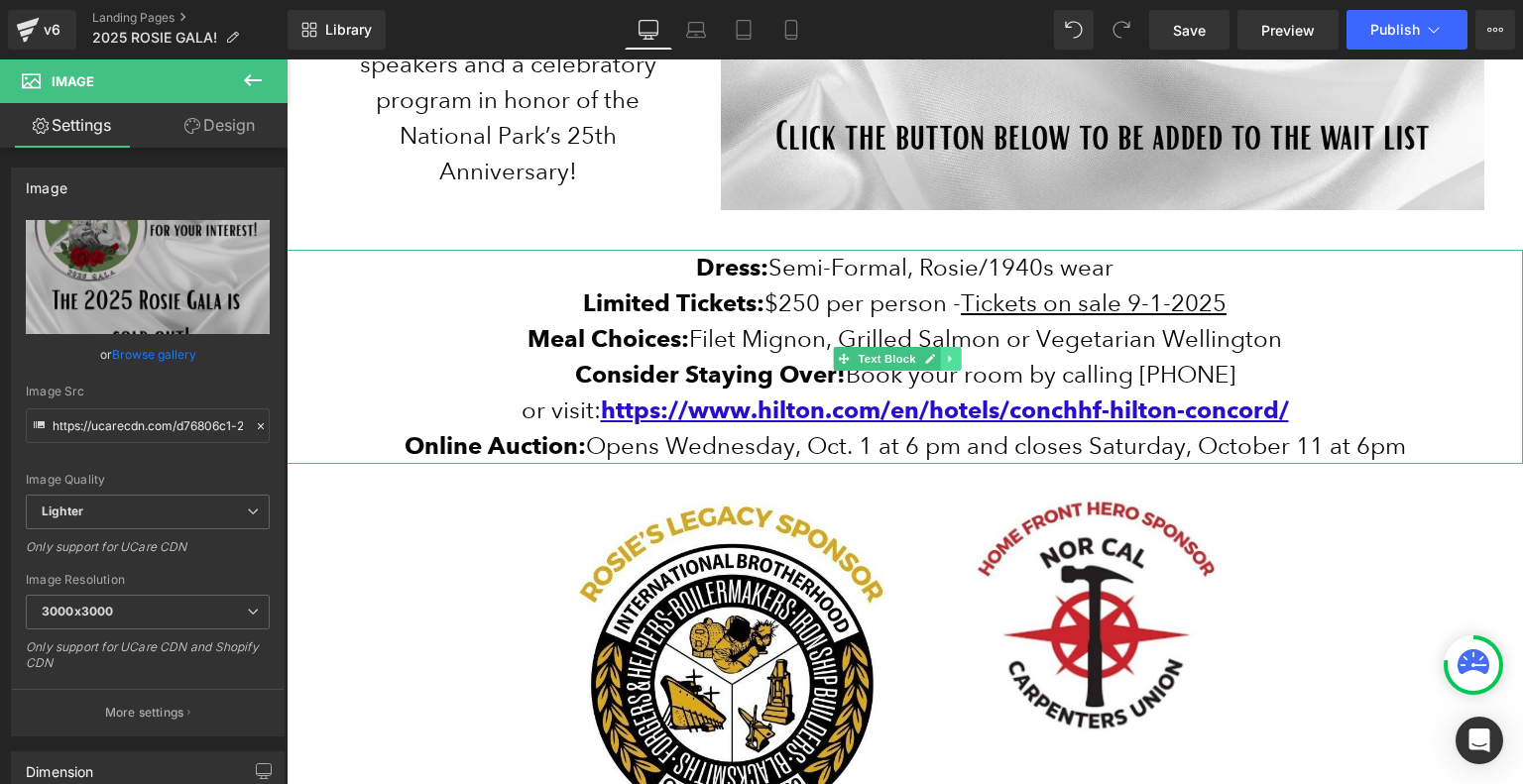 click 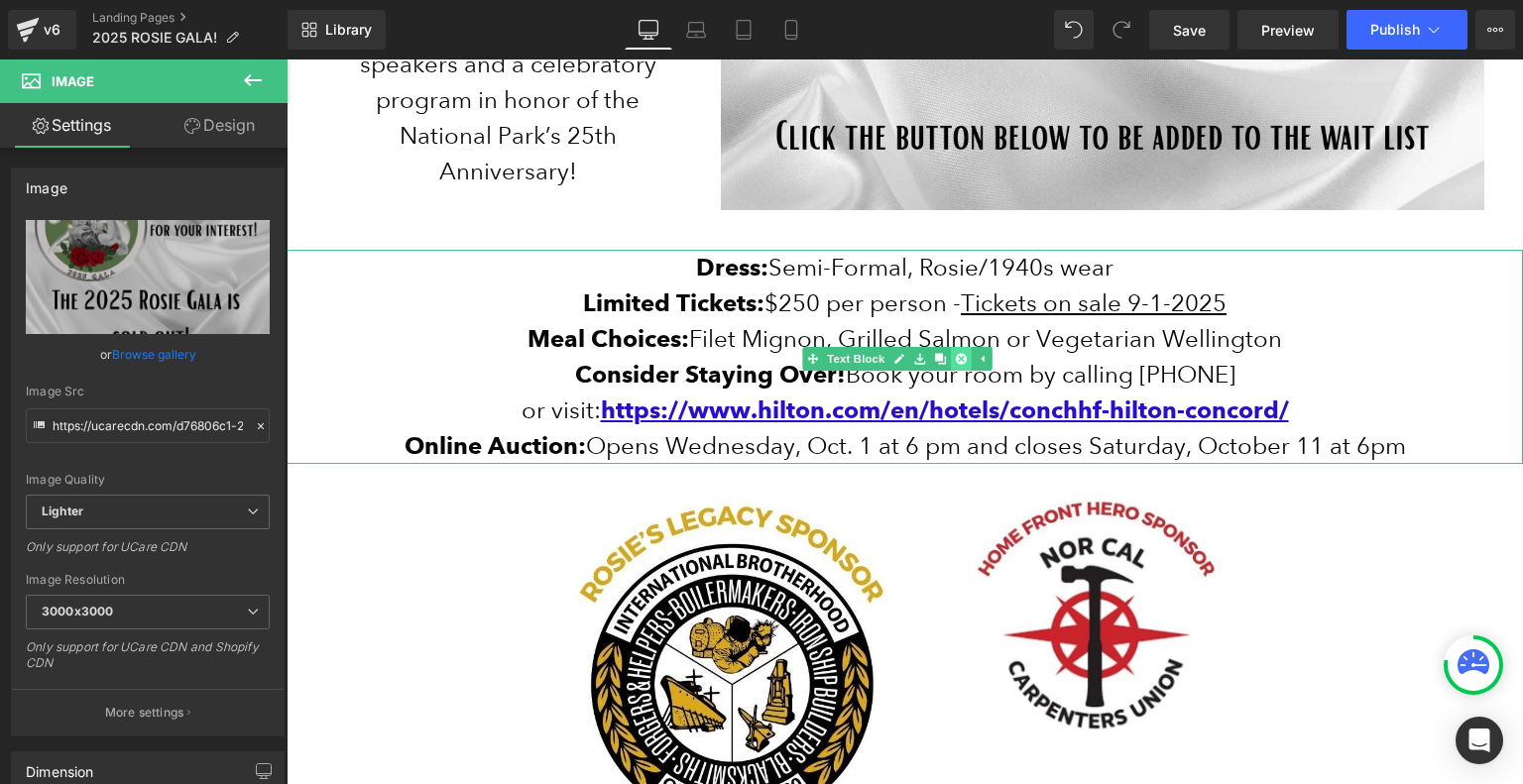 click 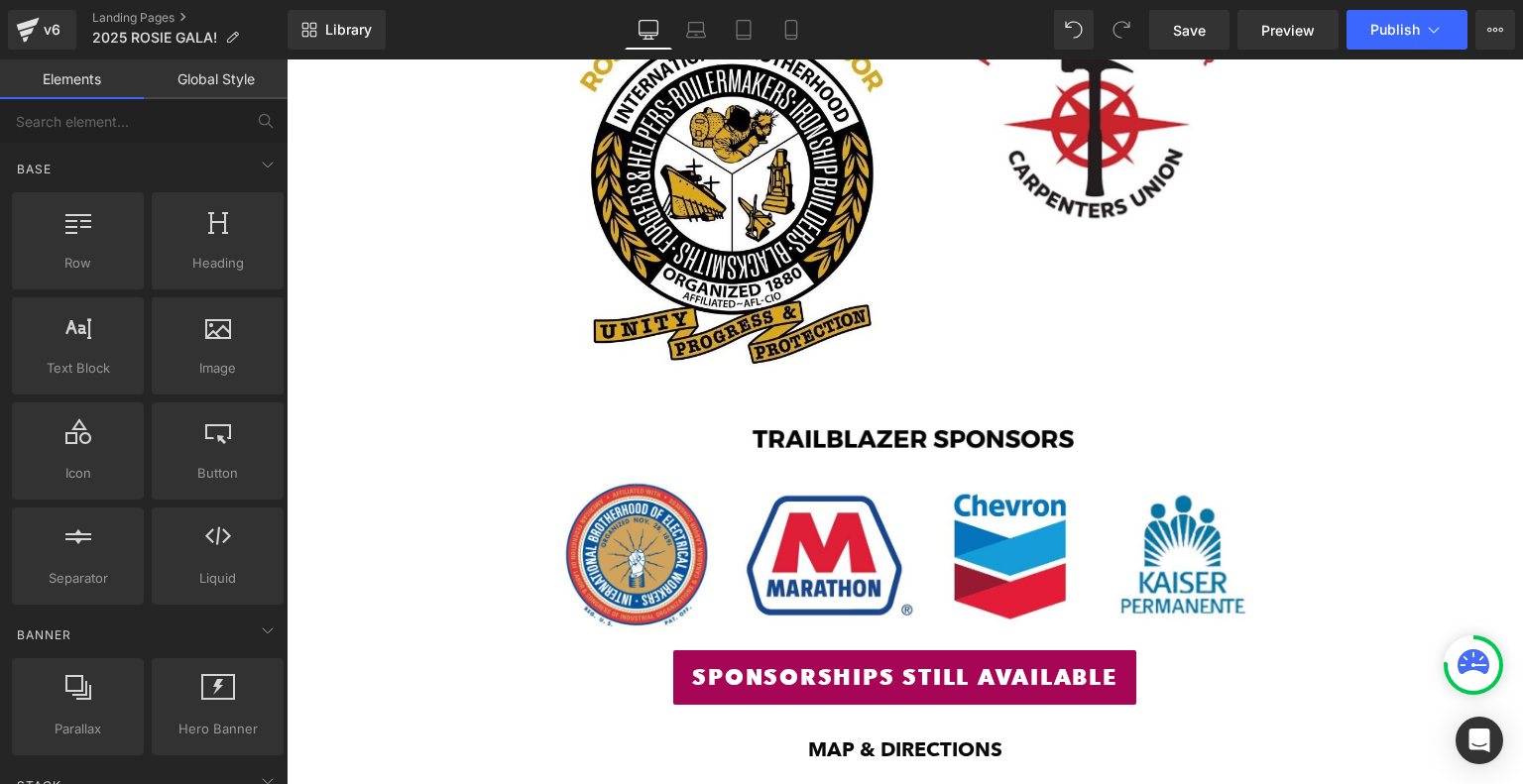 scroll, scrollTop: 1784, scrollLeft: 0, axis: vertical 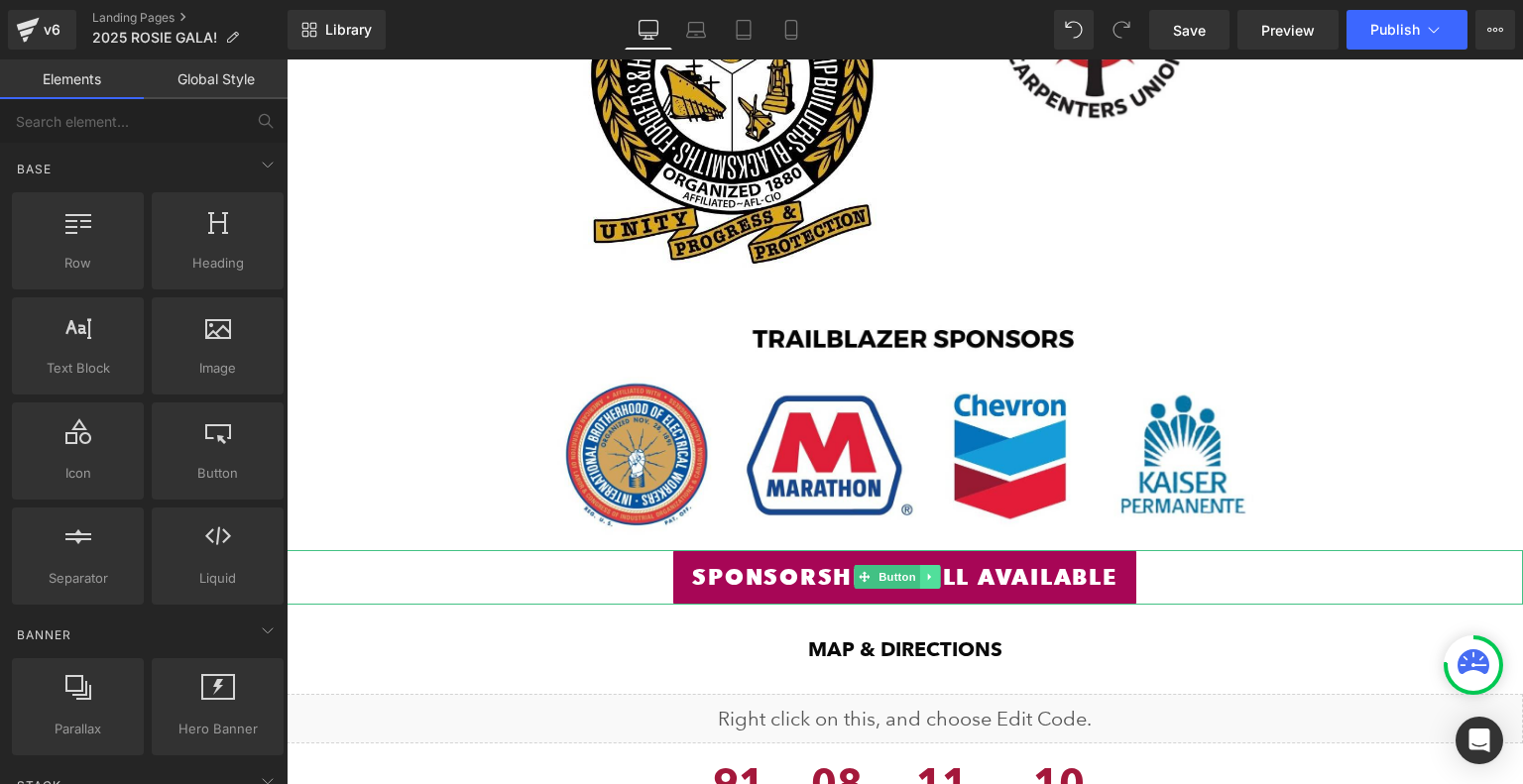 click 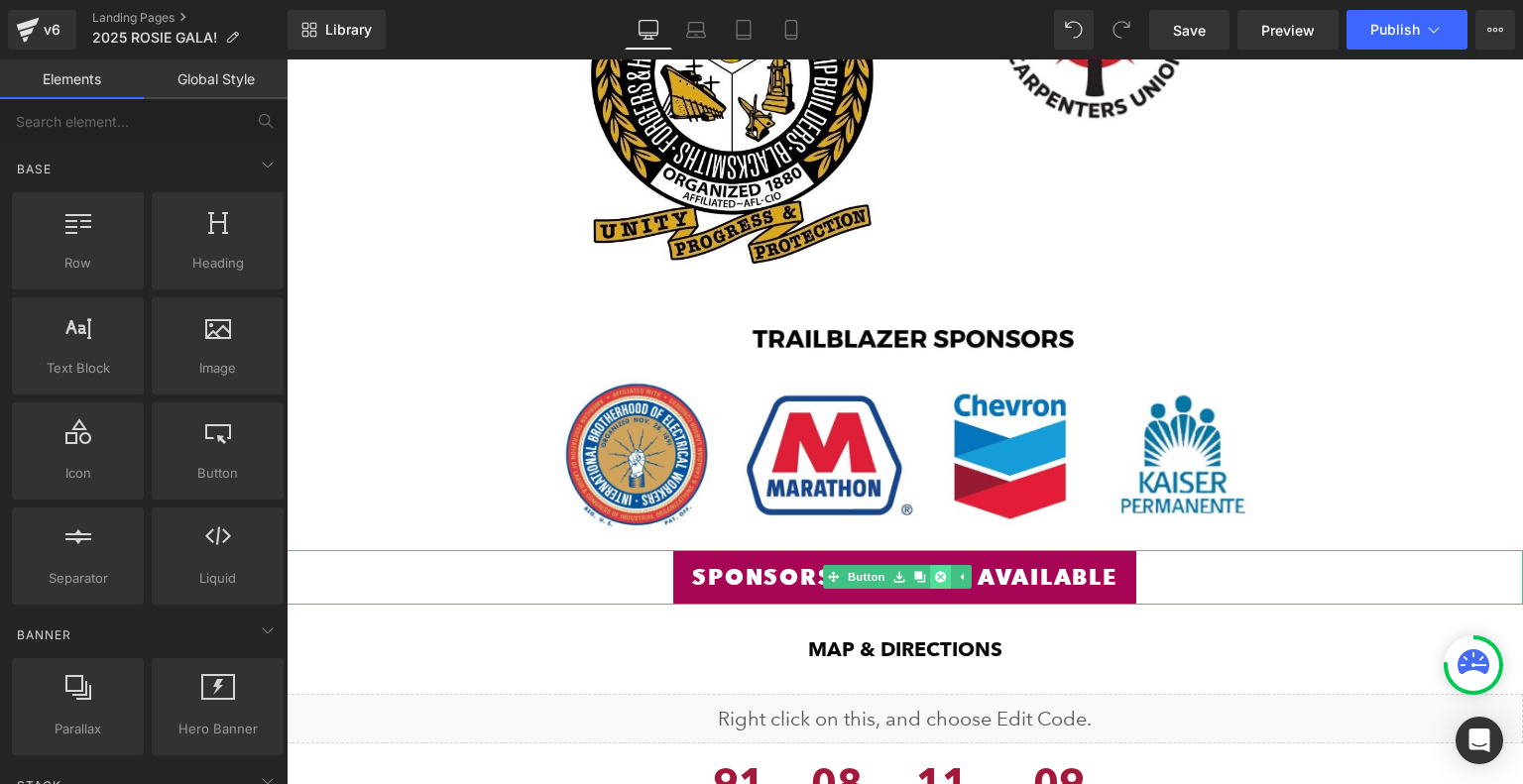click 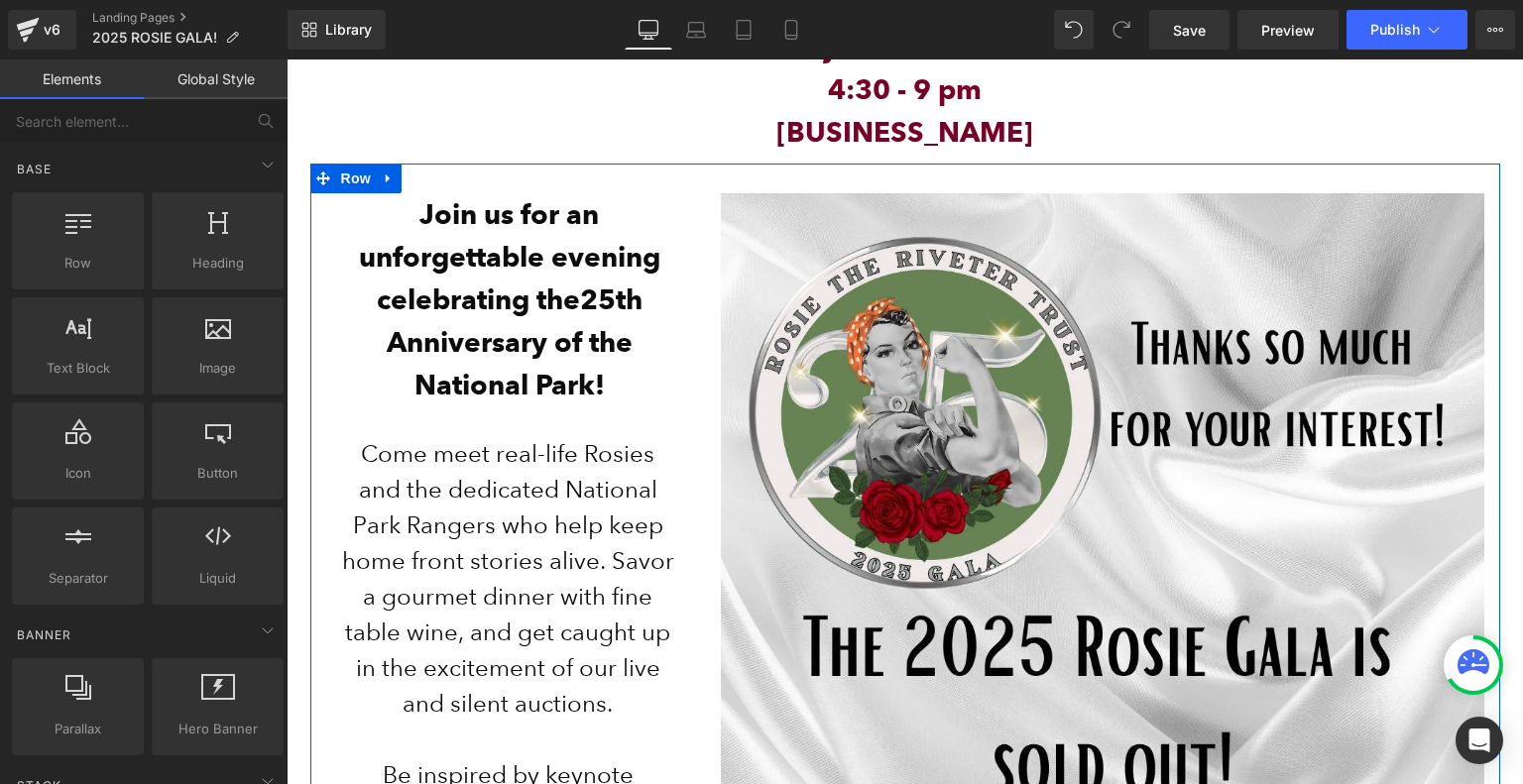 scroll, scrollTop: 694, scrollLeft: 0, axis: vertical 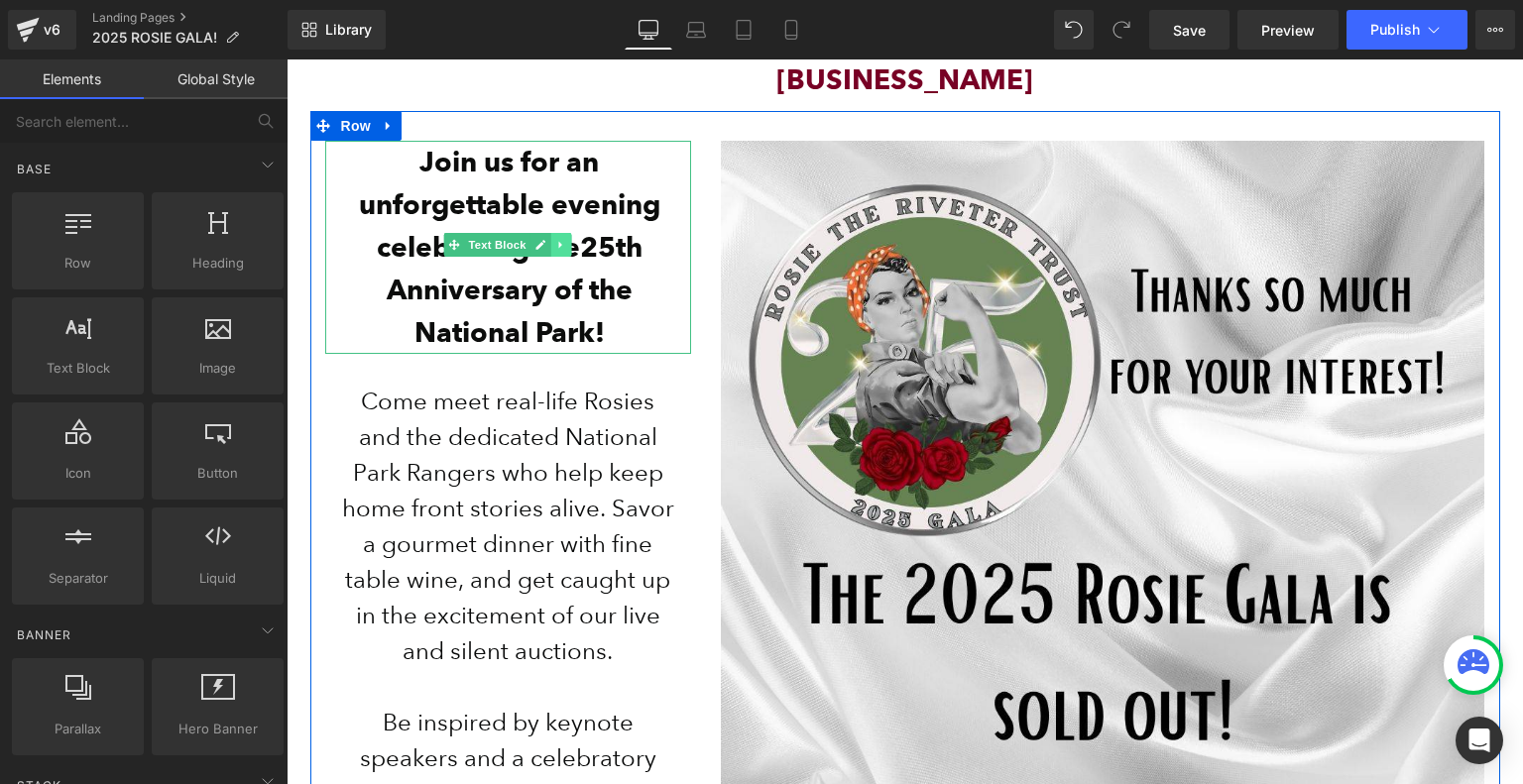 click at bounding box center (561, 245) 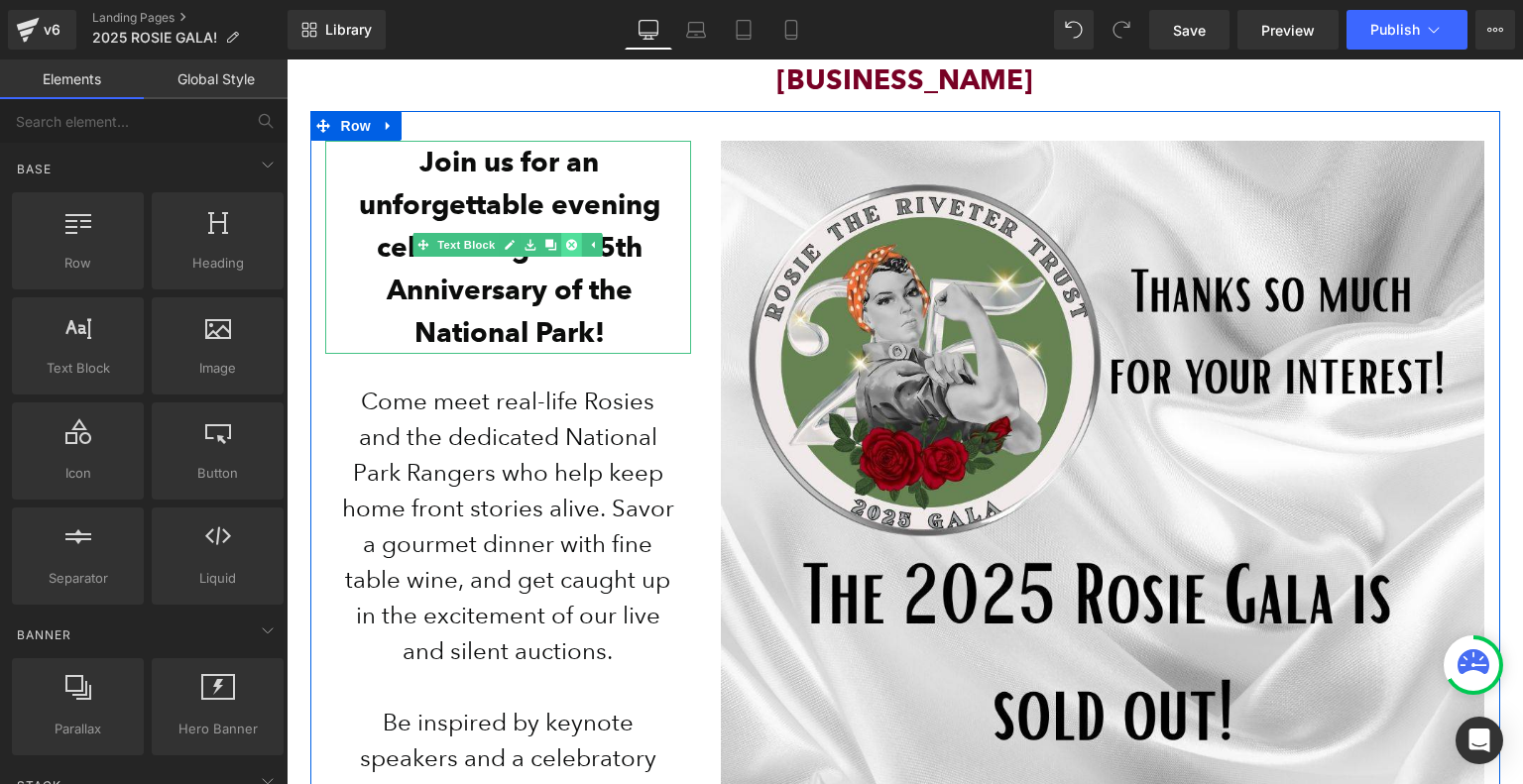 click 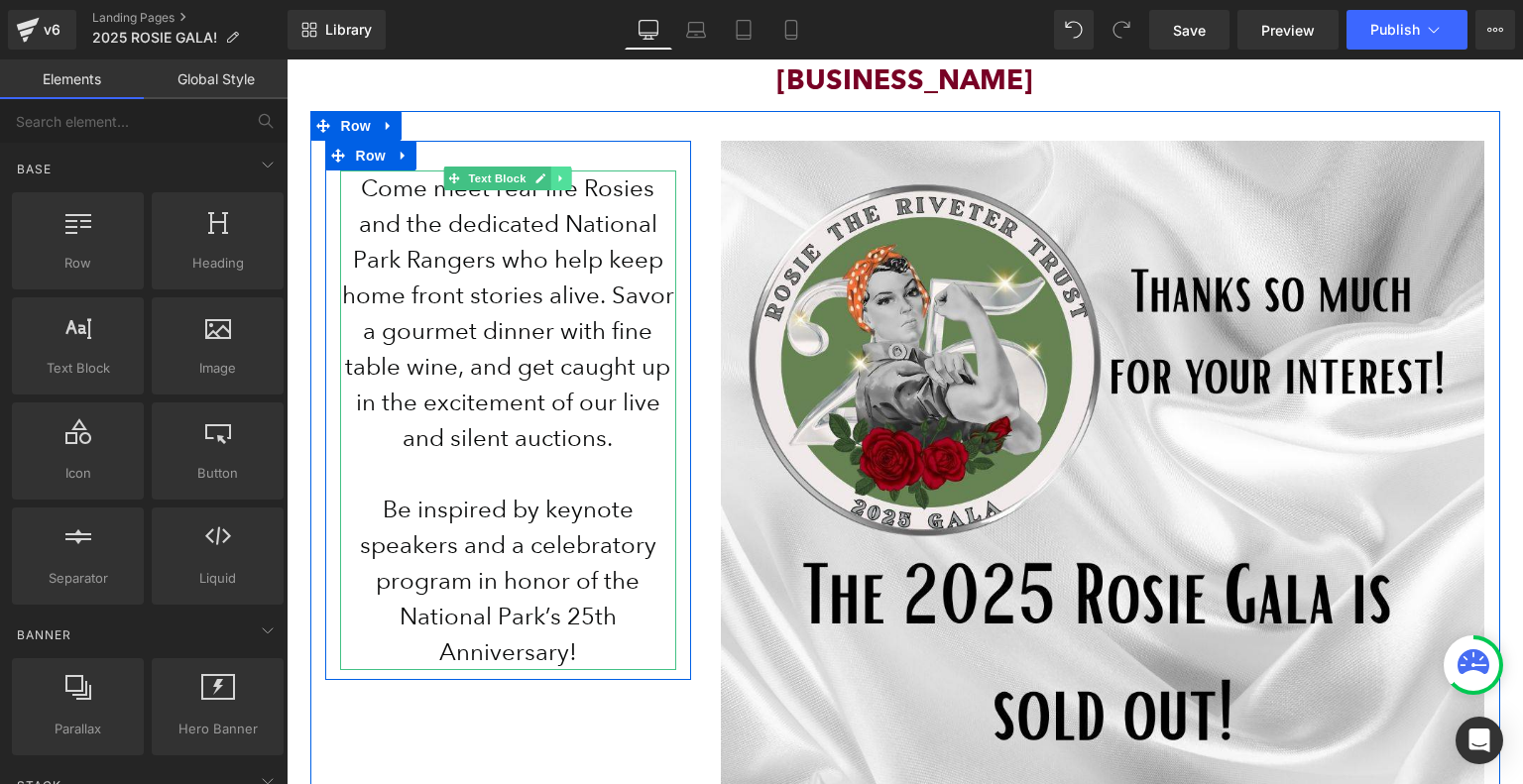 click at bounding box center [561, 178] 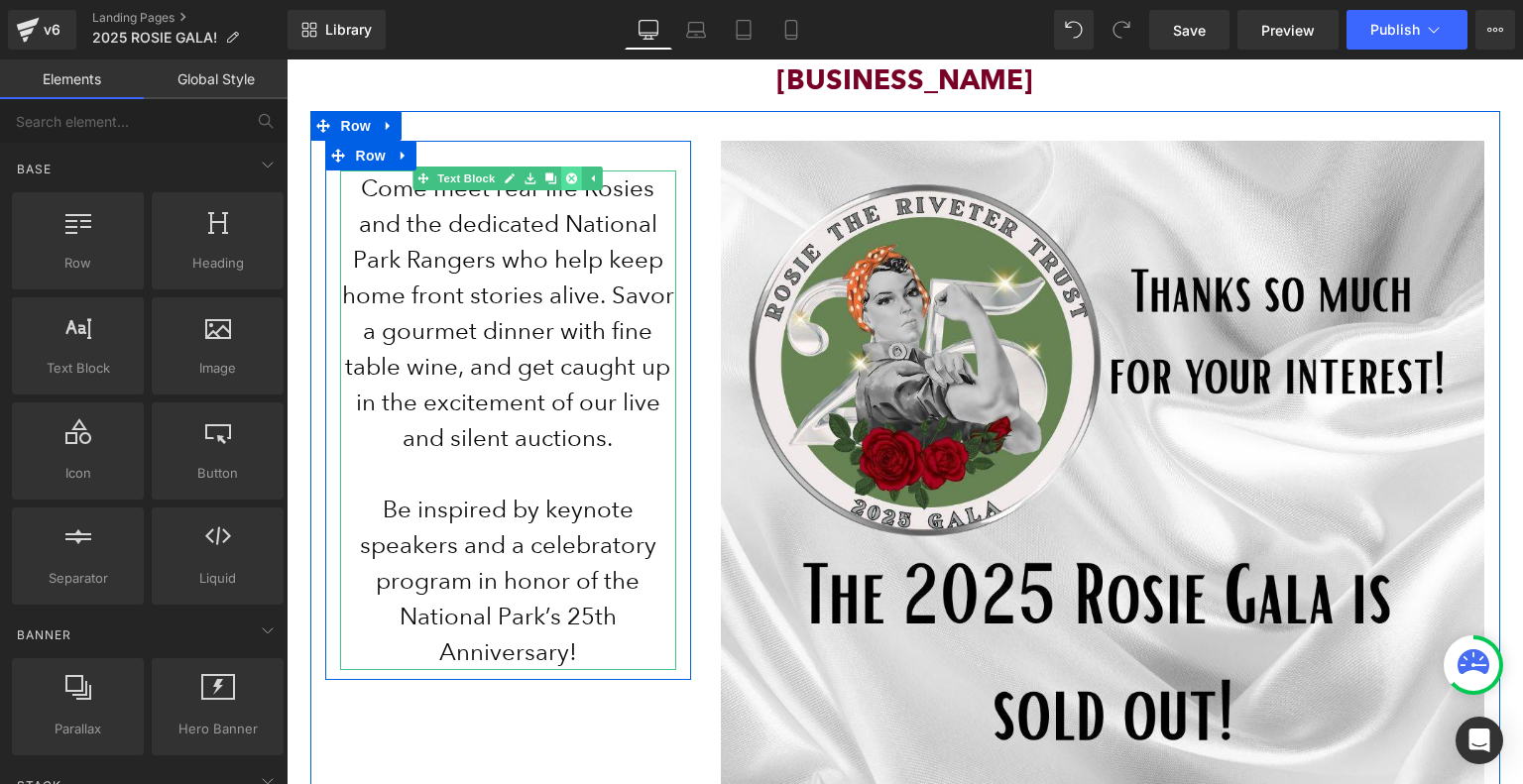 click 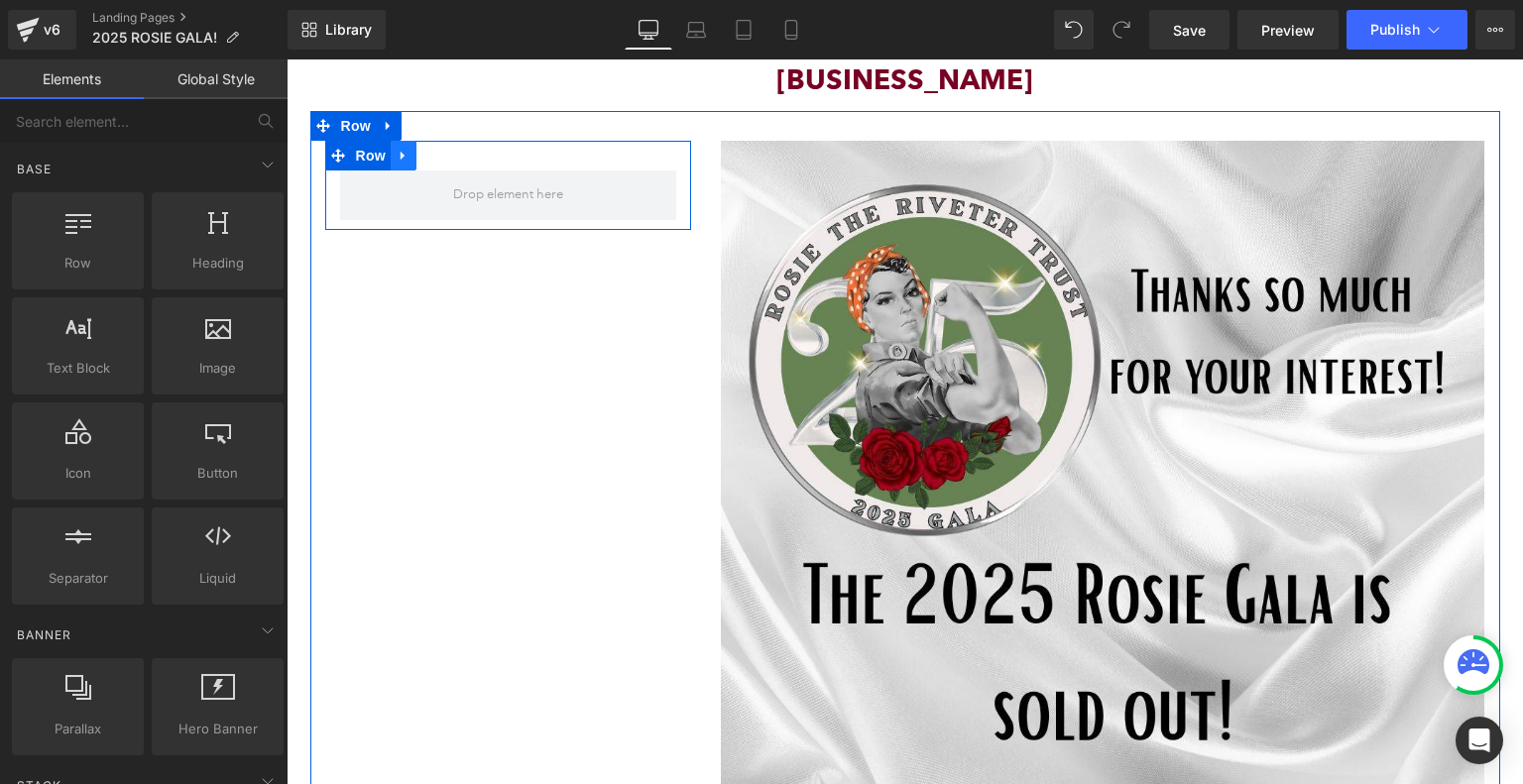 click at bounding box center (404, 156) 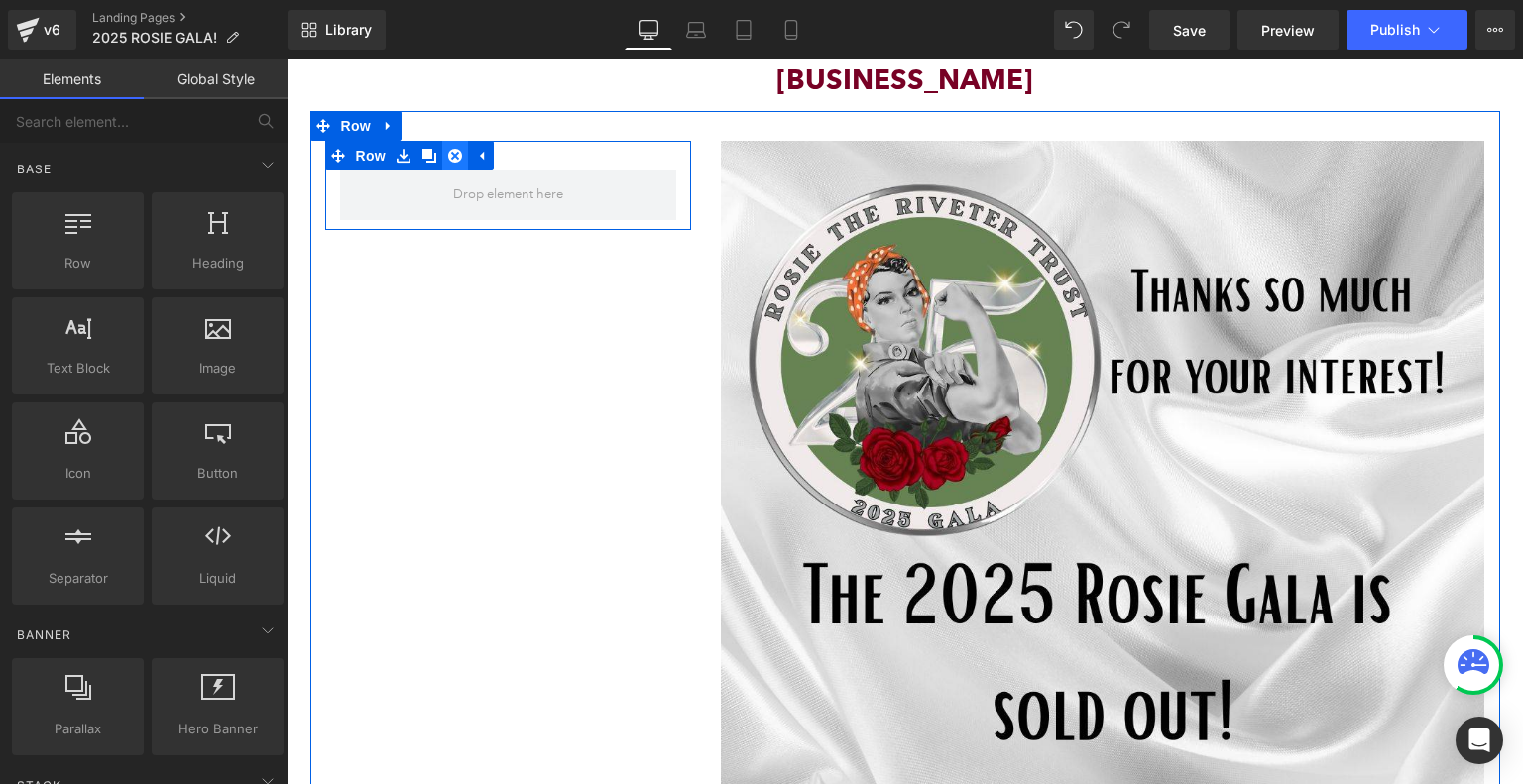 click at bounding box center (455, 156) 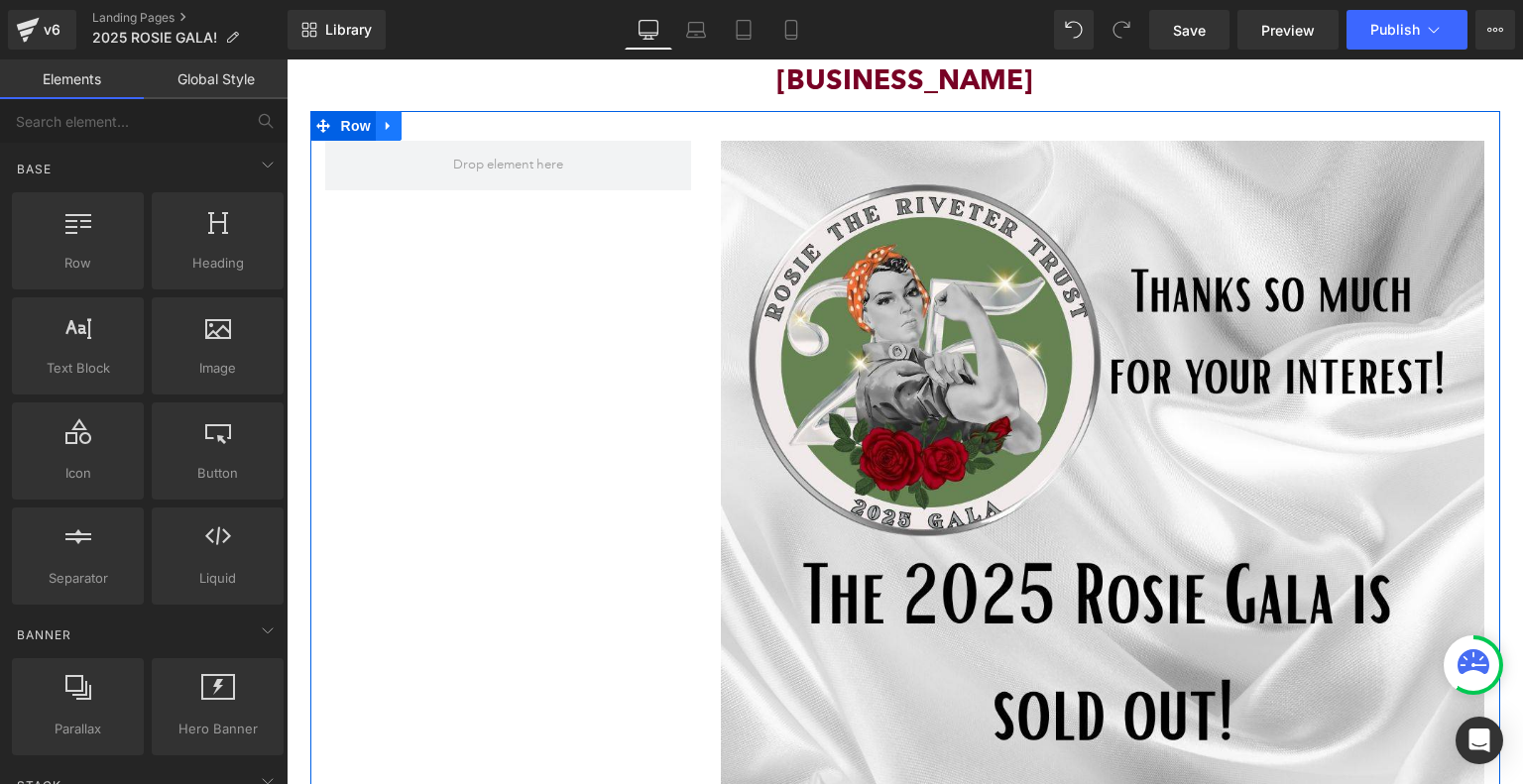 click at bounding box center (389, 126) 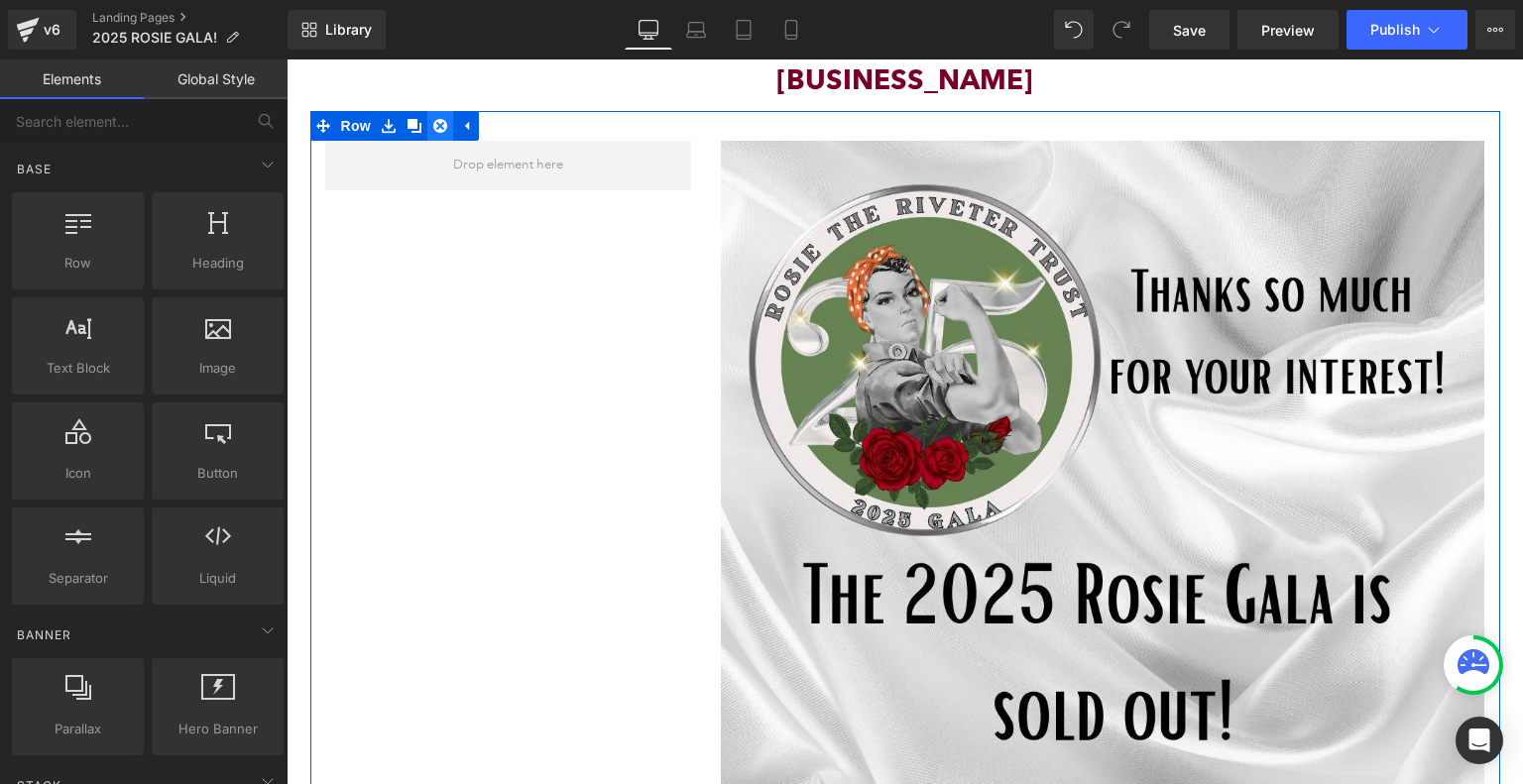 click 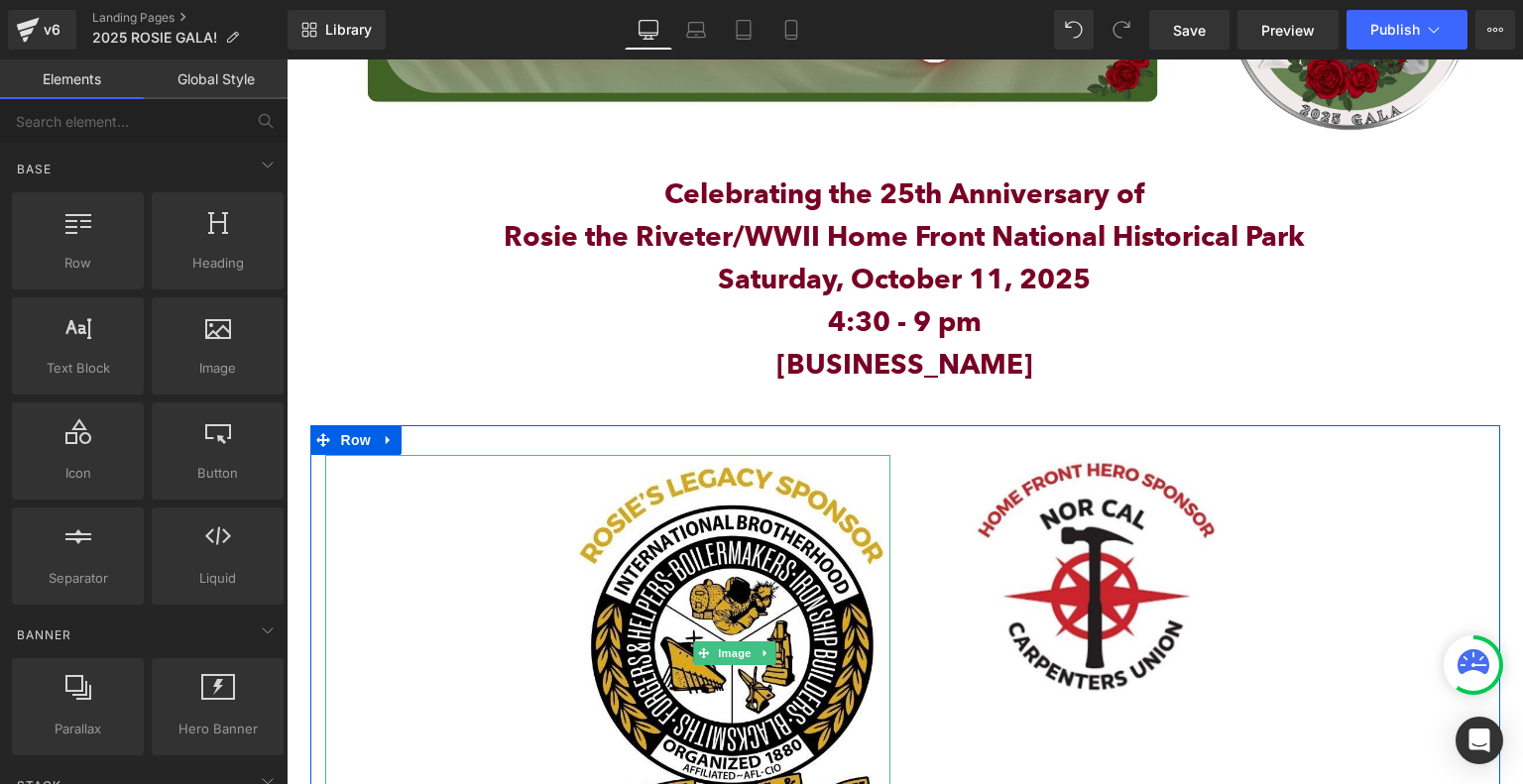 scroll, scrollTop: 396, scrollLeft: 0, axis: vertical 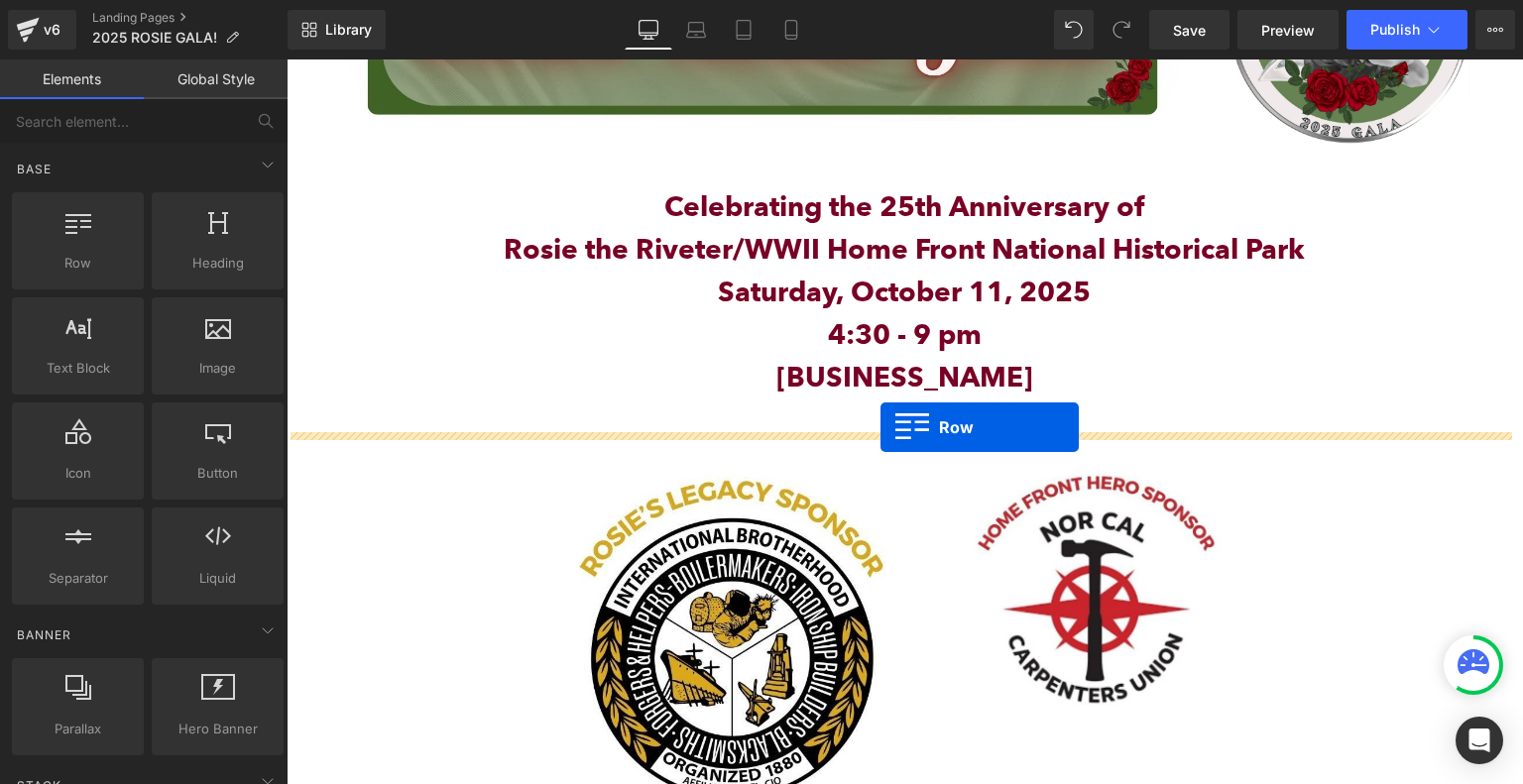 drag, startPoint x: 386, startPoint y: 320, endPoint x: 880, endPoint y: 427, distance: 505.45524 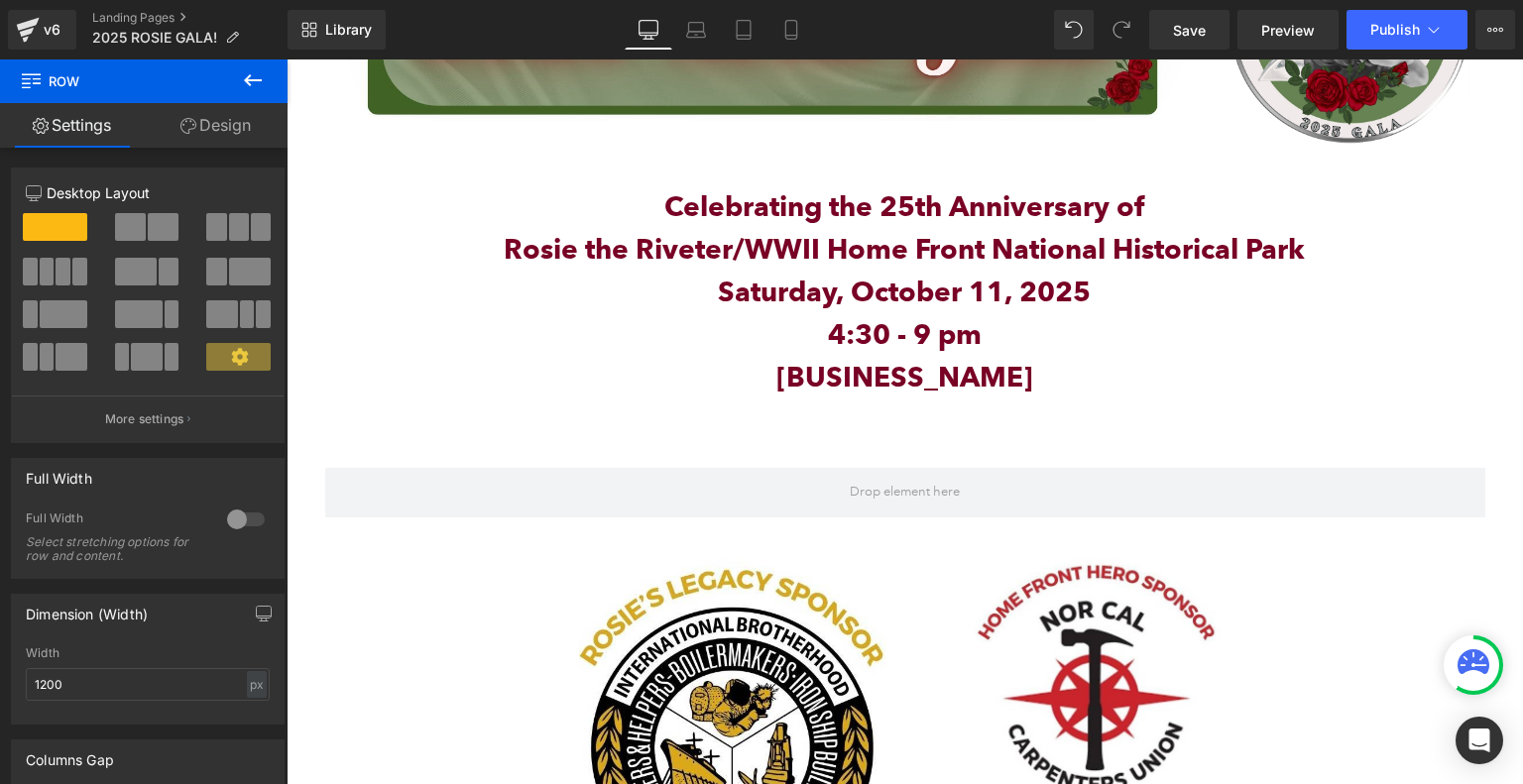 click 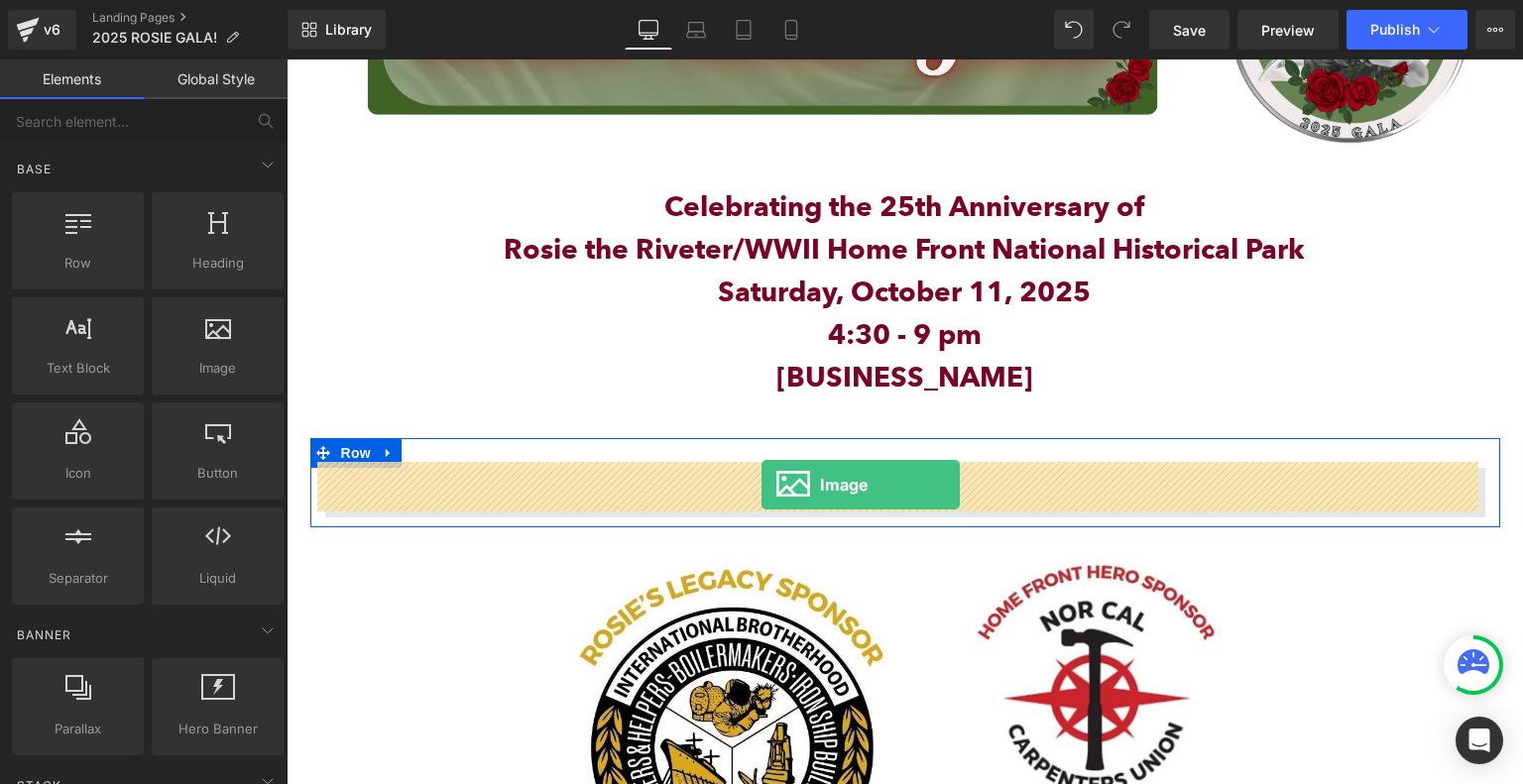 drag, startPoint x: 487, startPoint y: 426, endPoint x: 762, endPoint y: 485, distance: 281.2579 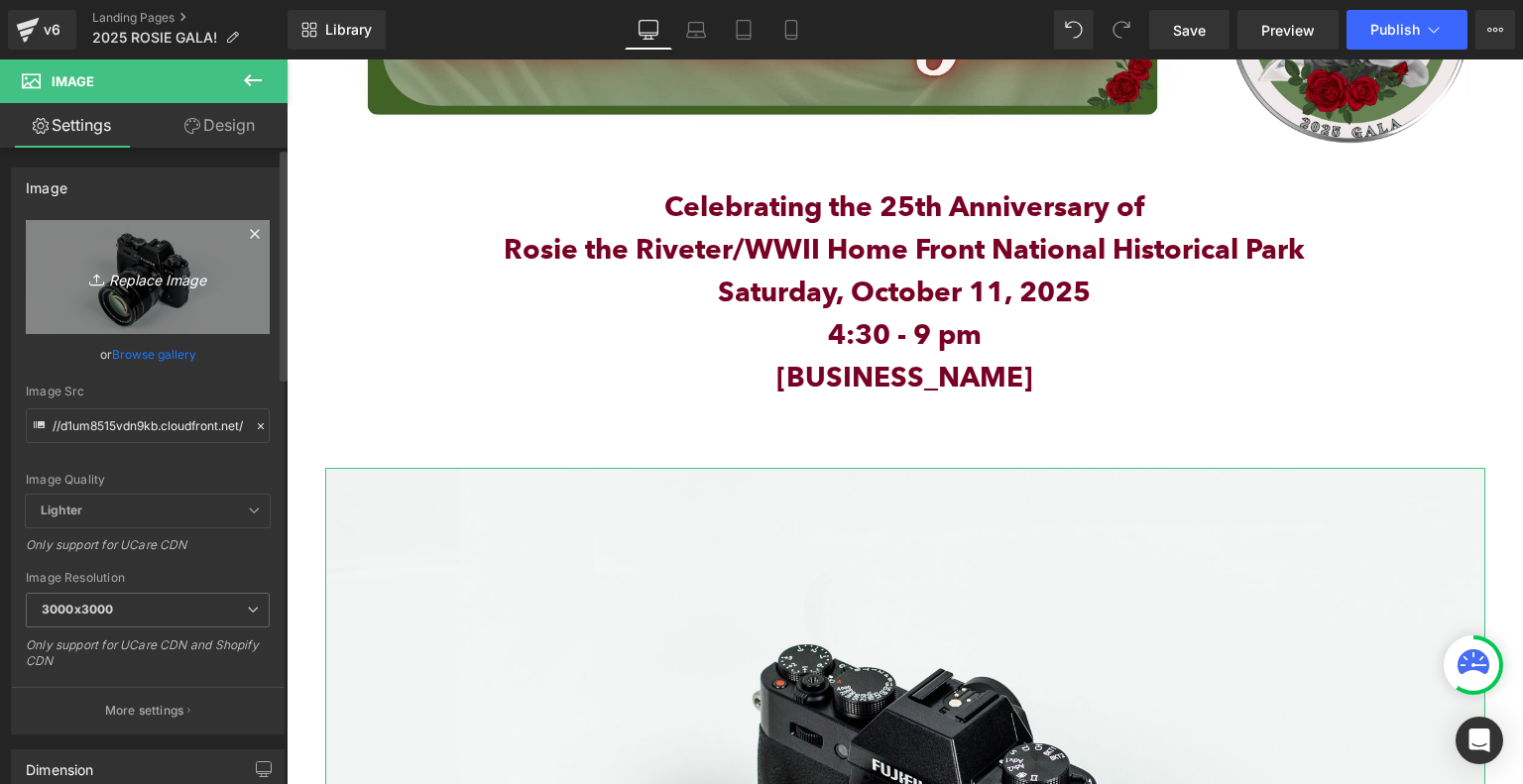 click on "Replace Image" at bounding box center (148, 277) 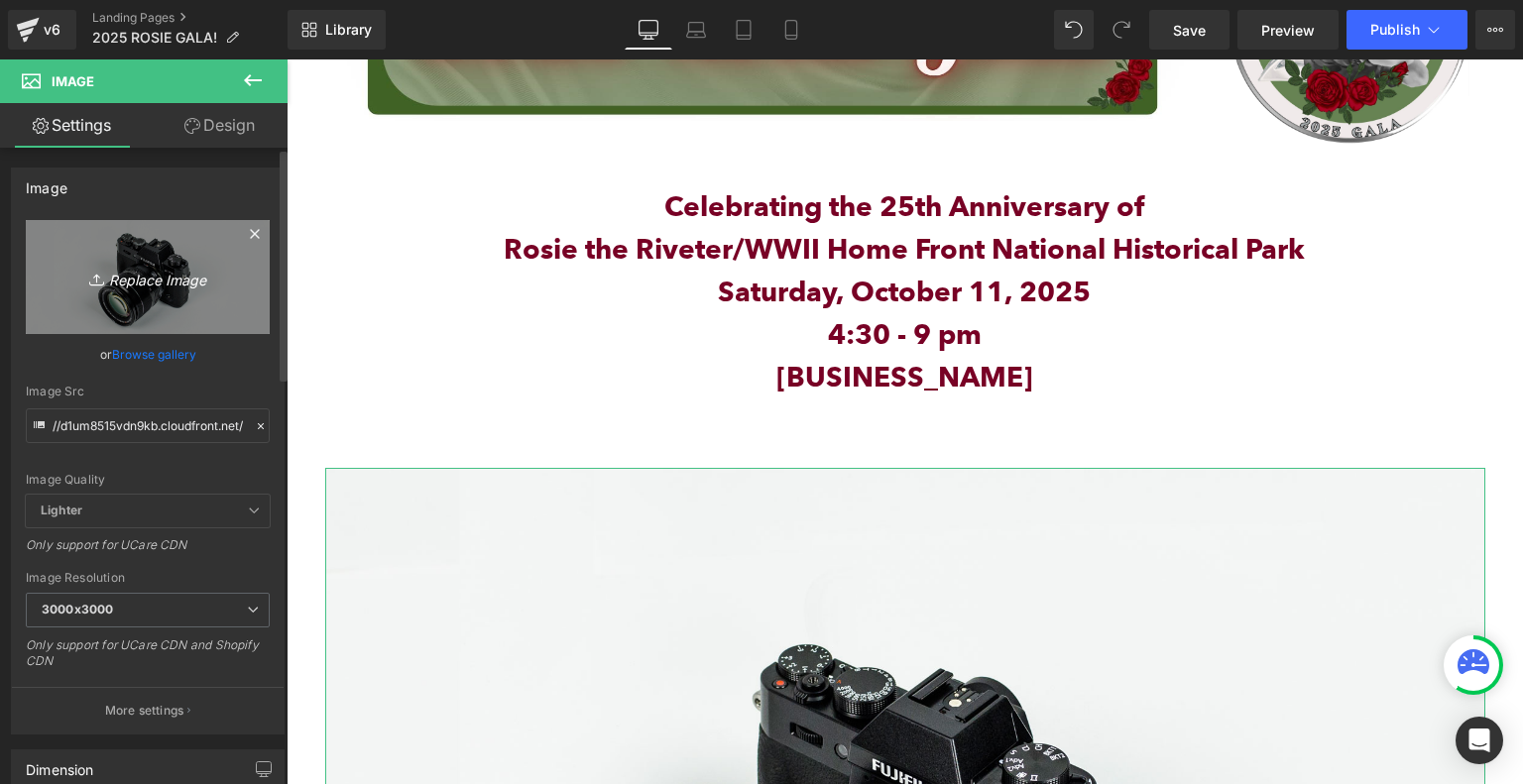 type on "C:\fakepath\THIS EVENT HAS SOLD OUT! CLICK THE BUTTON BELOW TO BE ADDED TO THE WAIT LIST.jpg" 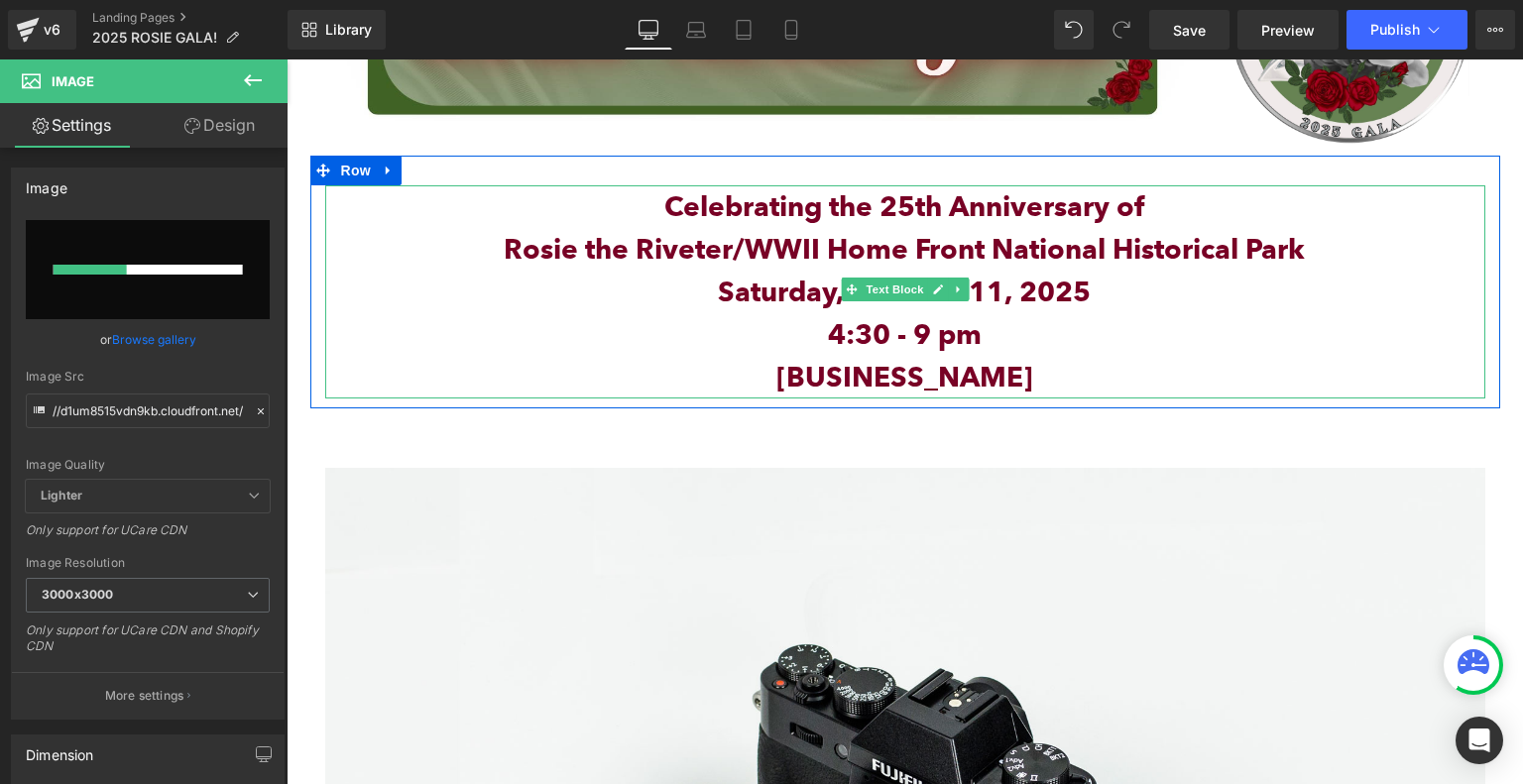 type 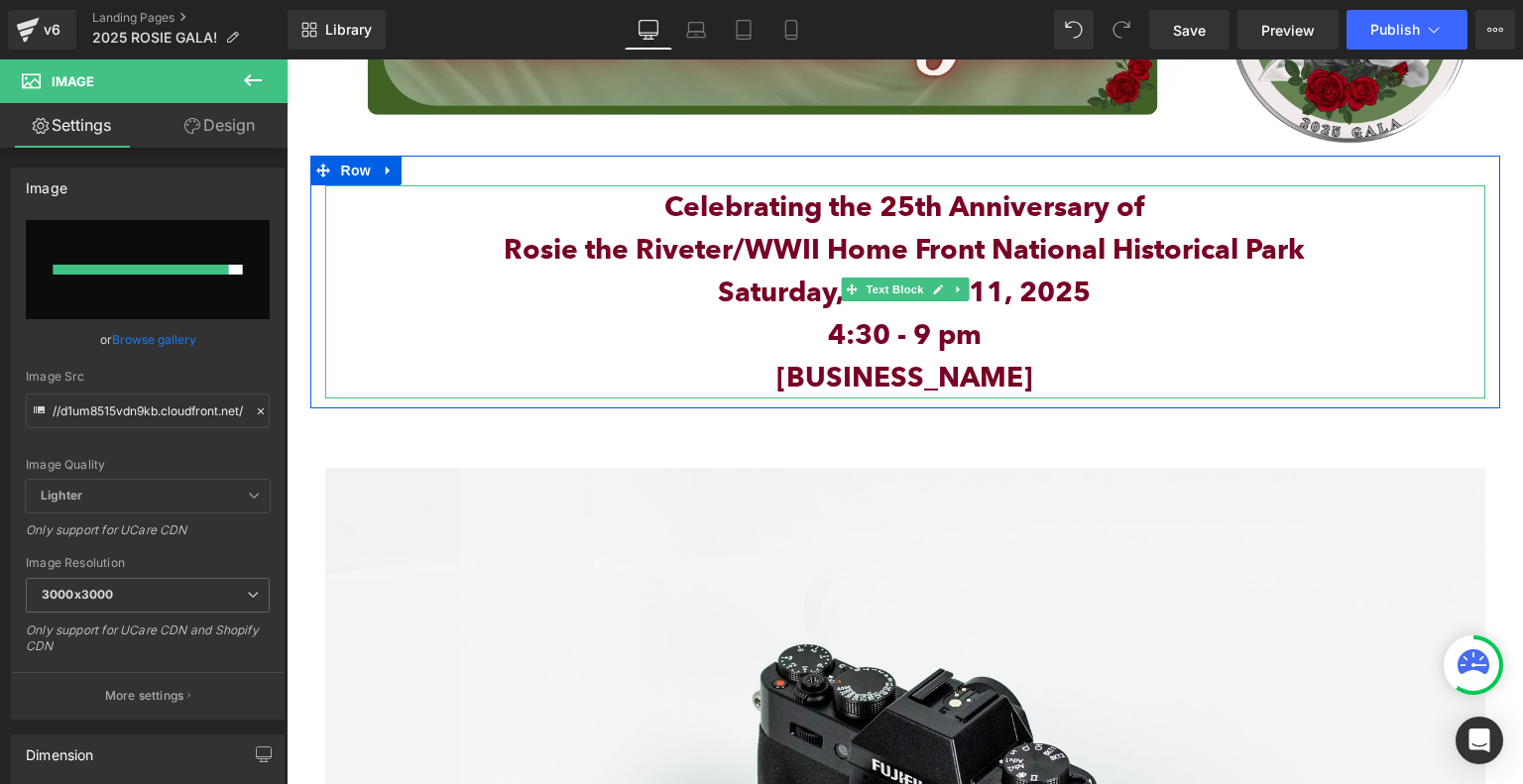 type on "https://ucarecdn.com/807a0936-8af2-4c16-8745-c2252d8aa9a5/-/format/auto/-/preview/3000x3000/-/quality/lighter/THIS%20EVENT%20HAS%20SOLD%20OUT!%20CLICK%20THE%20BUTTON%20BELOW%20TO%20BE%20ADDED%20TO%20THE%20WAIT%20LIST.jpg" 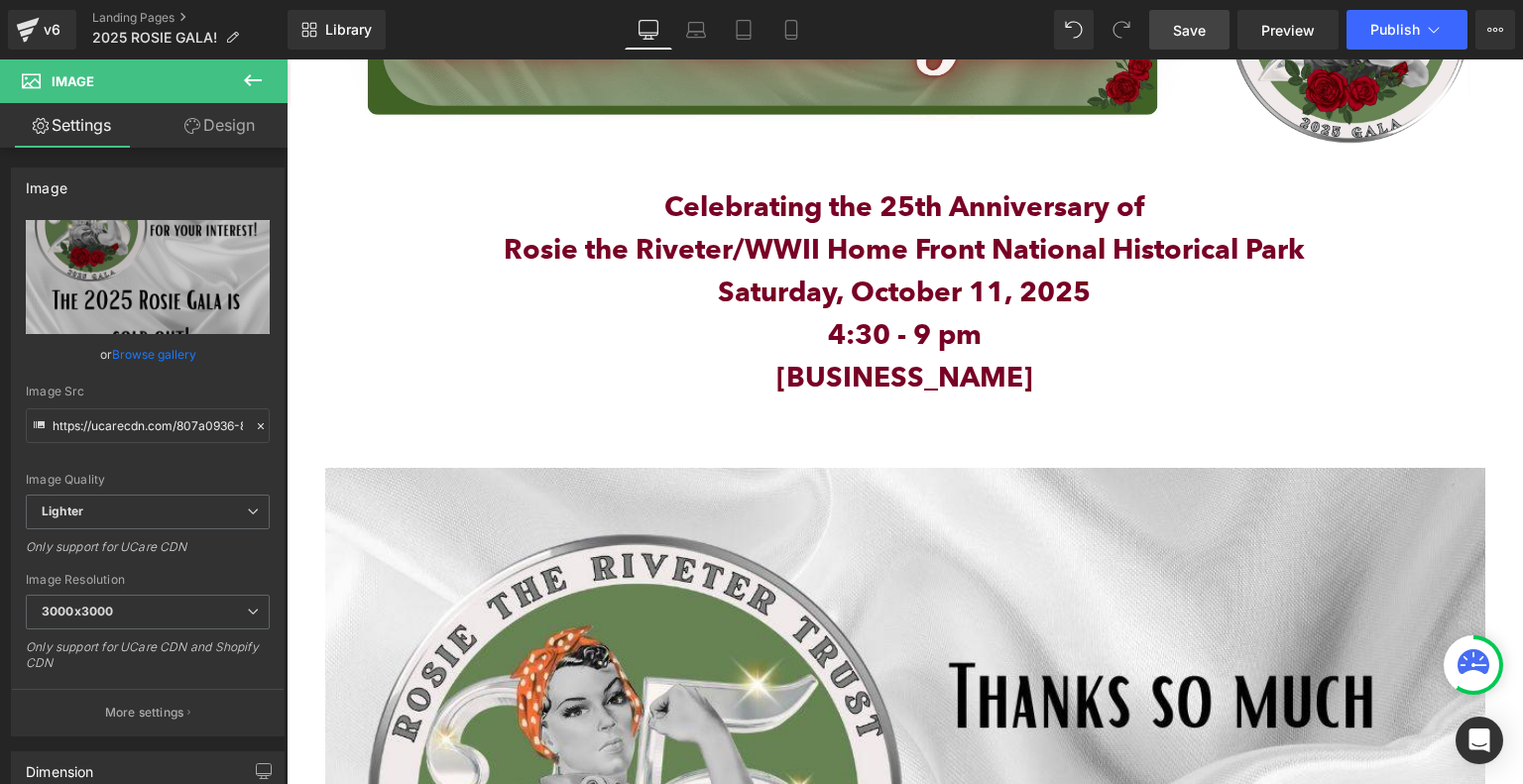 click on "Save" at bounding box center [1189, 30] 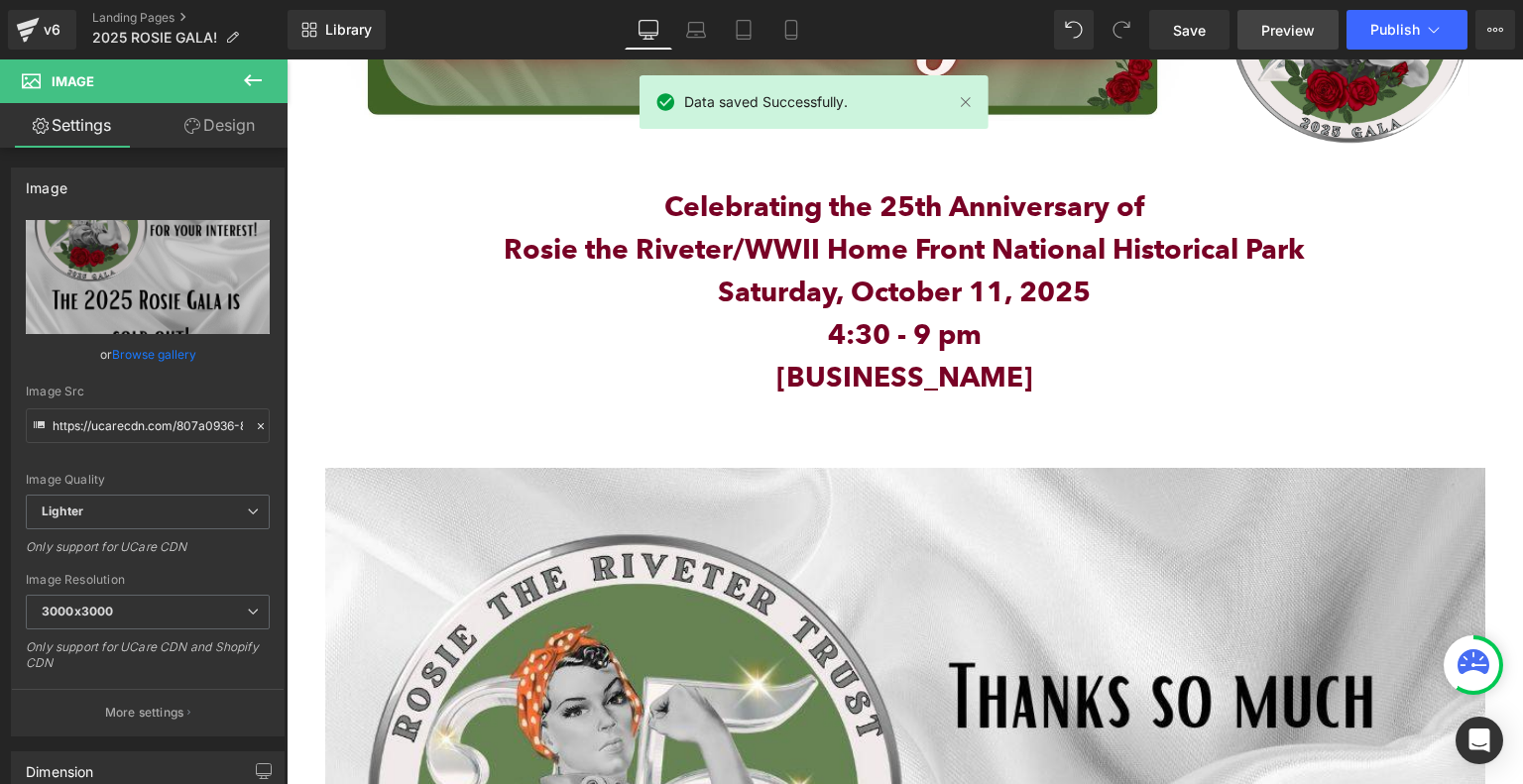 click on "Preview" at bounding box center (1288, 30) 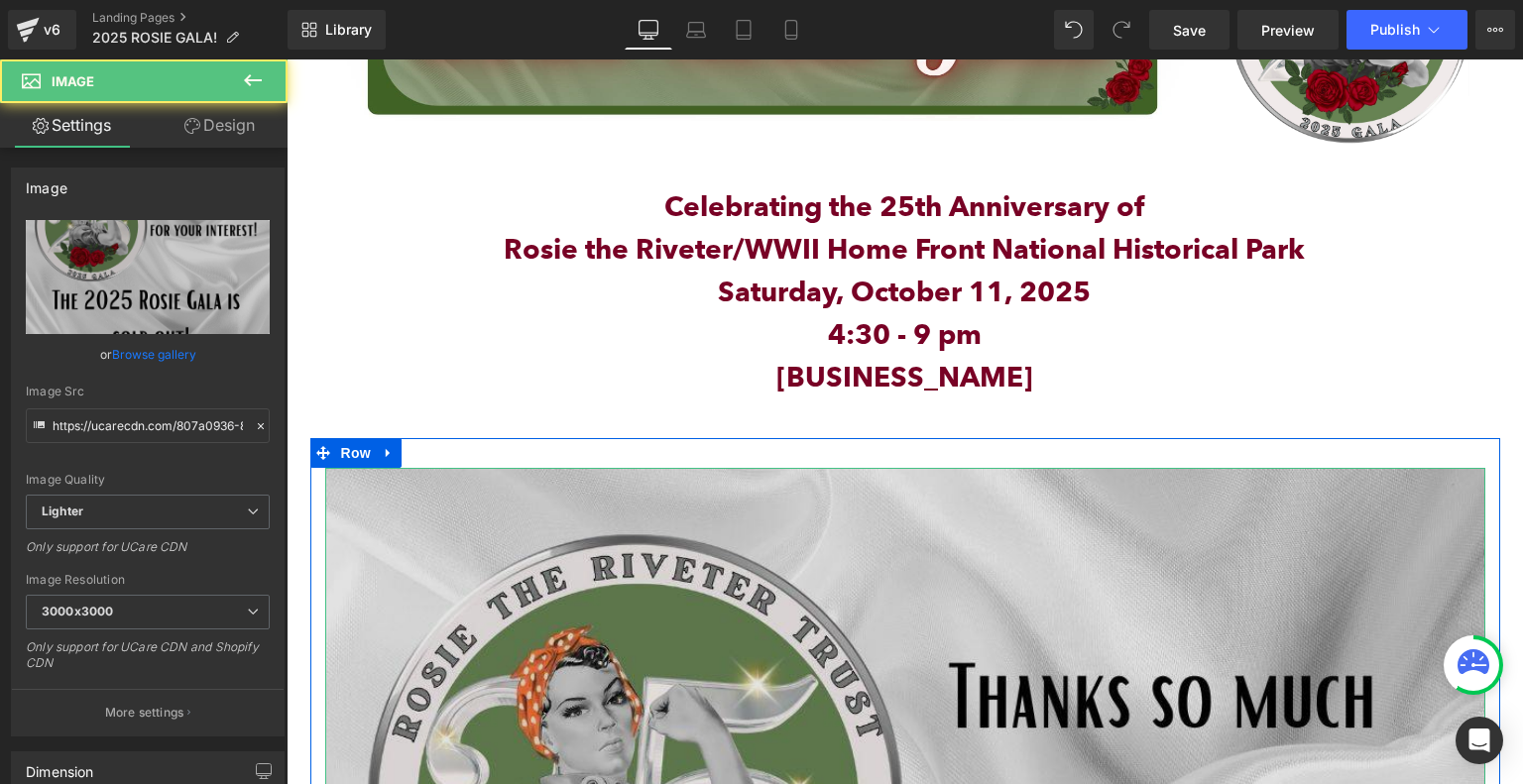 click at bounding box center [905, 1048] 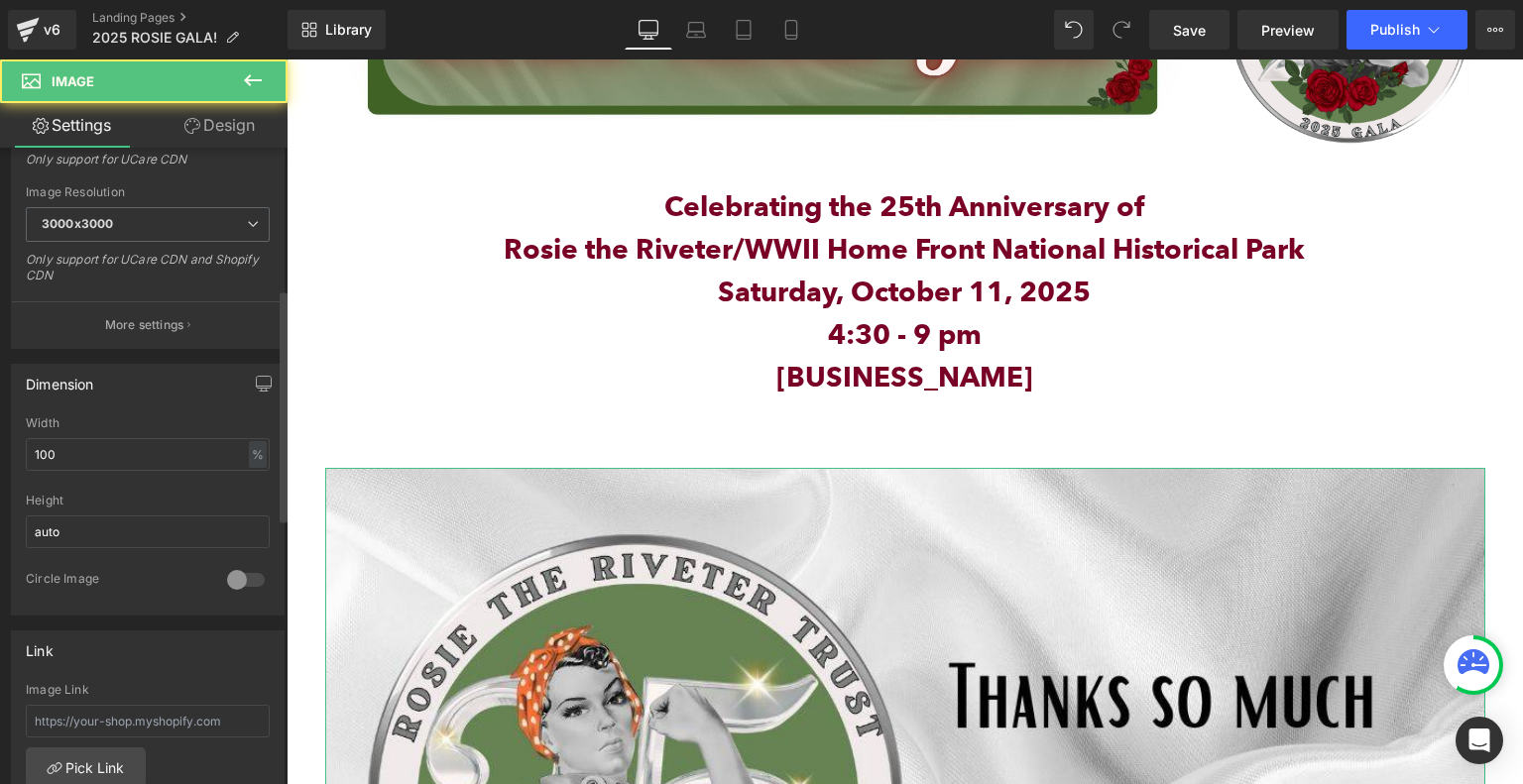 scroll, scrollTop: 496, scrollLeft: 0, axis: vertical 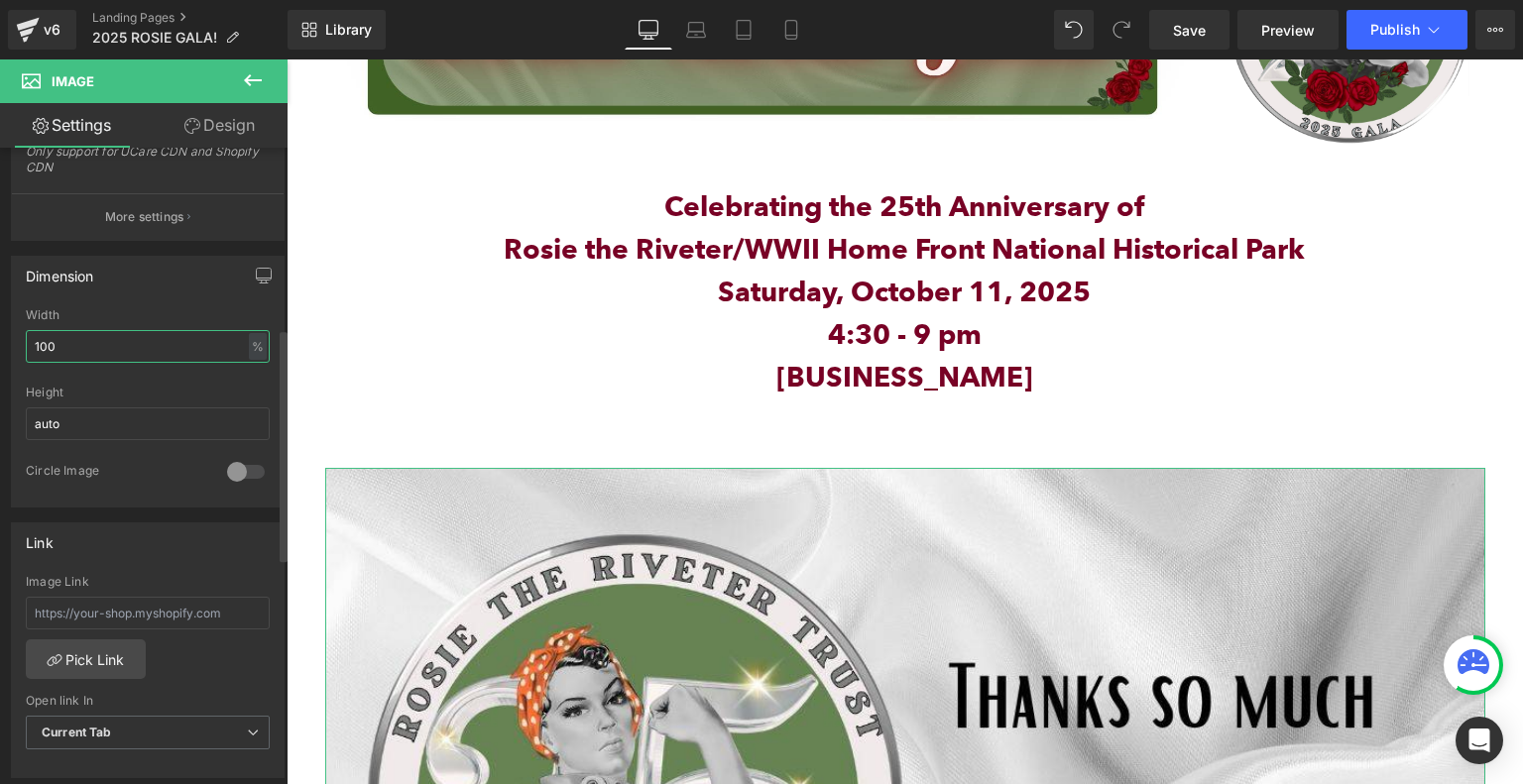 drag, startPoint x: 127, startPoint y: 349, endPoint x: 0, endPoint y: 345, distance: 127.06298 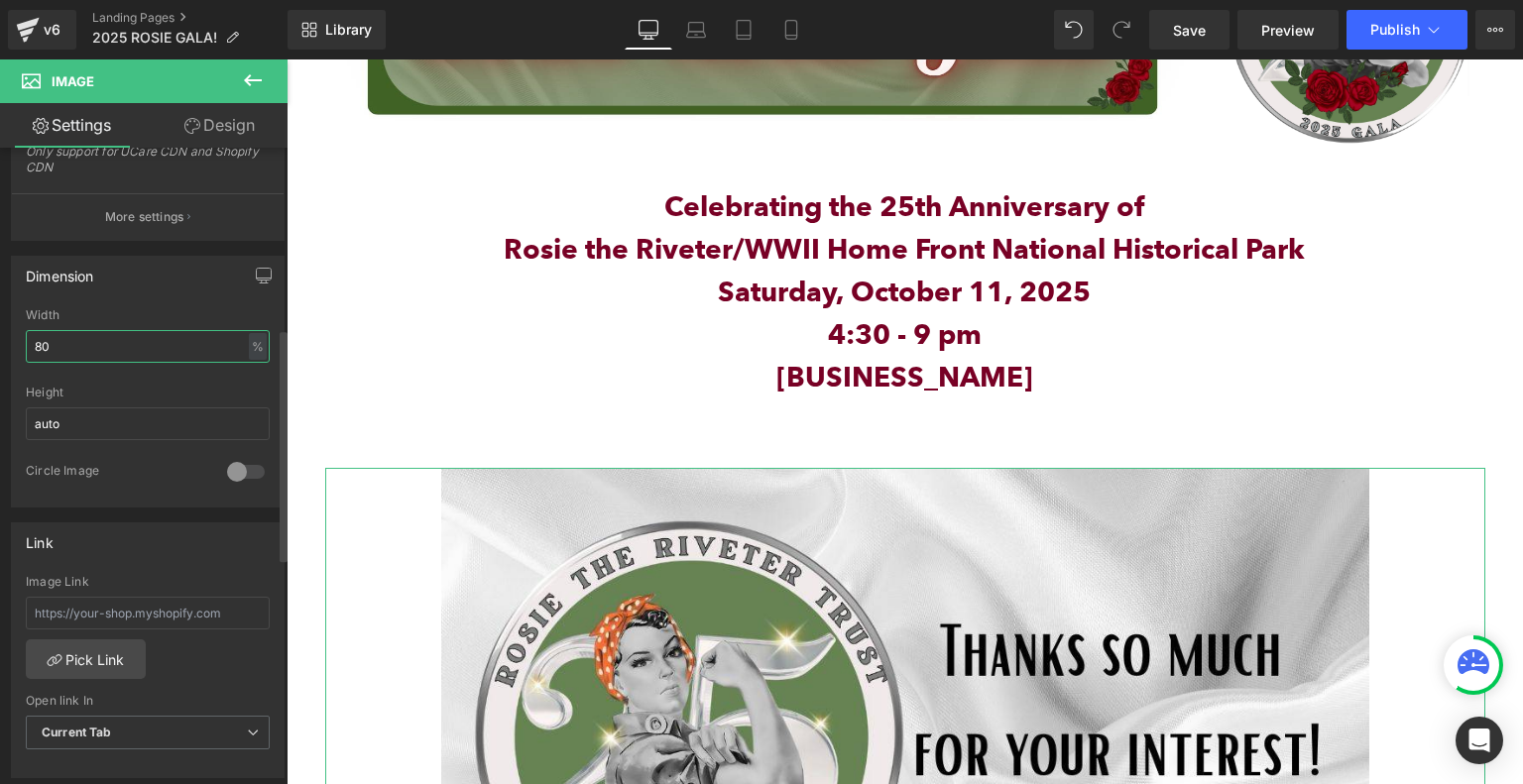 type on "8" 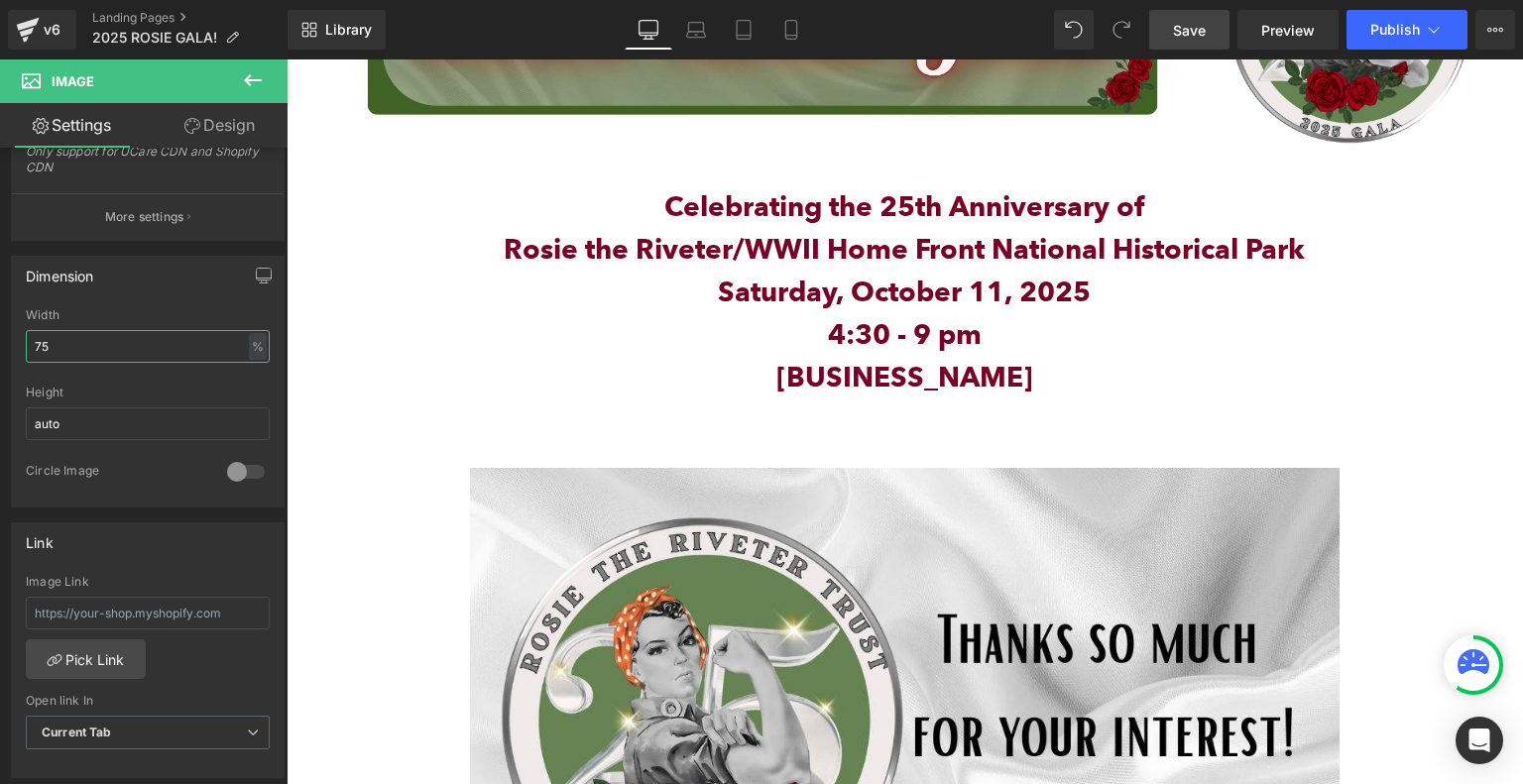 type on "75" 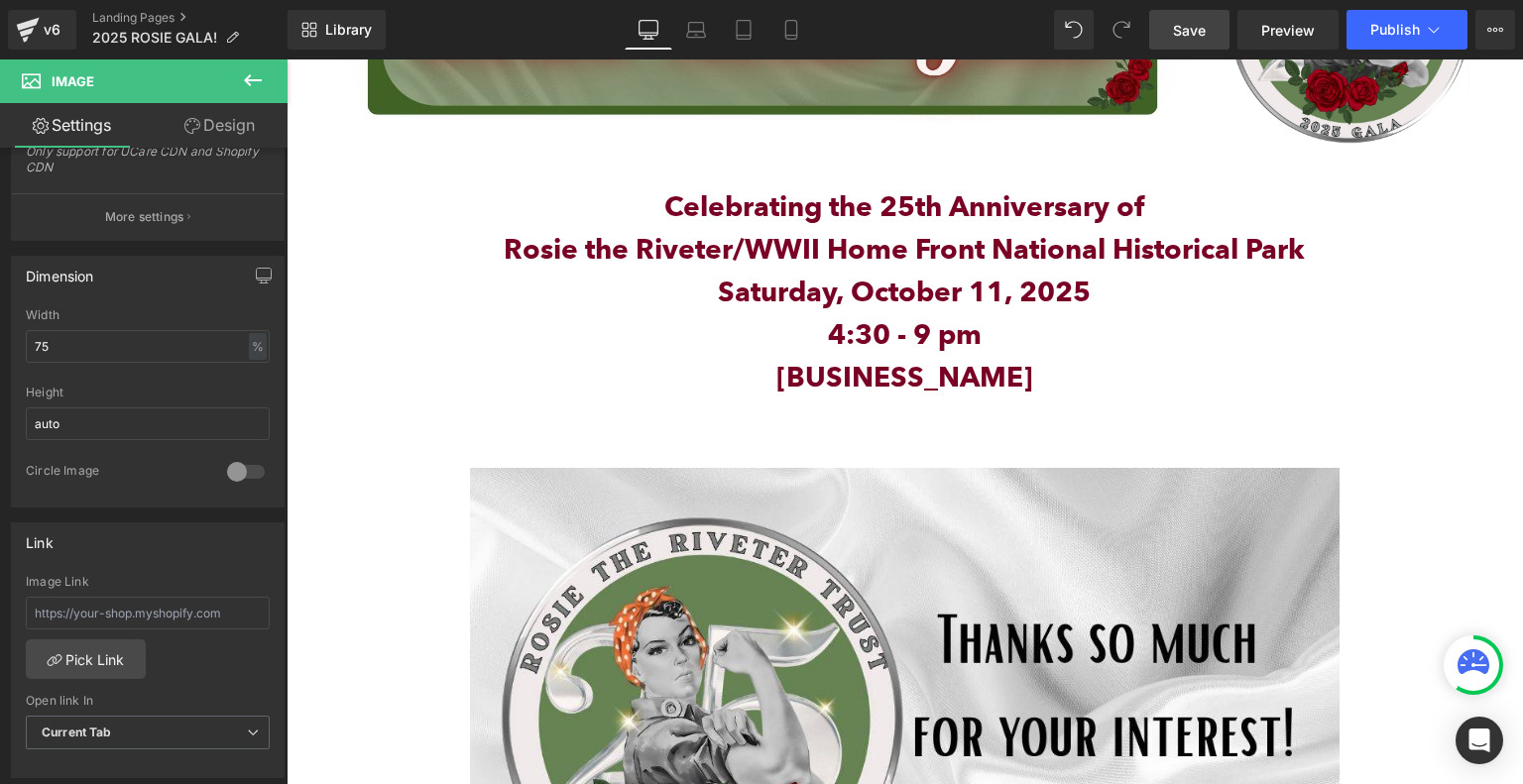click on "Save" at bounding box center [1189, 30] 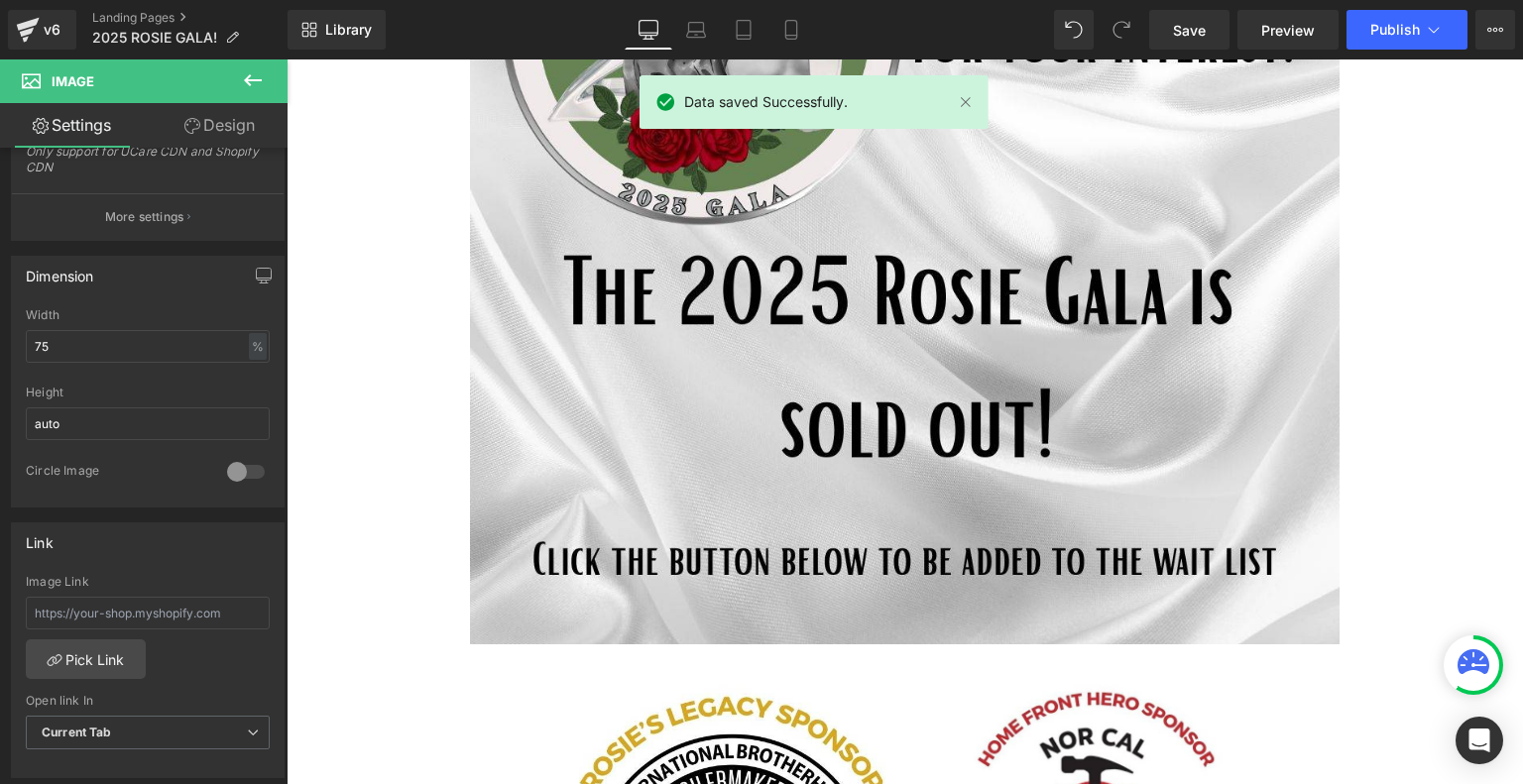 scroll, scrollTop: 1288, scrollLeft: 0, axis: vertical 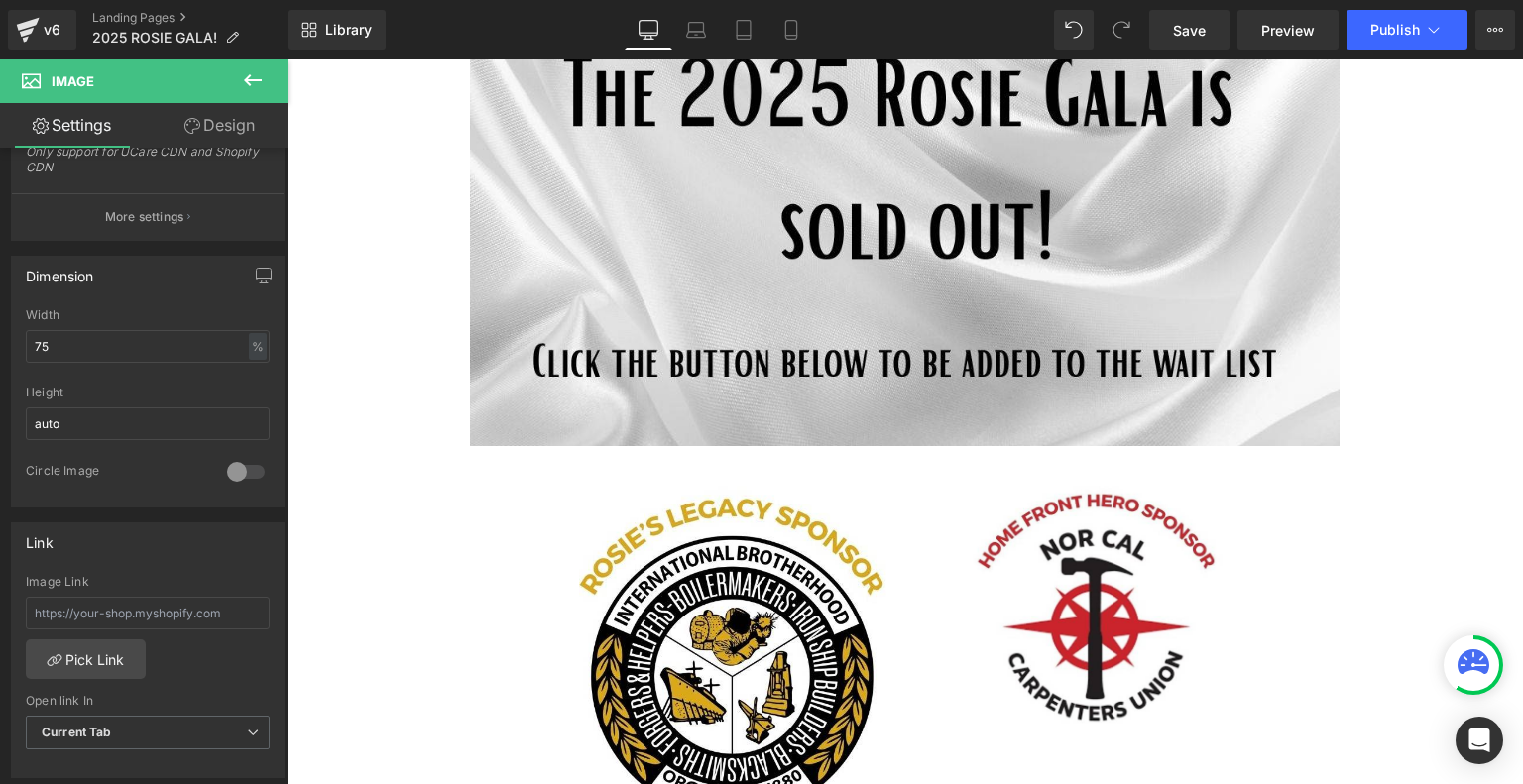 click at bounding box center (253, 81) 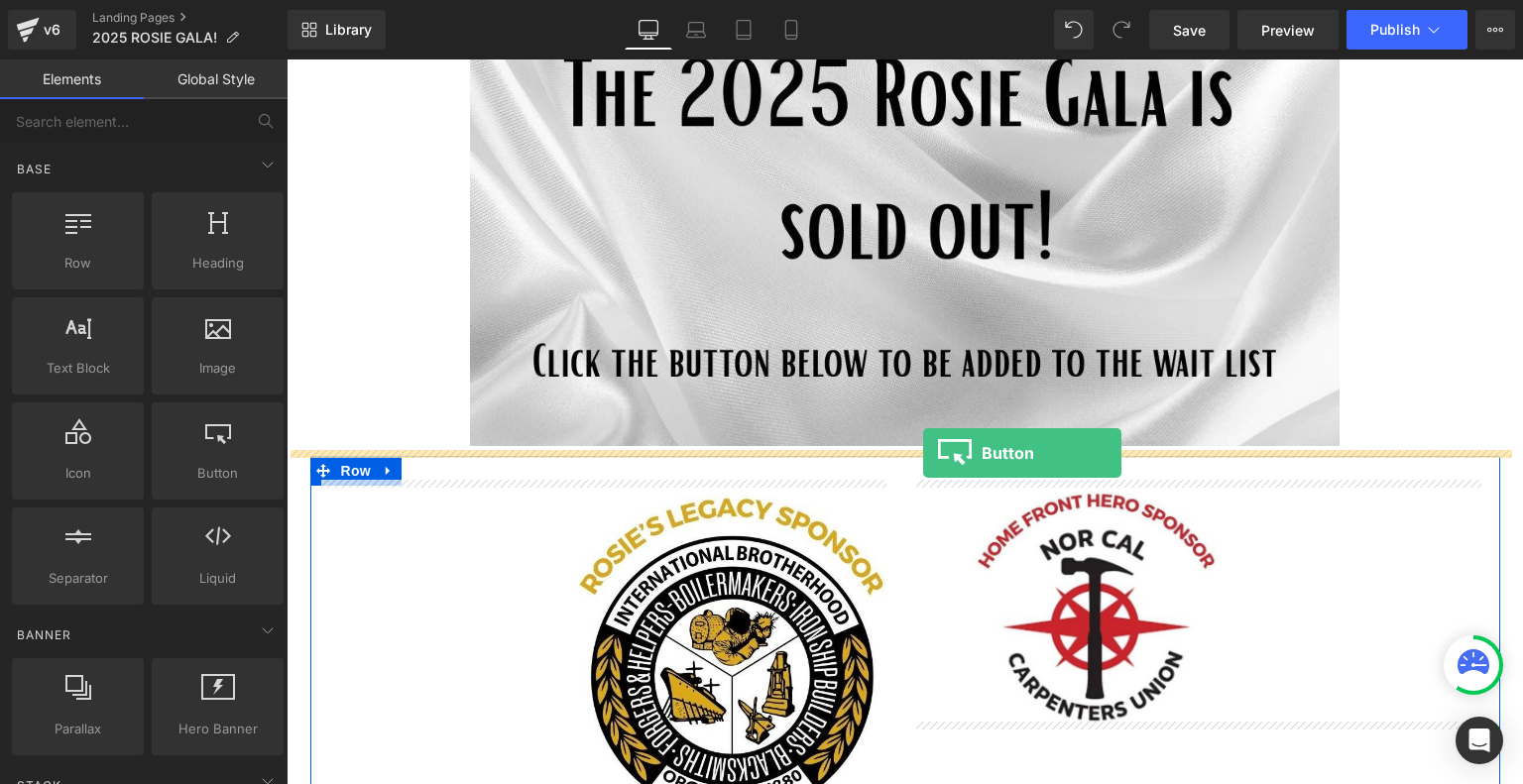 drag, startPoint x: 485, startPoint y: 514, endPoint x: 923, endPoint y: 453, distance: 442.22732 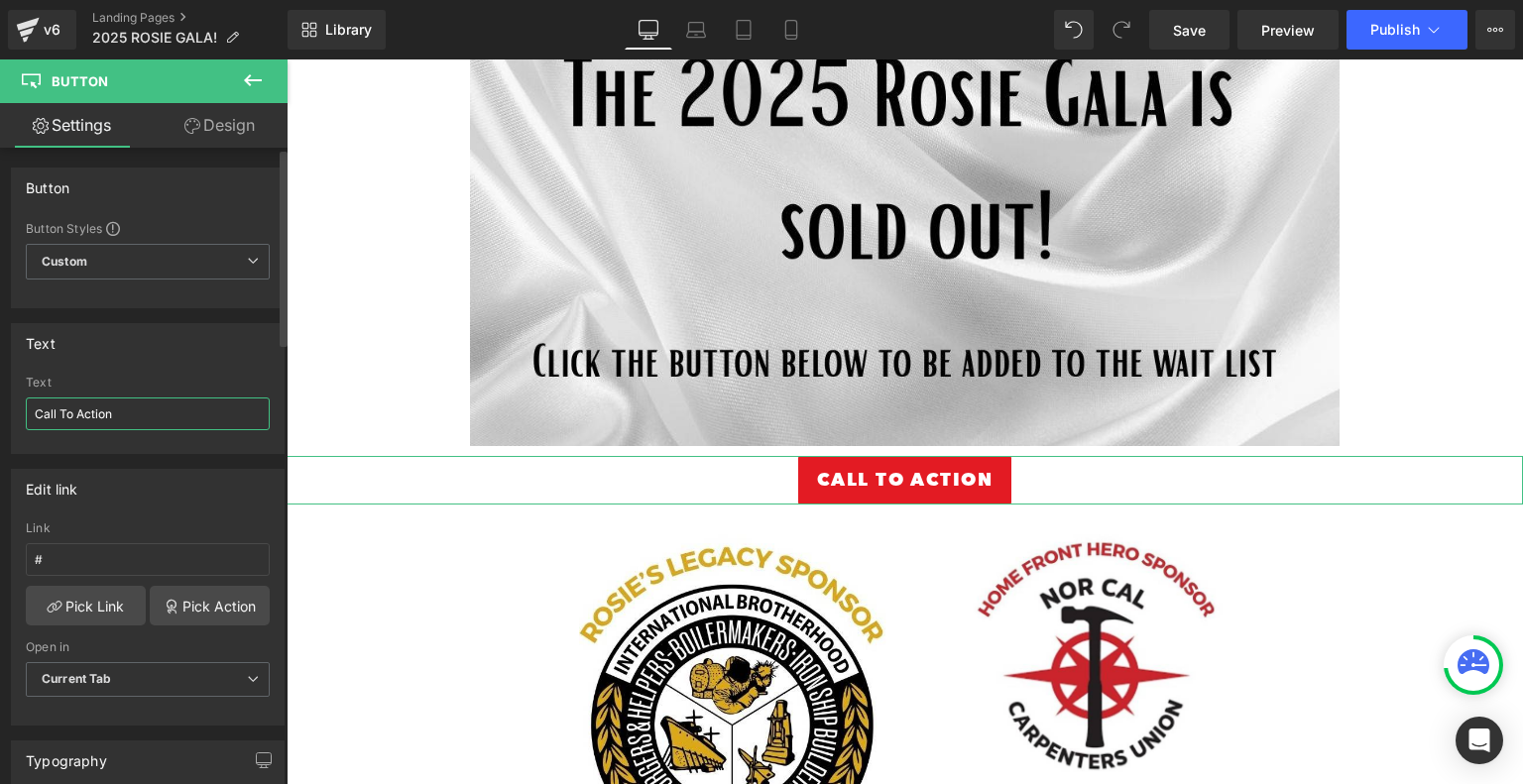 drag, startPoint x: 145, startPoint y: 409, endPoint x: 4, endPoint y: 399, distance: 141.35417 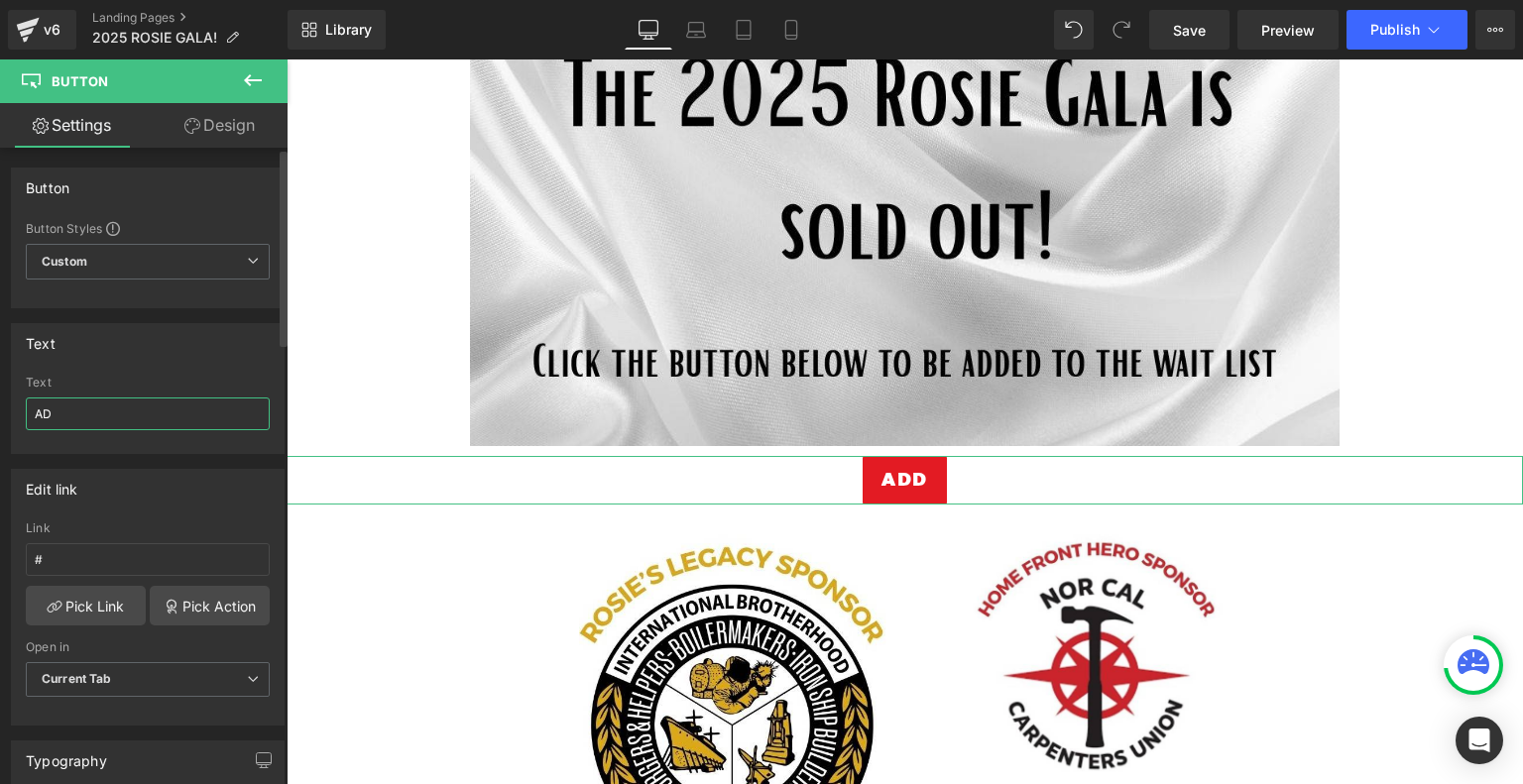 type on "A" 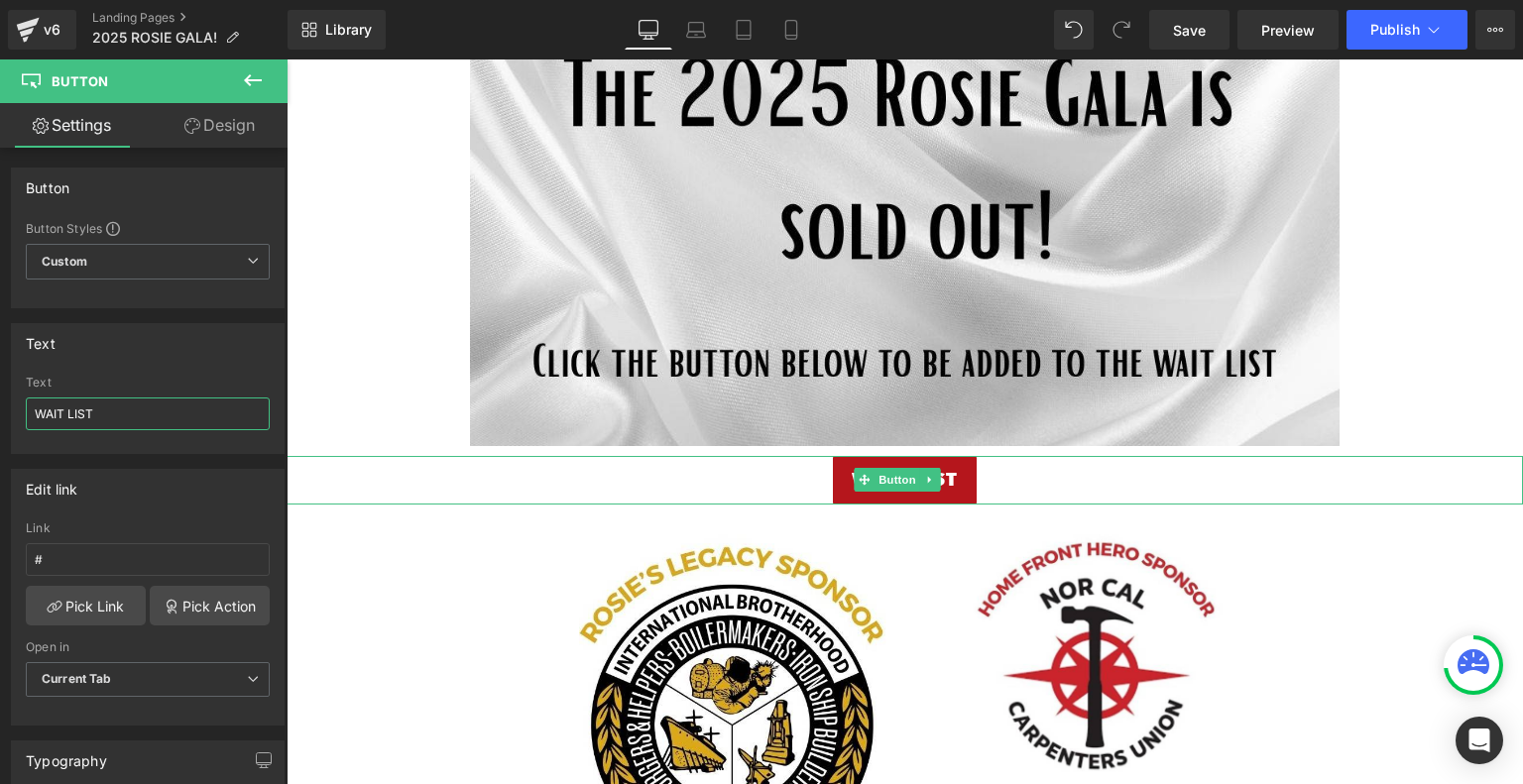 type on "WAIT LIST" 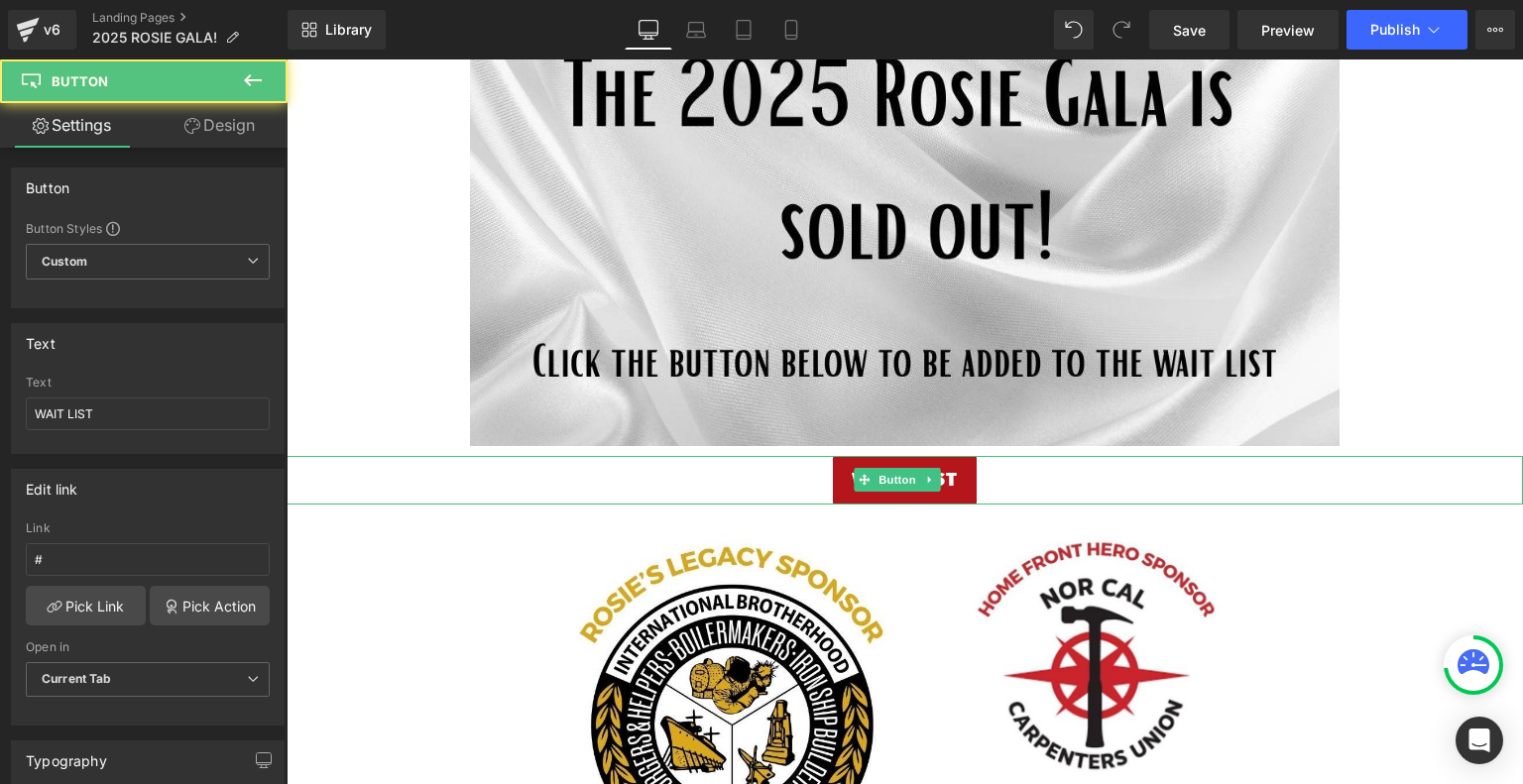 click on "WAIT LIST" at bounding box center [905, 480] 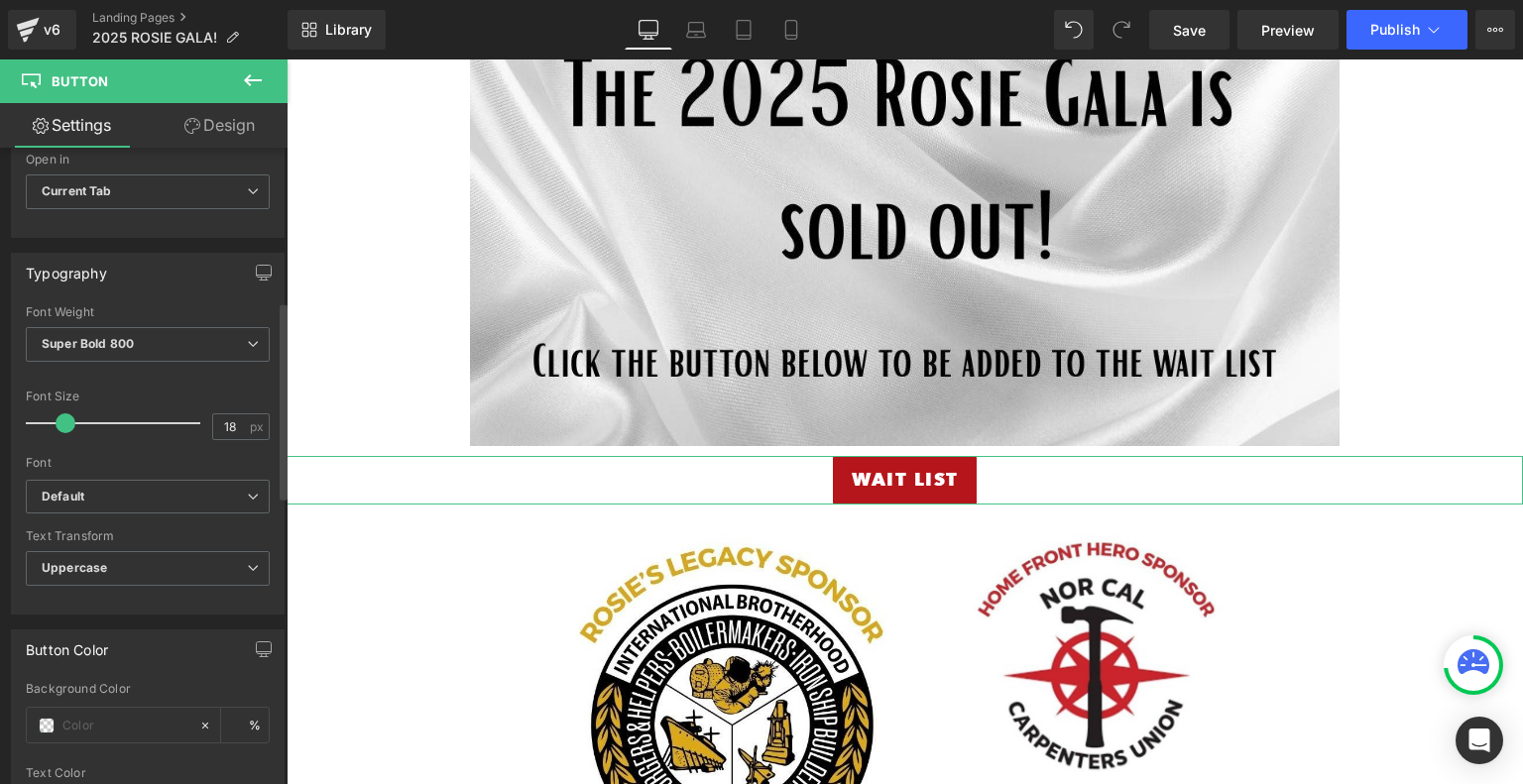 scroll, scrollTop: 496, scrollLeft: 0, axis: vertical 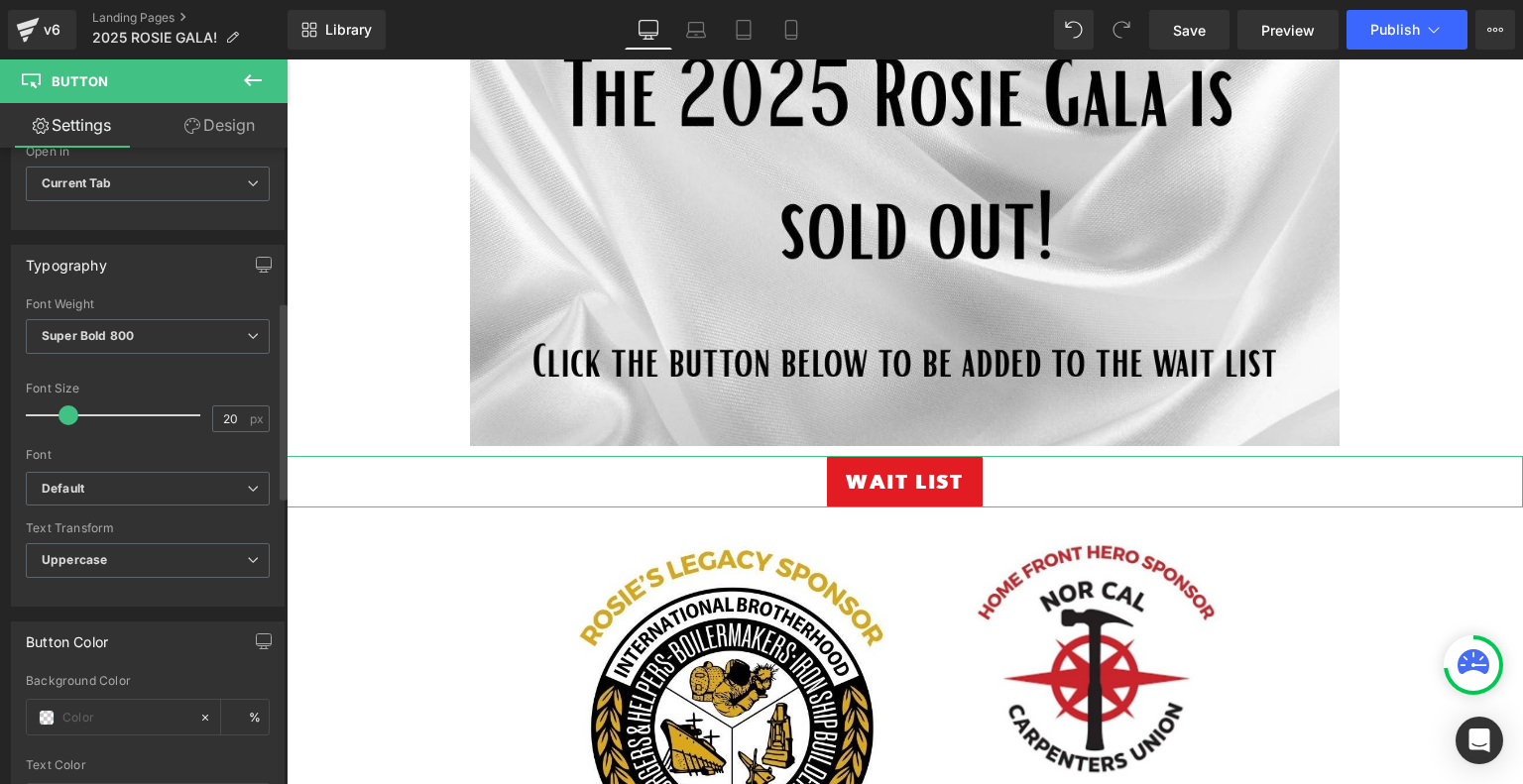 type on "22" 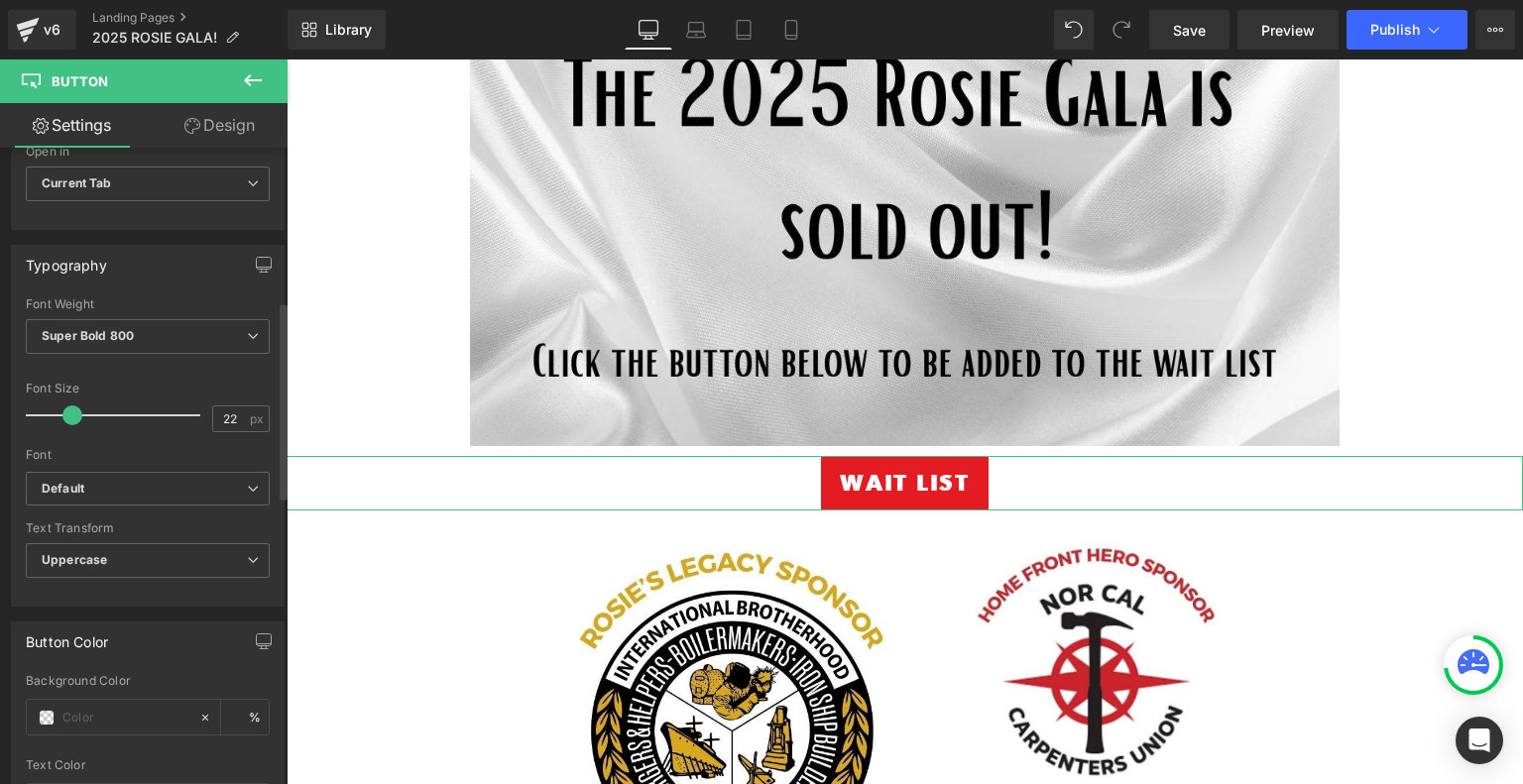 click at bounding box center (72, 415) 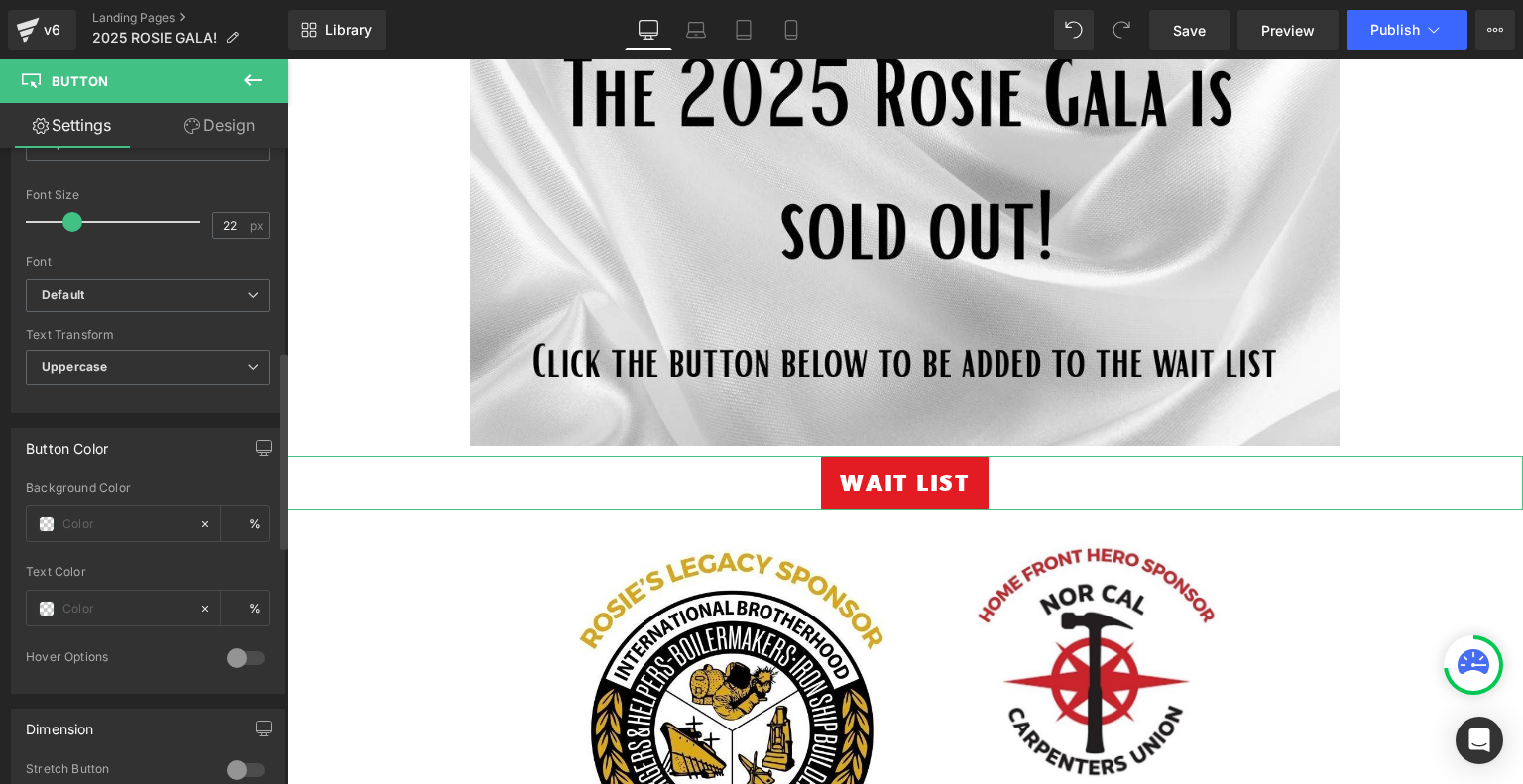 scroll, scrollTop: 694, scrollLeft: 0, axis: vertical 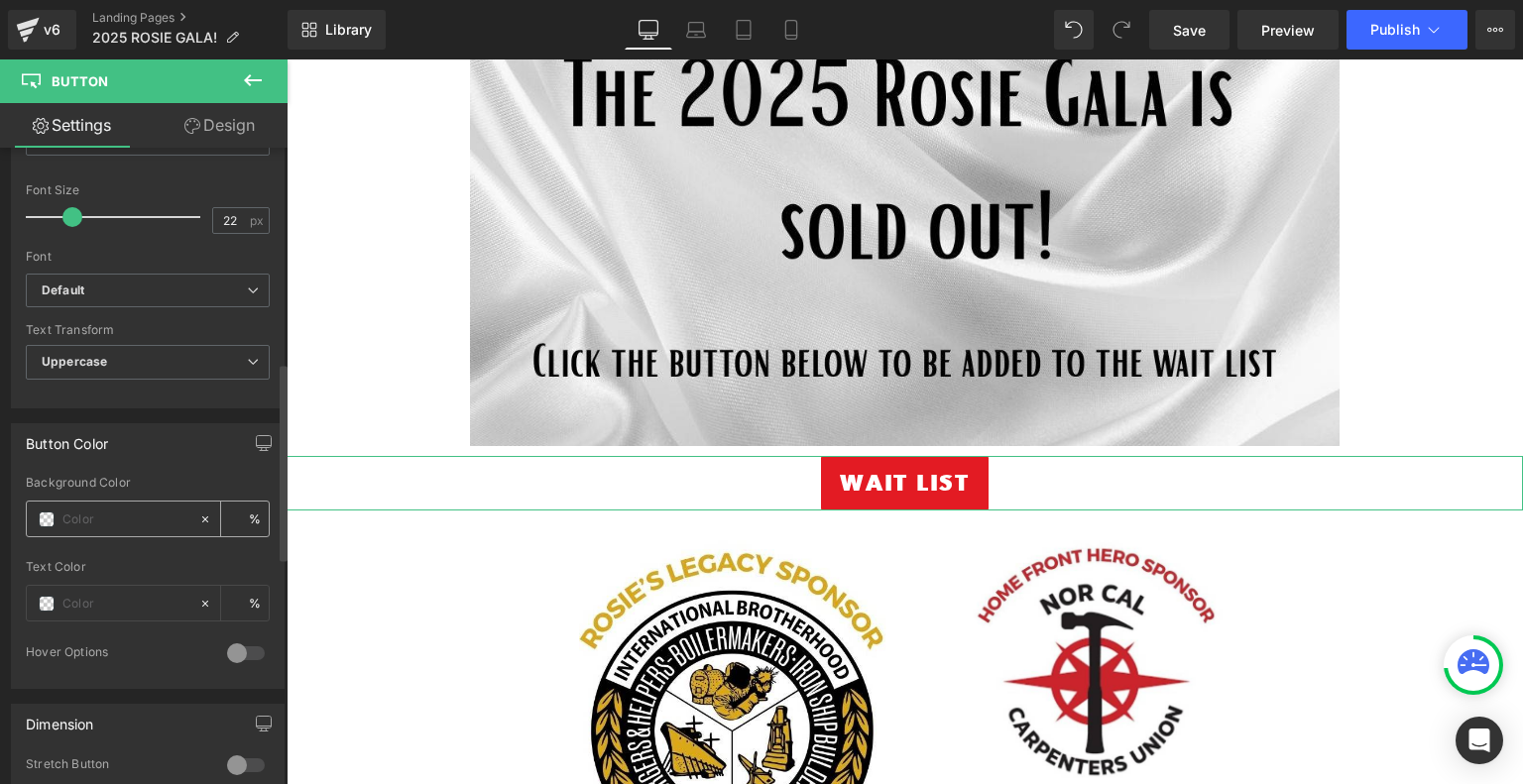 click at bounding box center [126, 519] 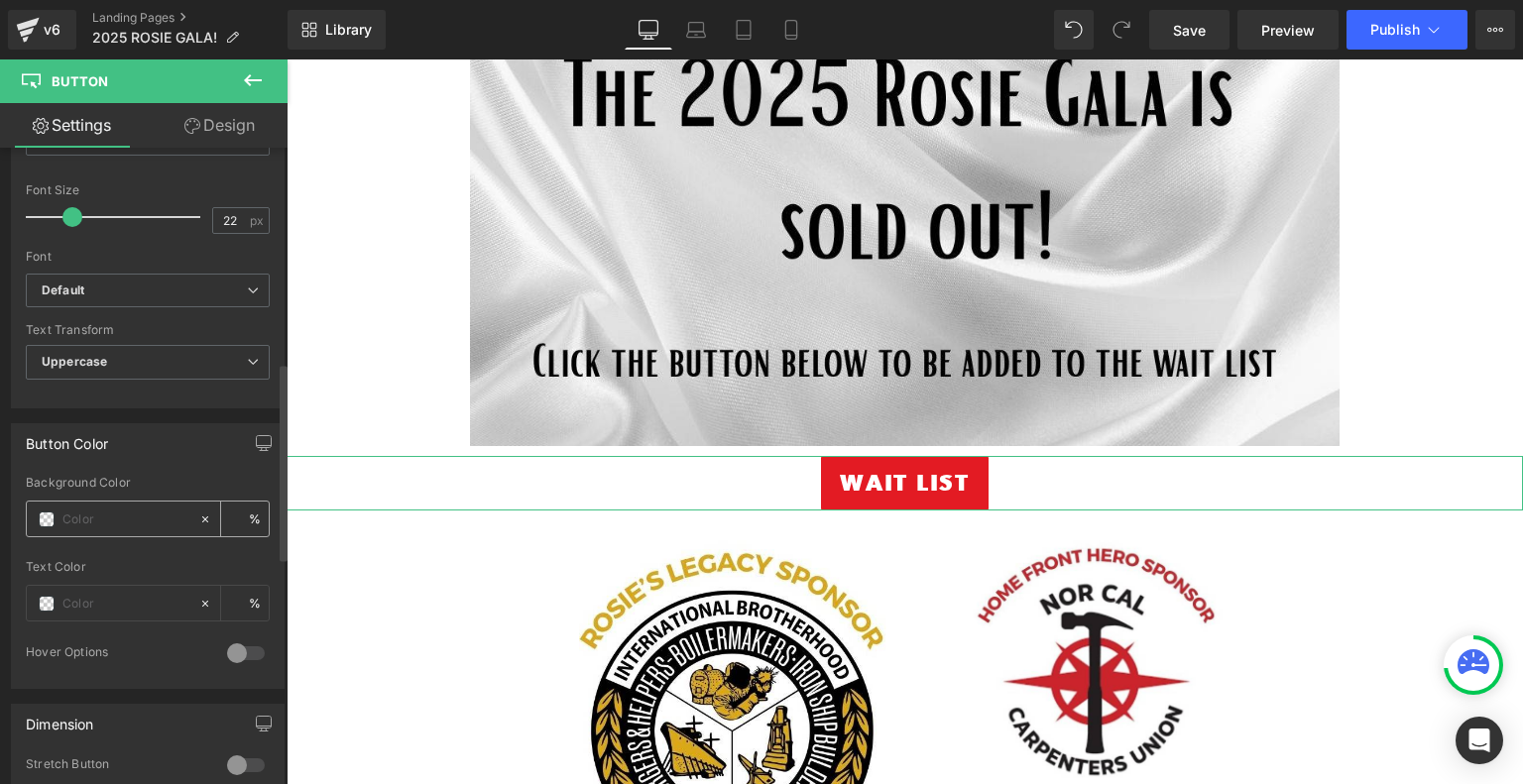 type on "0" 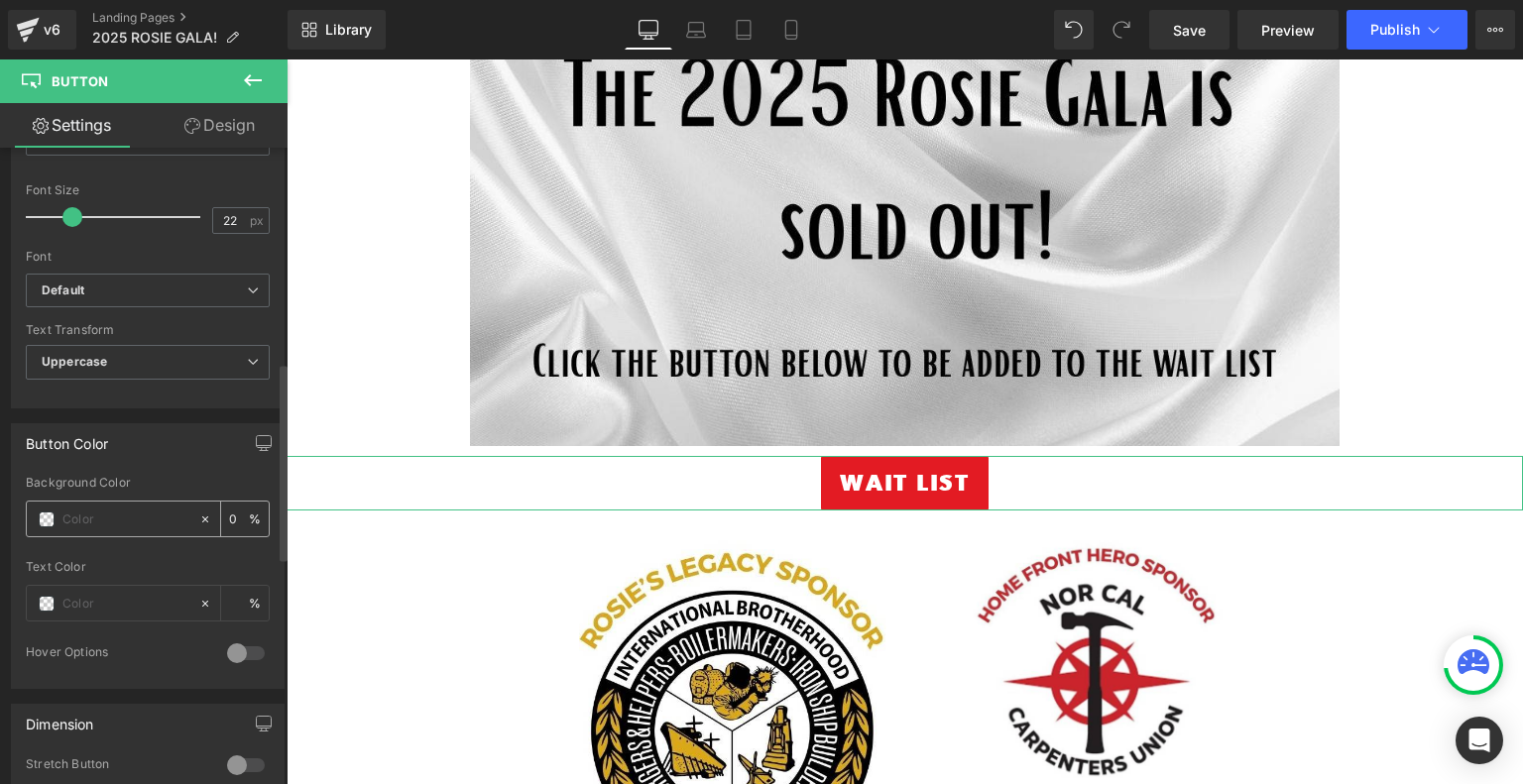 click at bounding box center (47, 519) 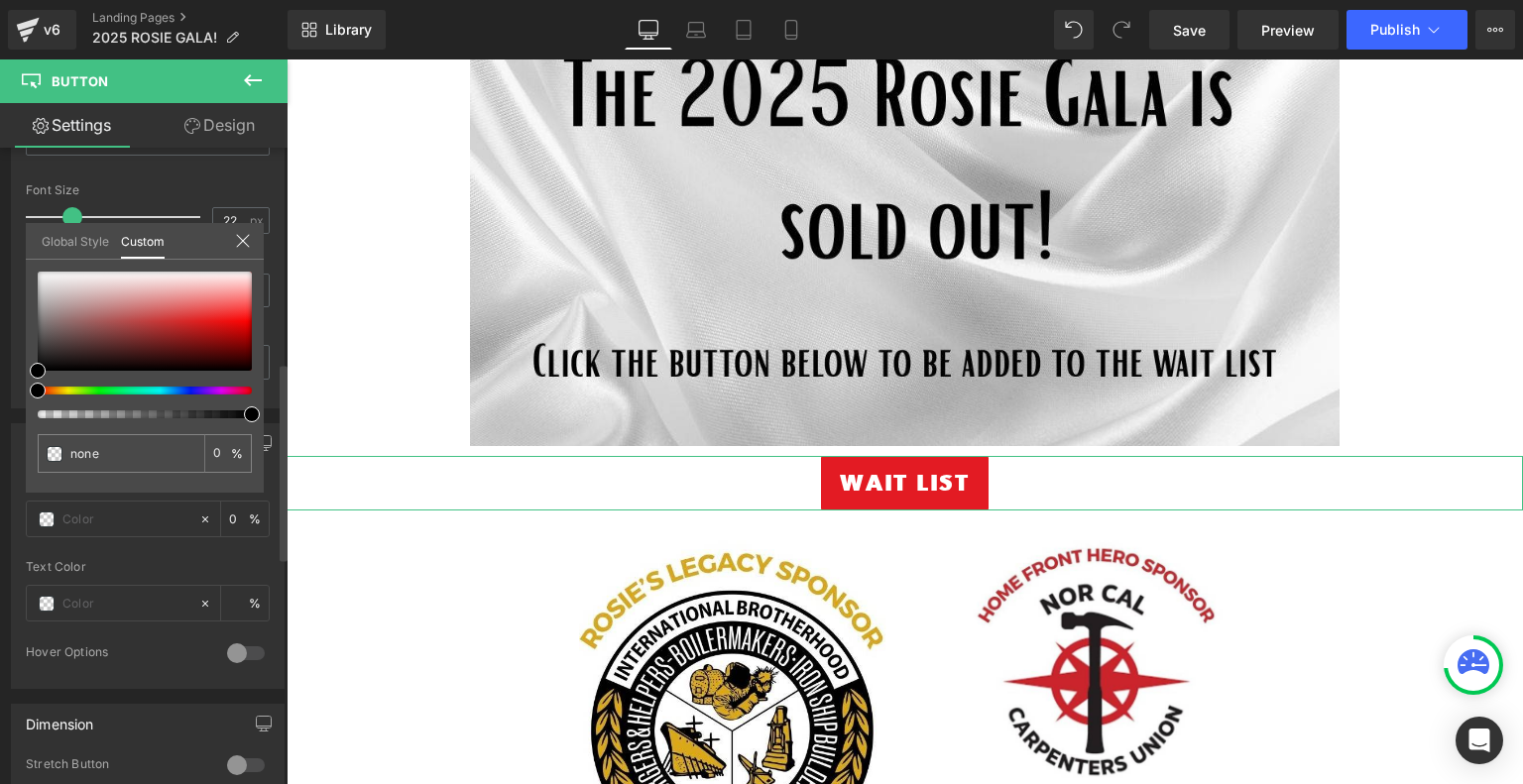 type on "#000000" 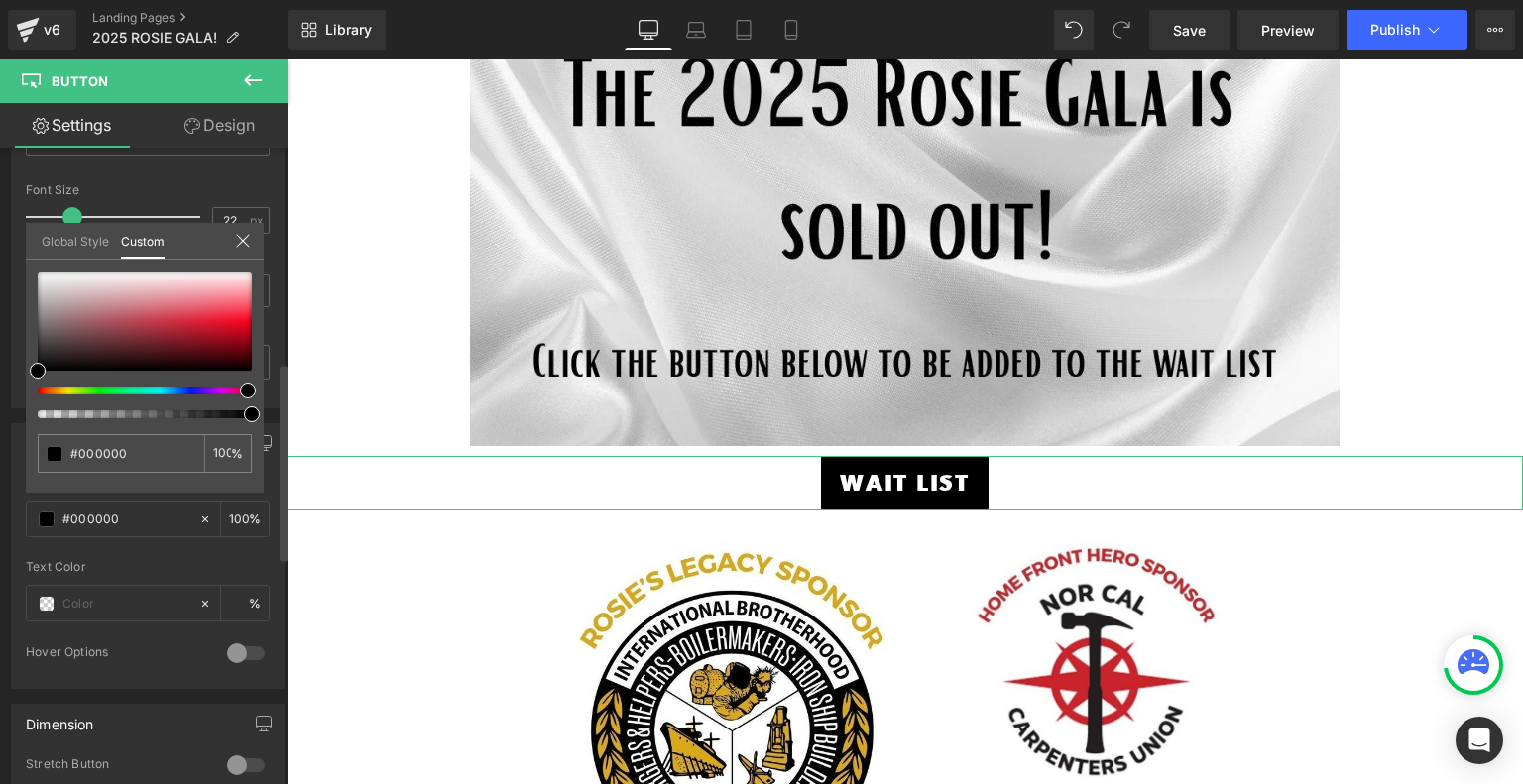 drag, startPoint x: 44, startPoint y: 389, endPoint x: 247, endPoint y: 402, distance: 203.4158 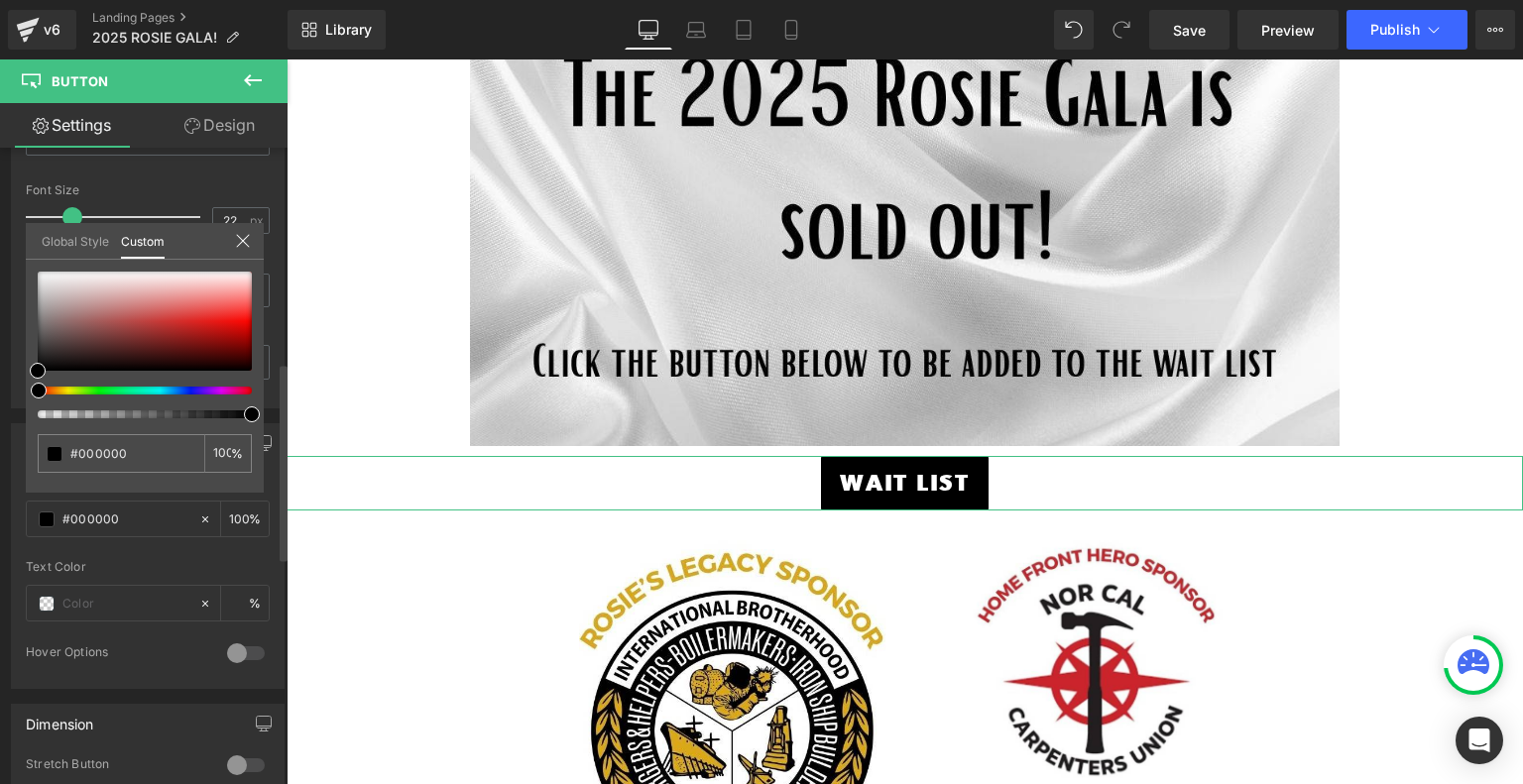 drag, startPoint x: 244, startPoint y: 389, endPoint x: 28, endPoint y: 376, distance: 216.39085 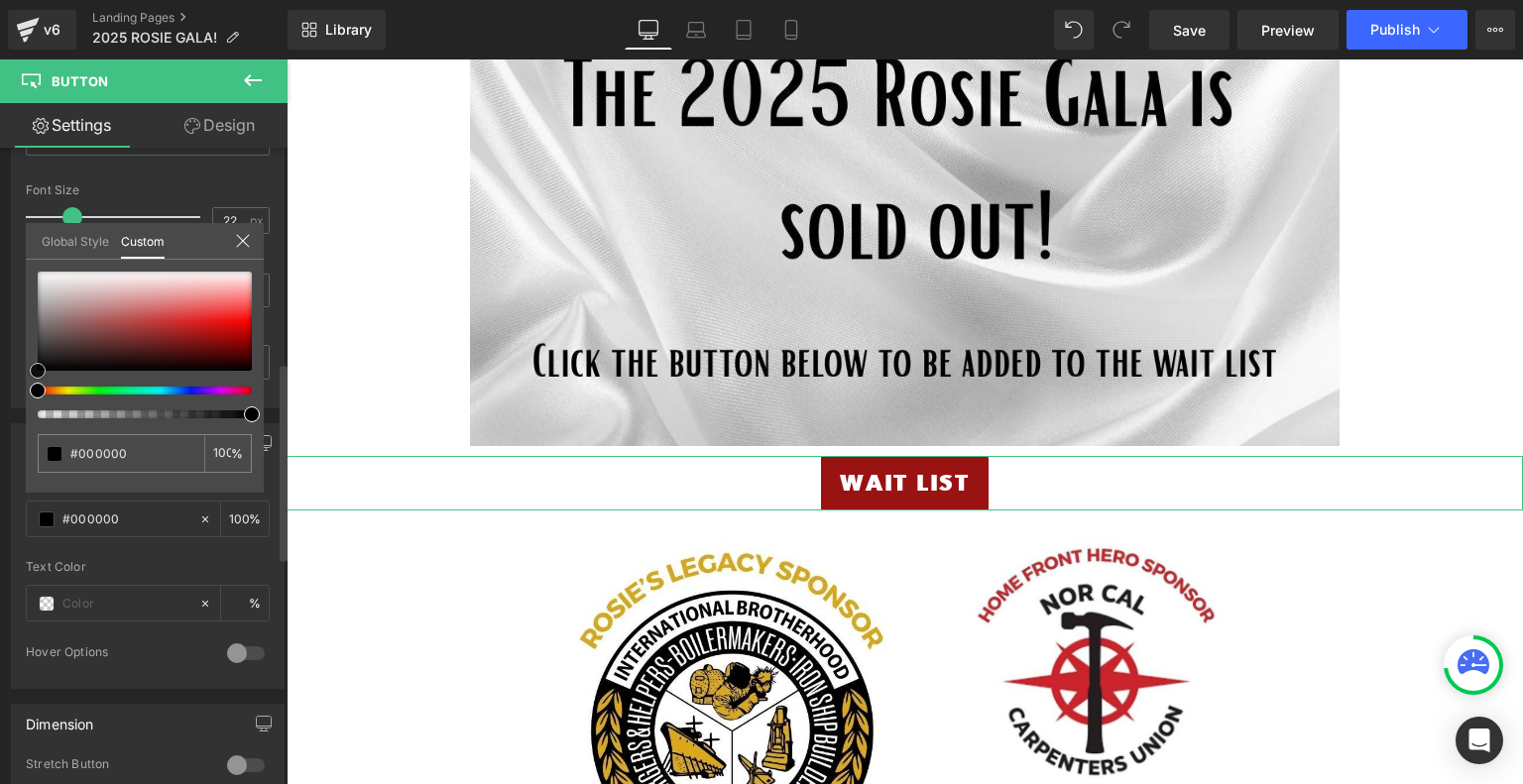 type on "#9a1313" 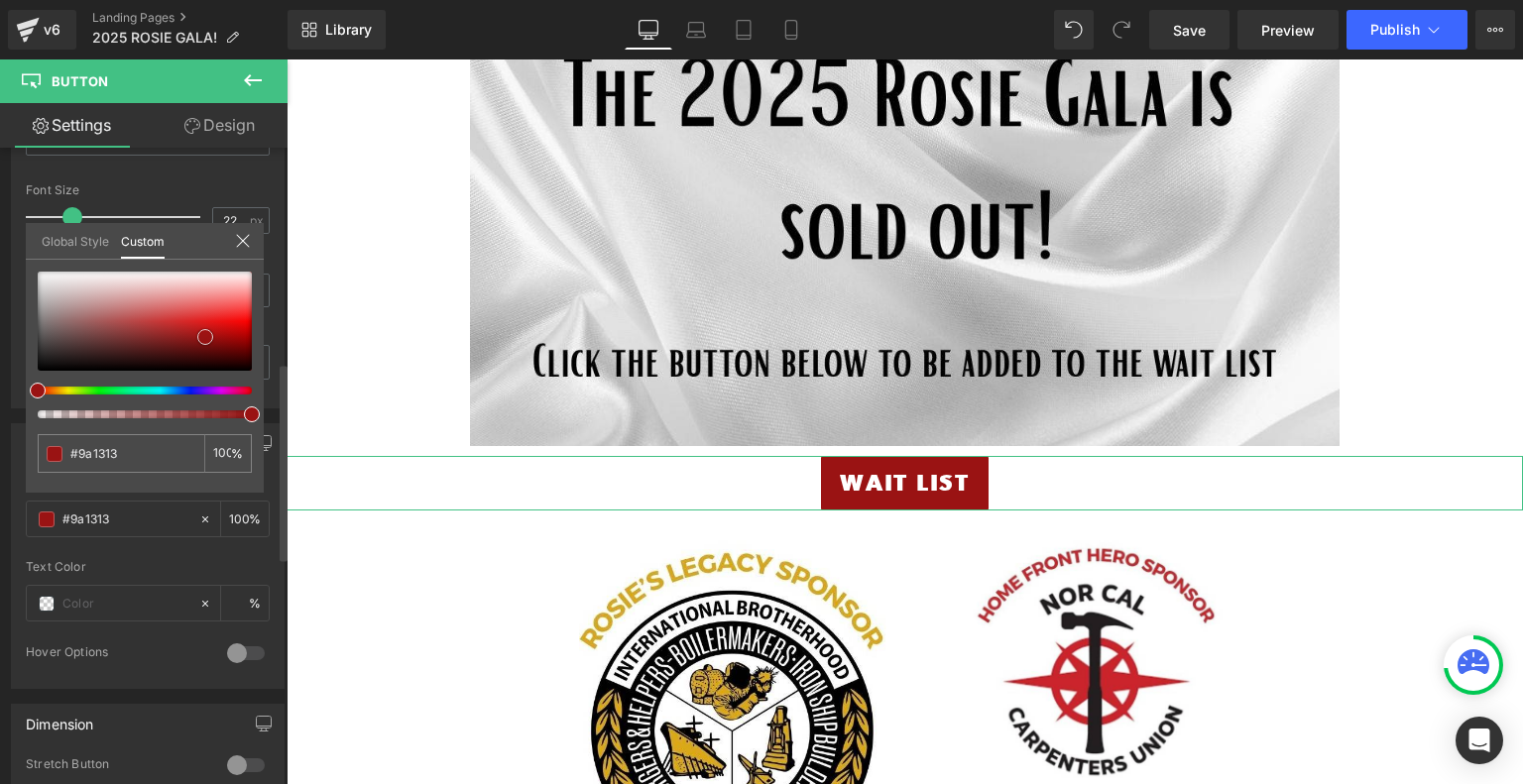 click at bounding box center (145, 321) 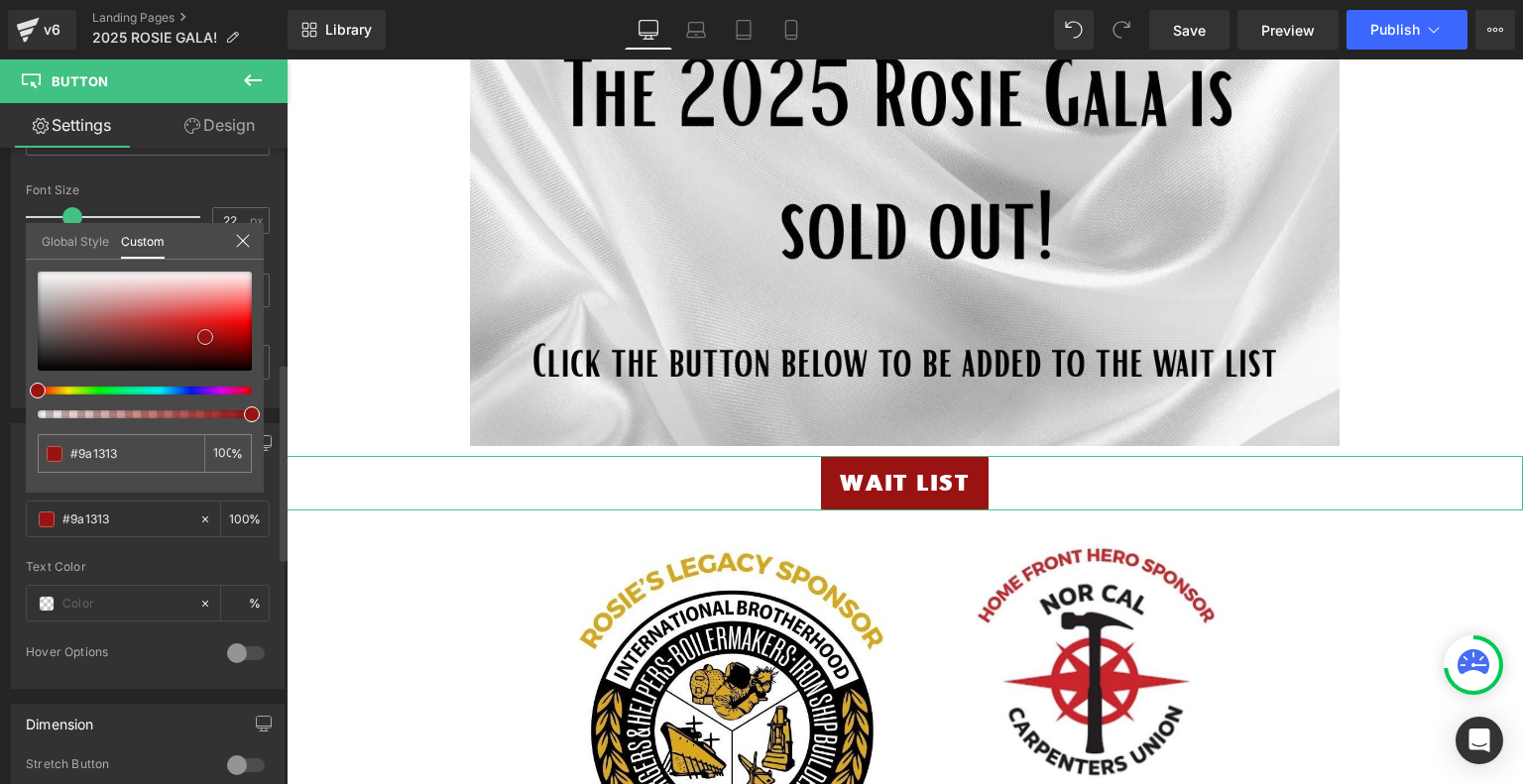 type on "#a51212" 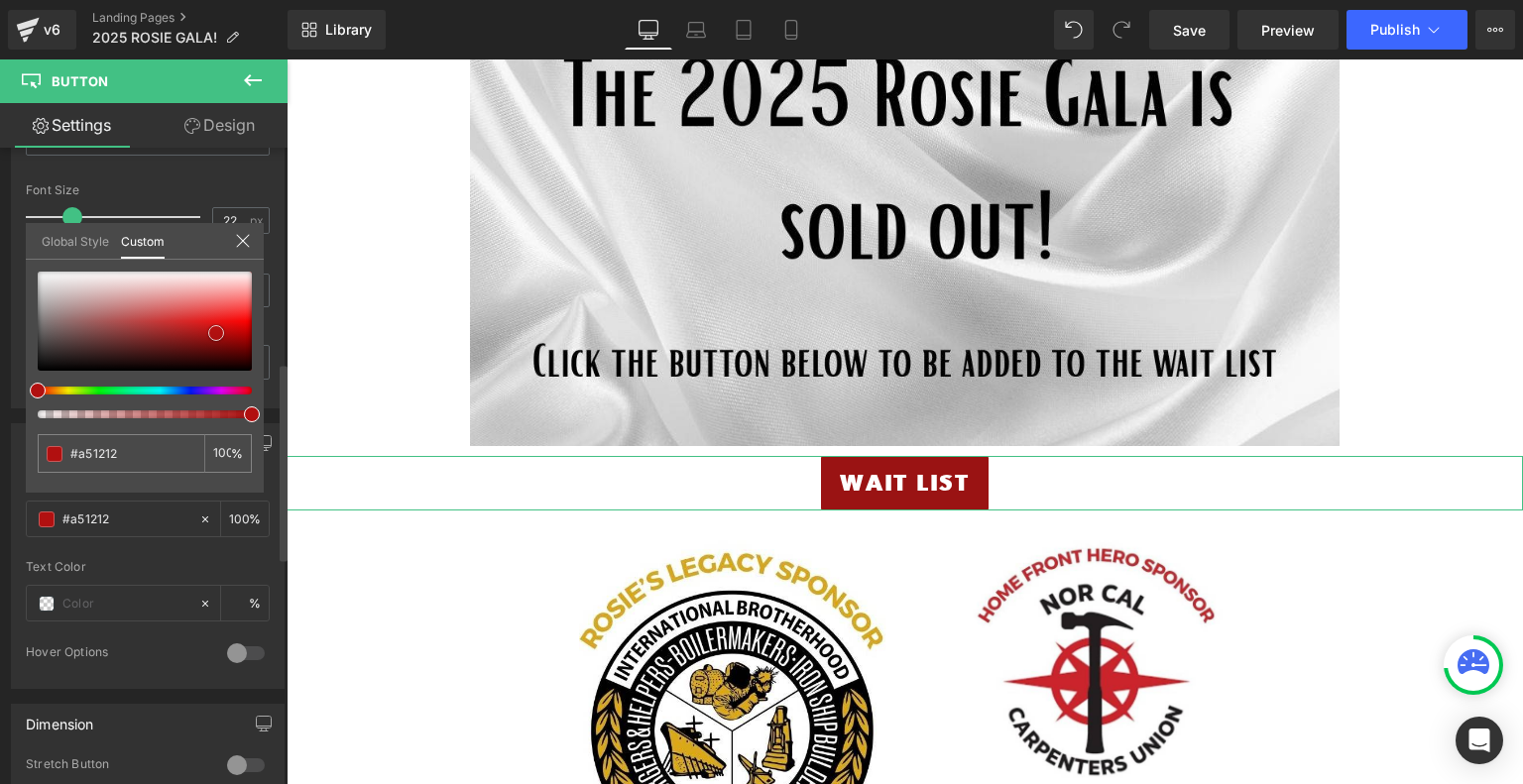 type on "#b11010" 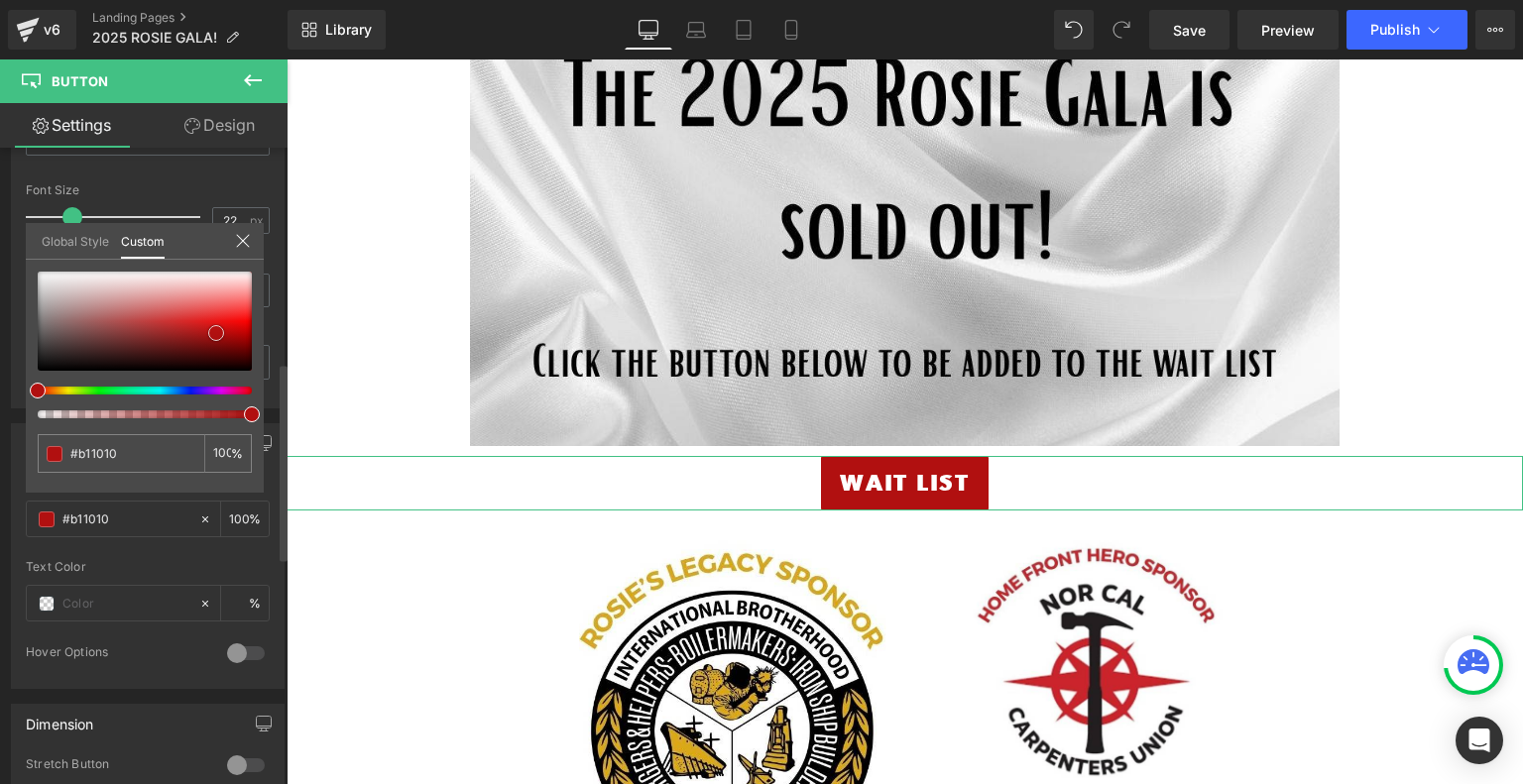 type on "#9c1111" 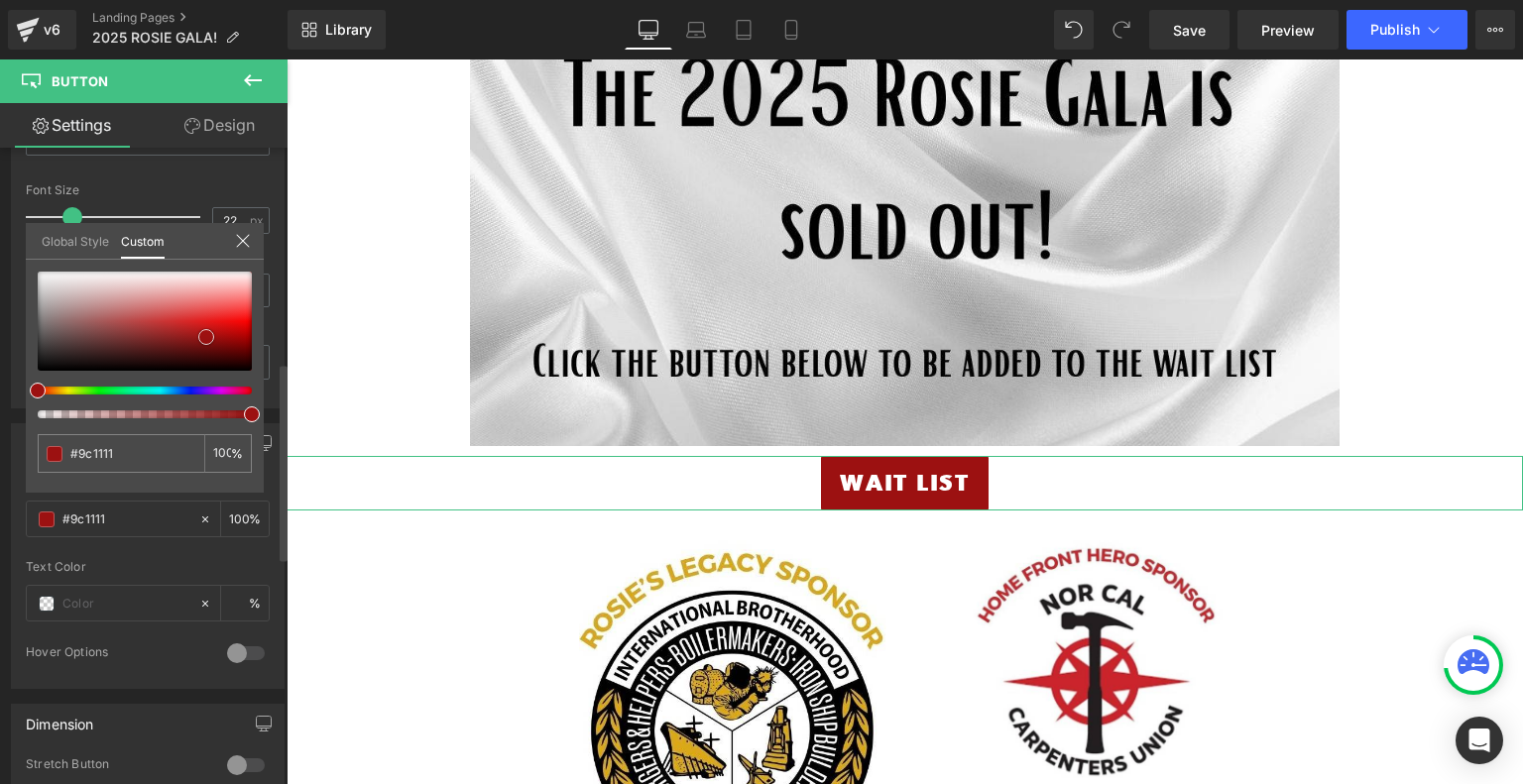 type on "#9b1212" 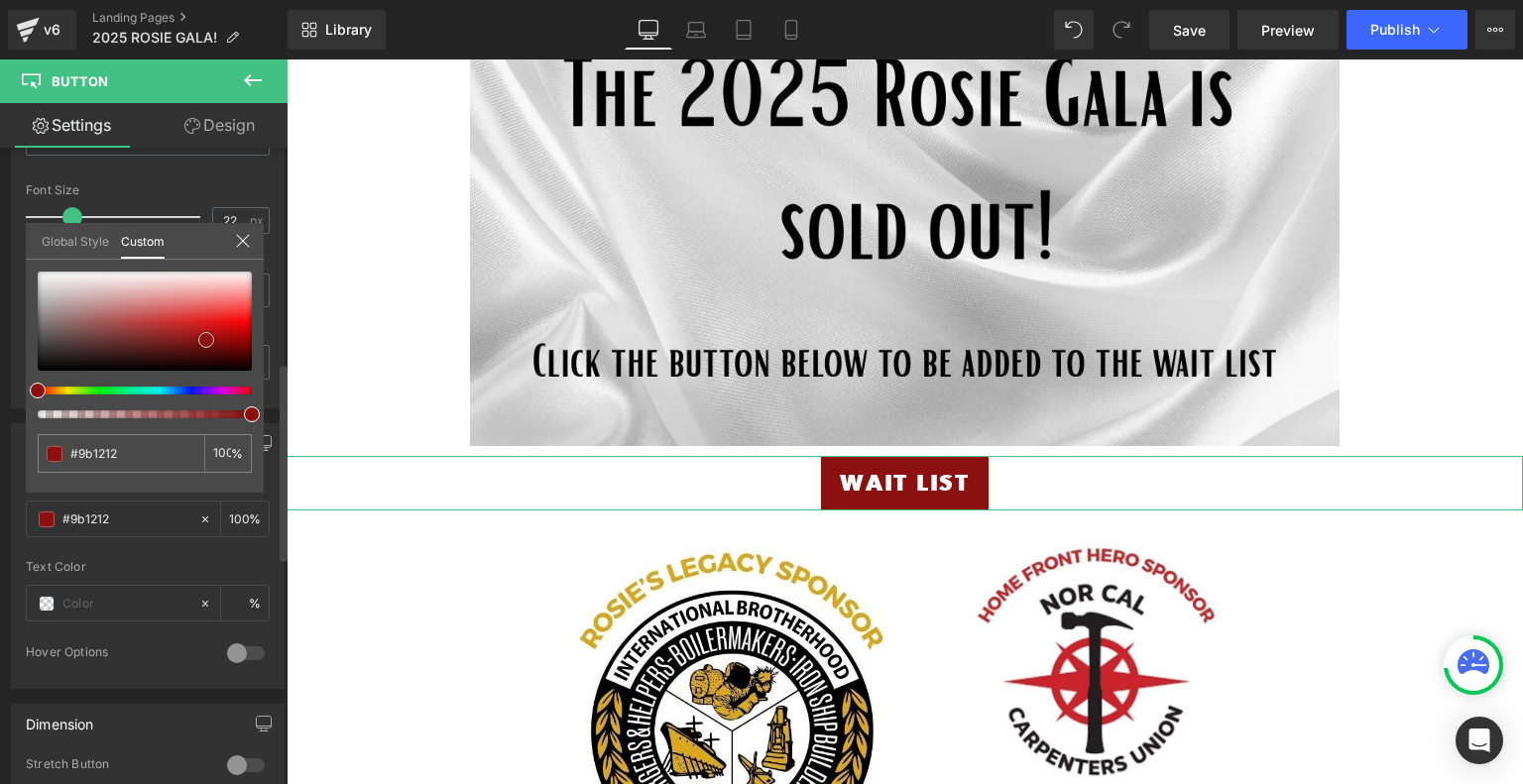 type on "#8d1010" 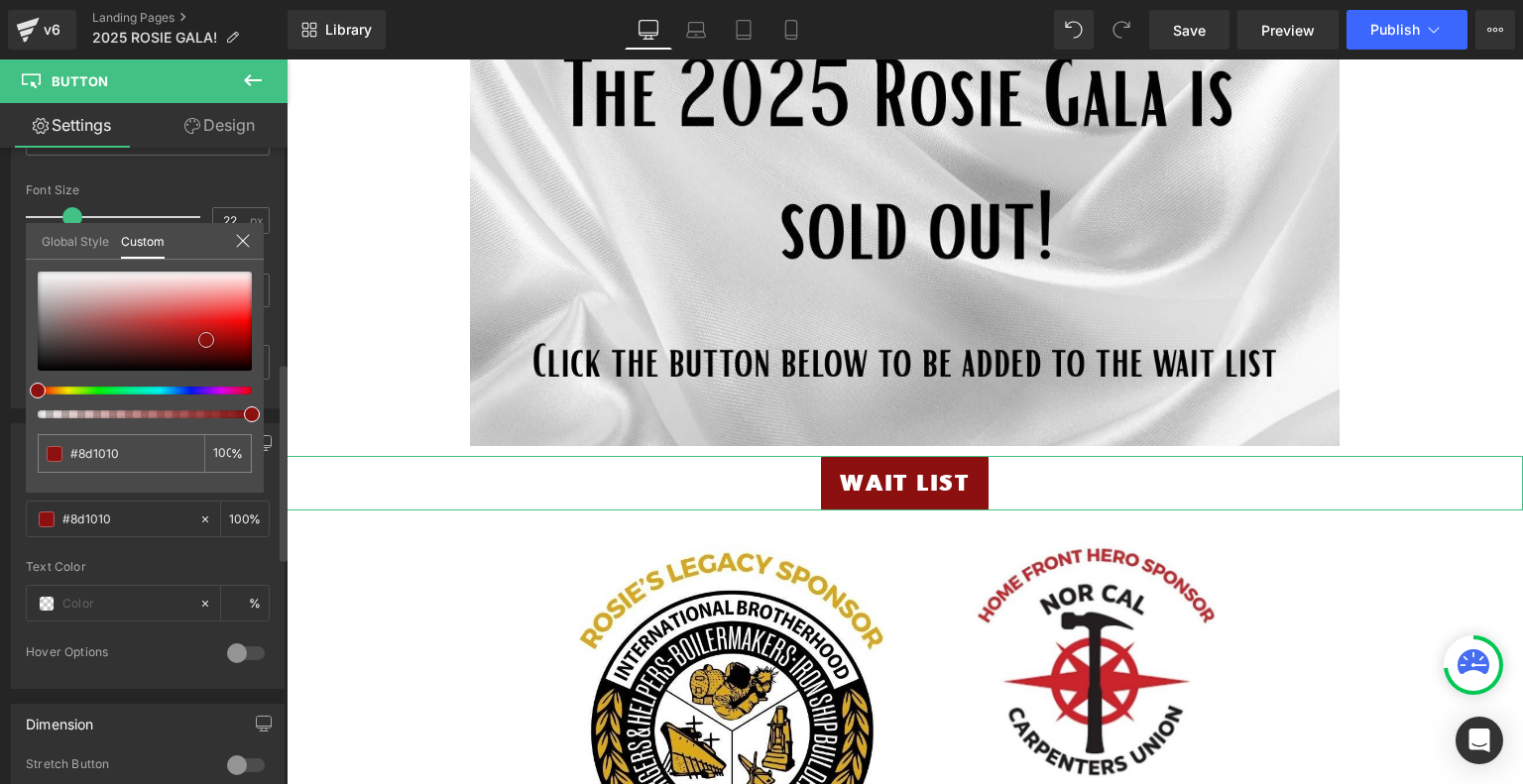 type on "#921010" 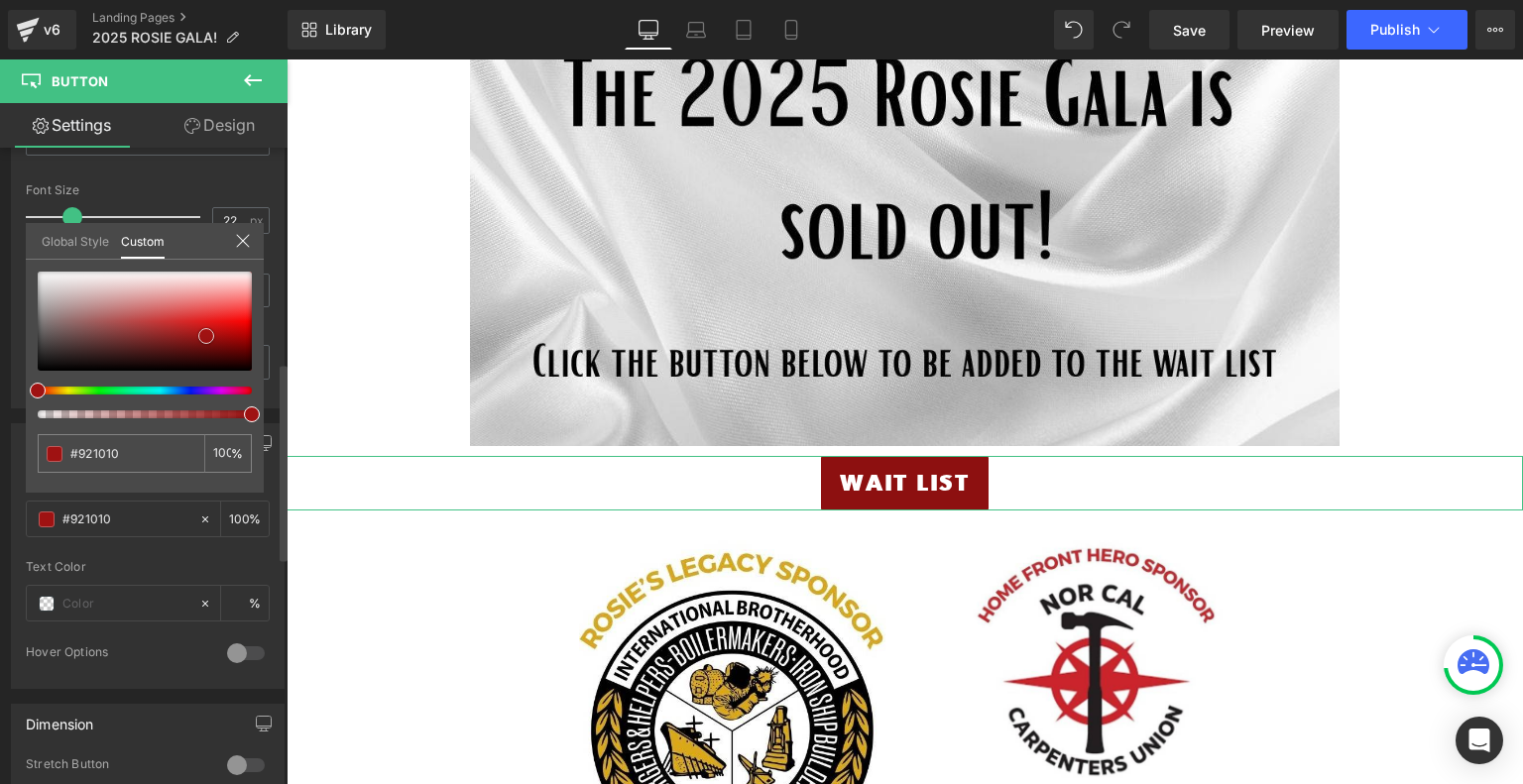 type on "#9f1212" 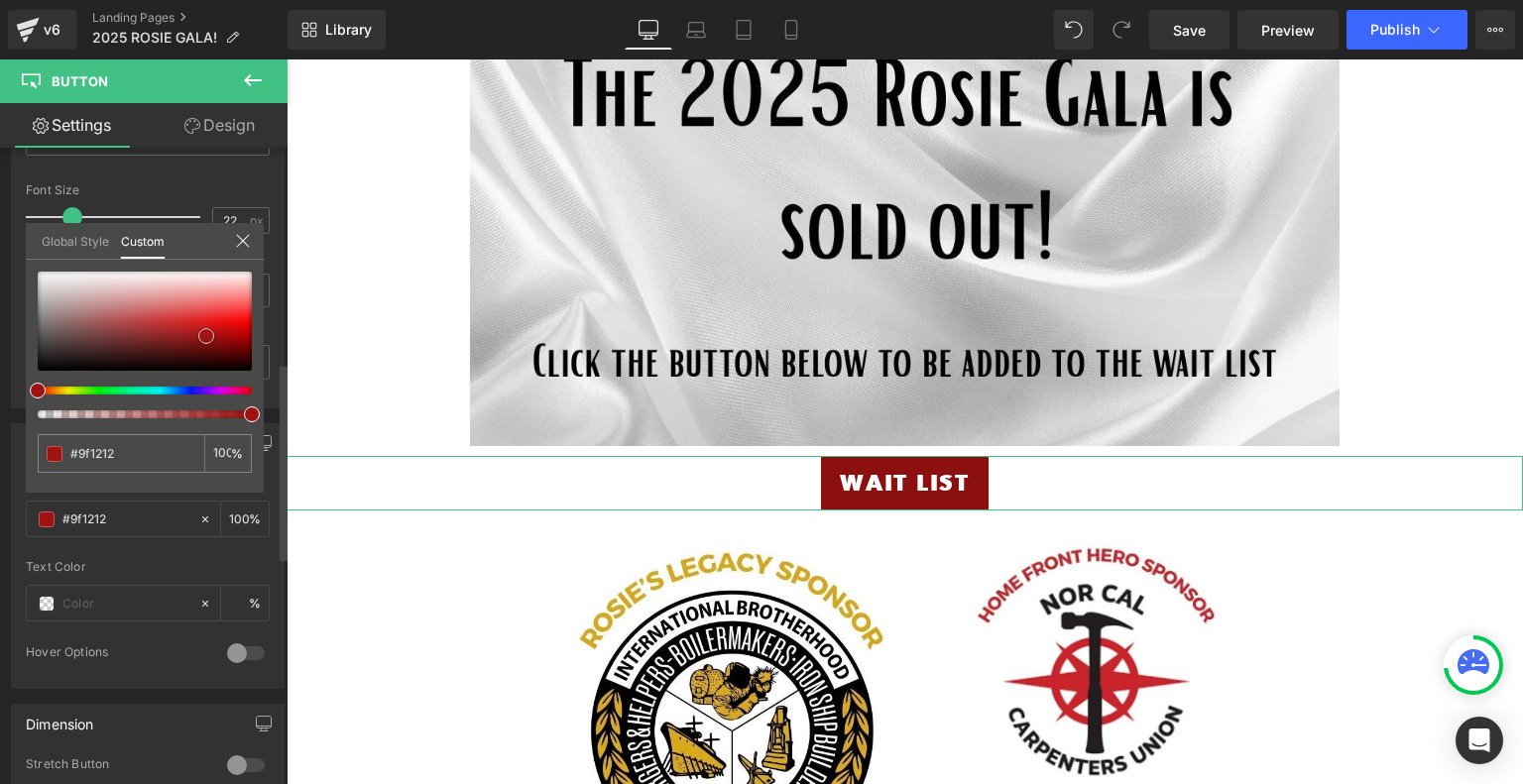 type on "#ae1313" 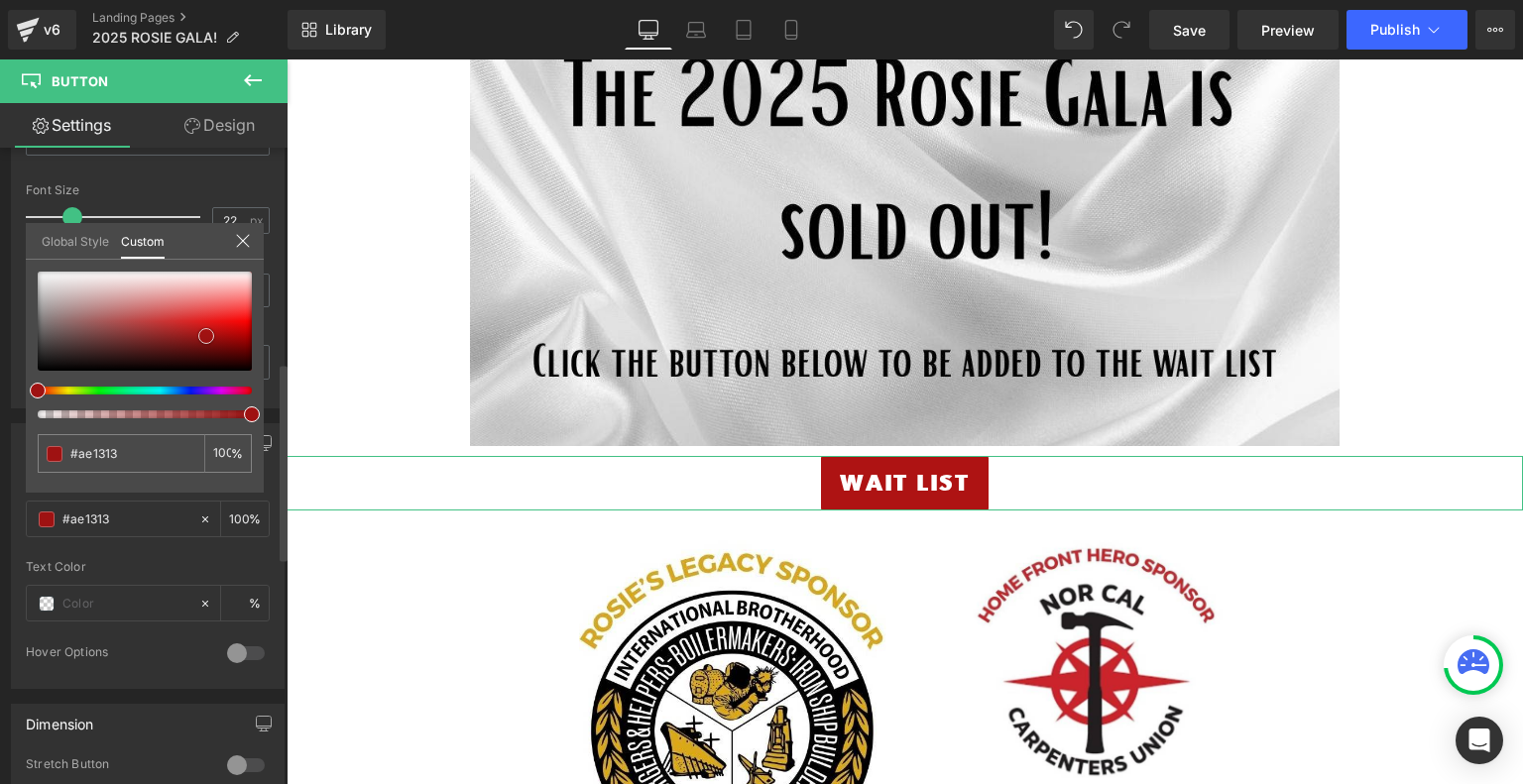 type on "#cd1818" 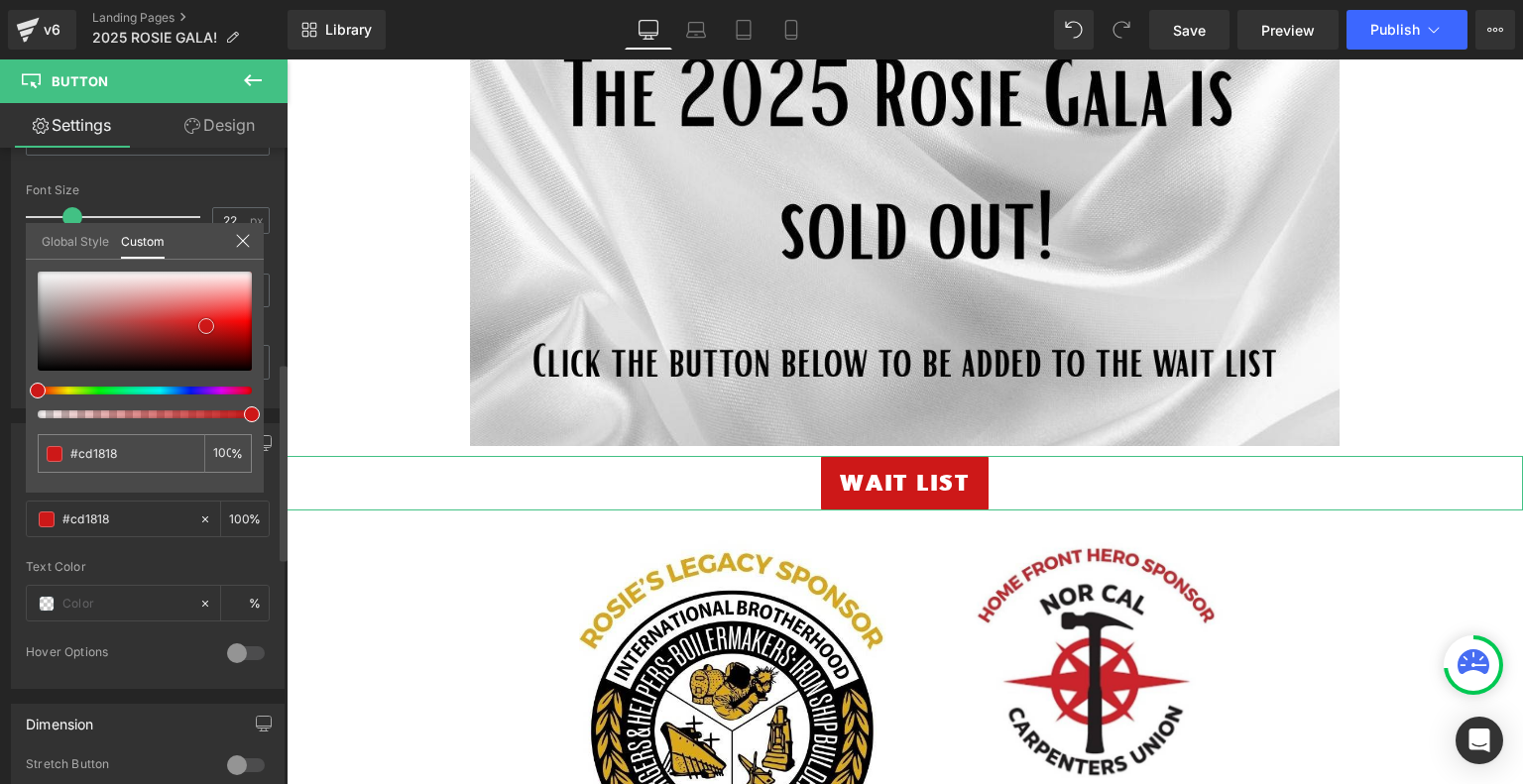 type on "#c41717" 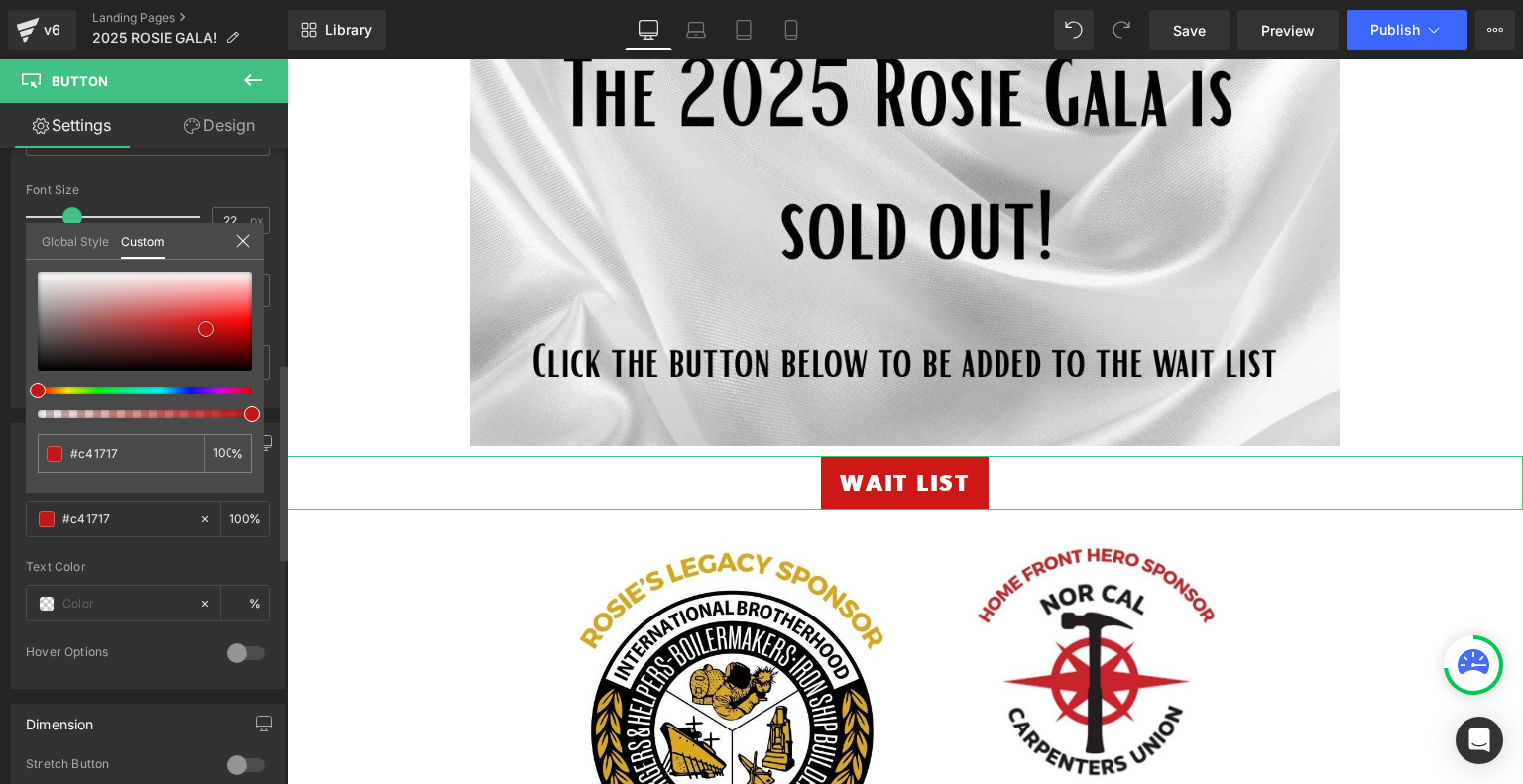 type on "#bf1616" 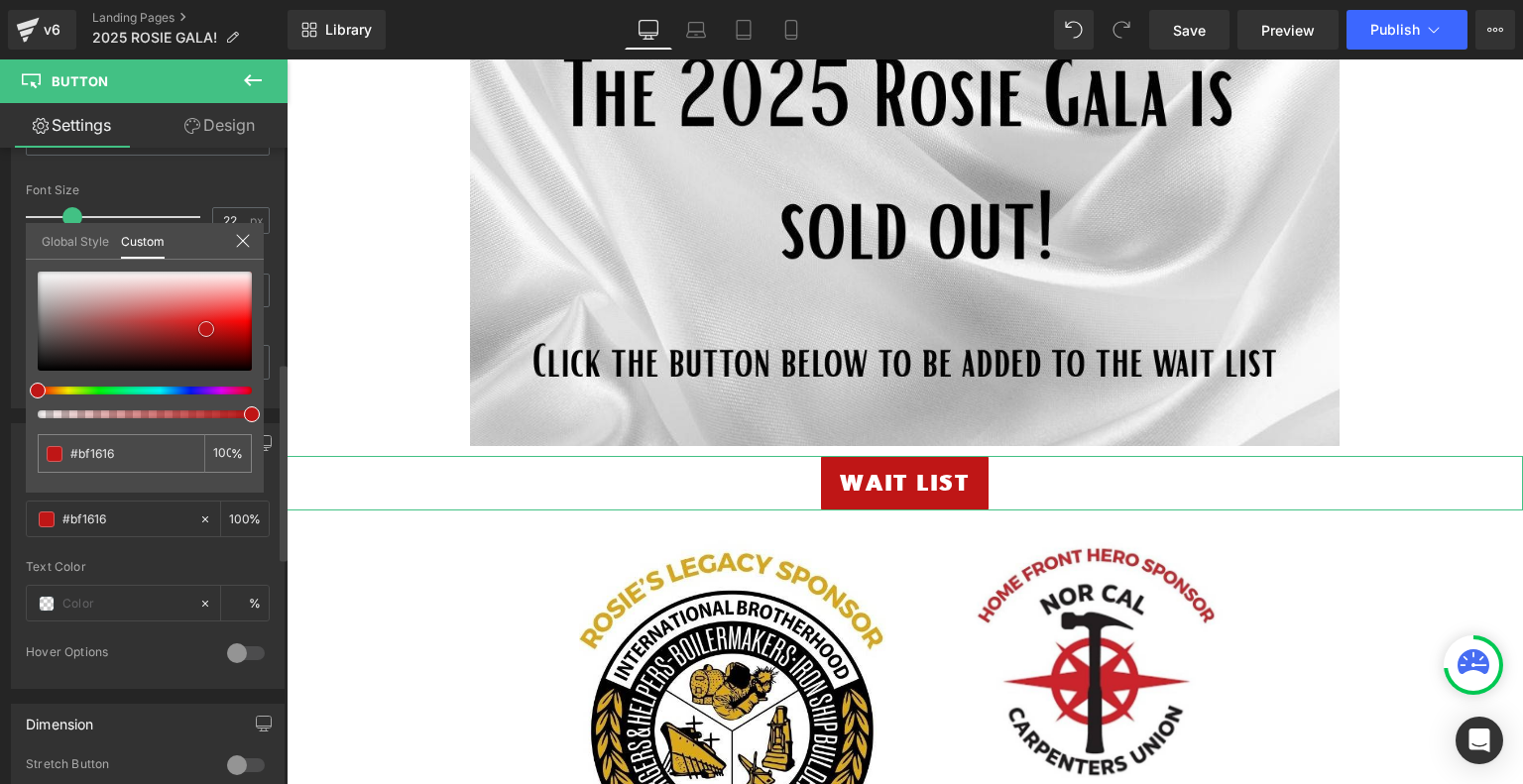 type on "#bb1515" 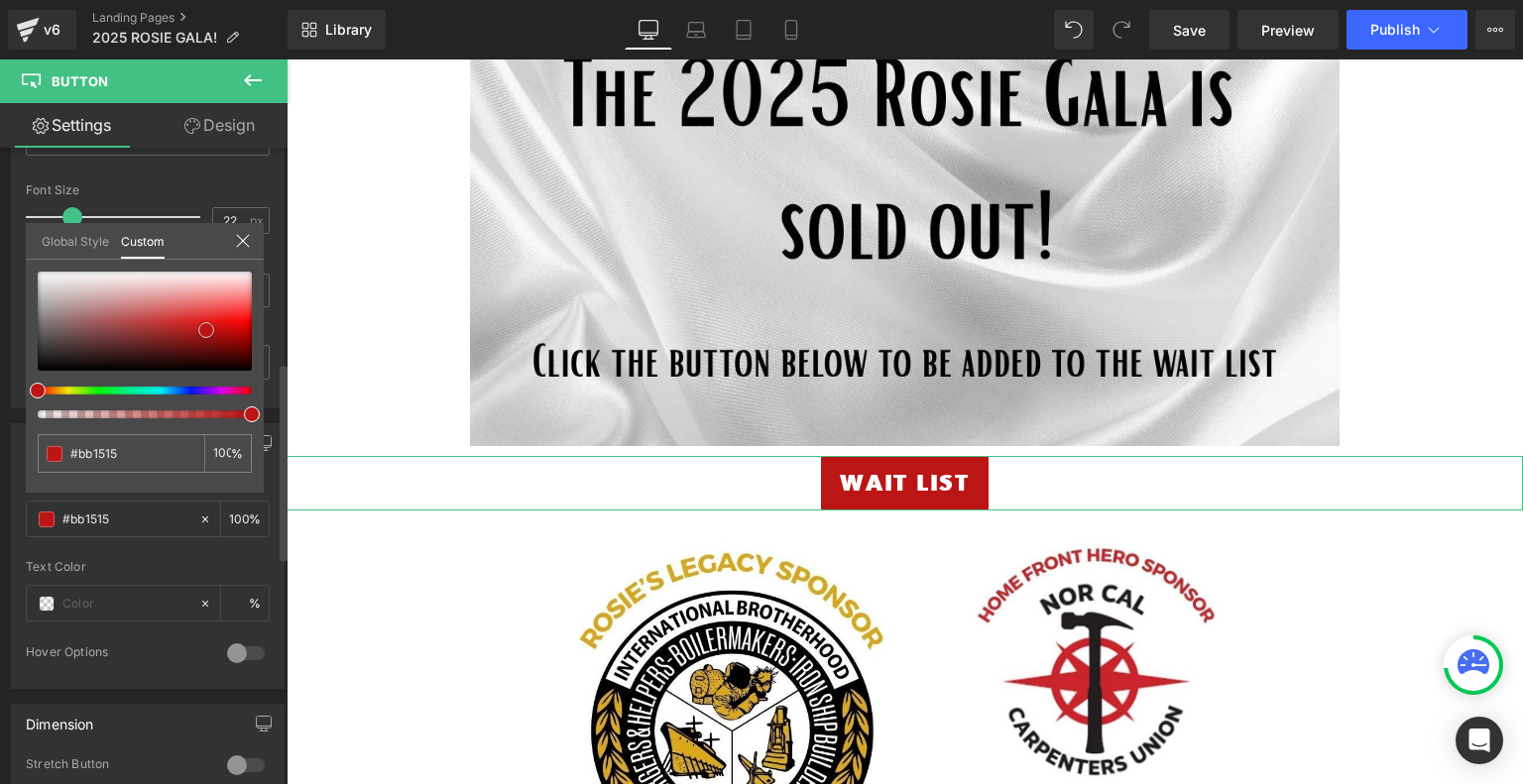 type on "#b71414" 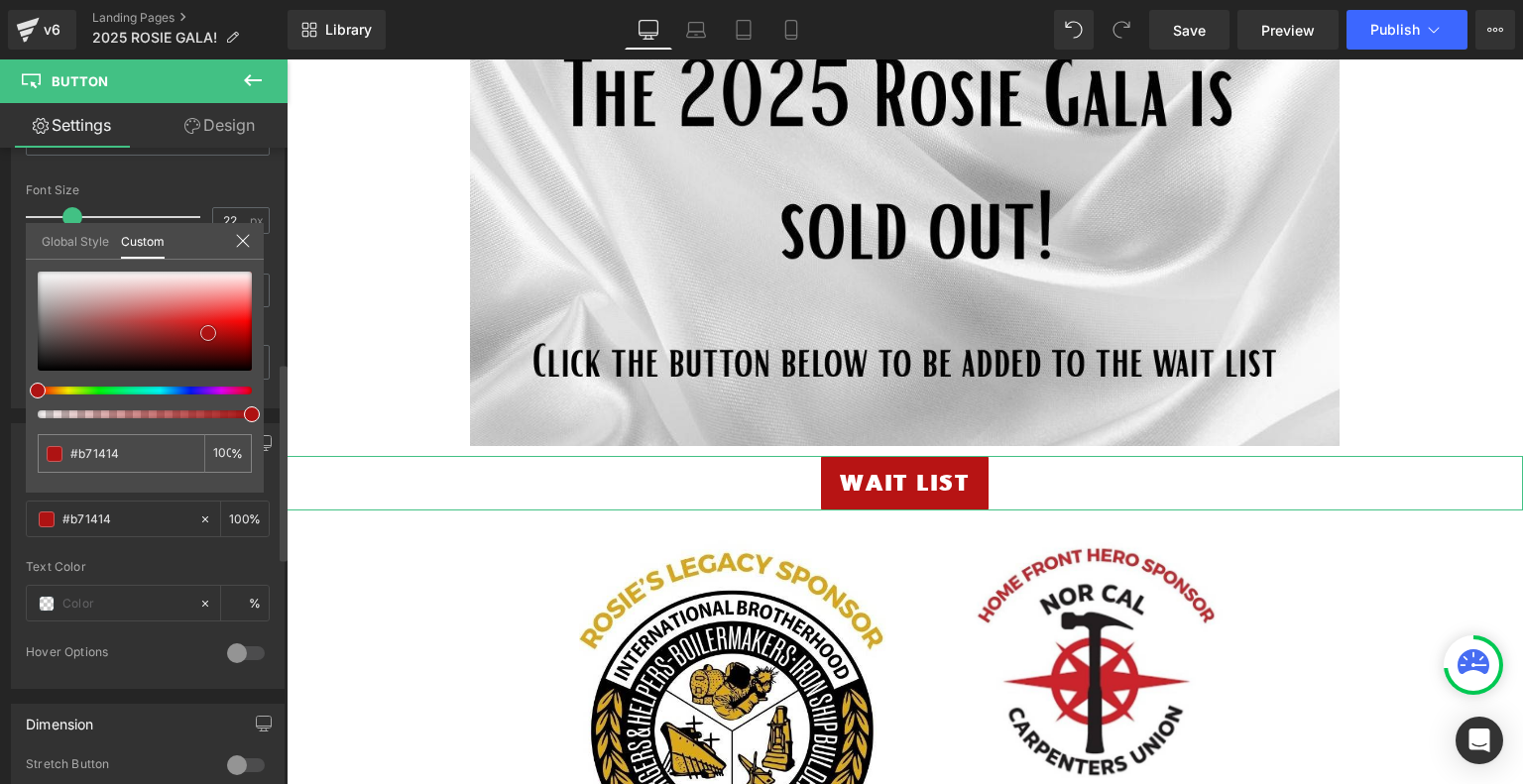 type on "#af1212" 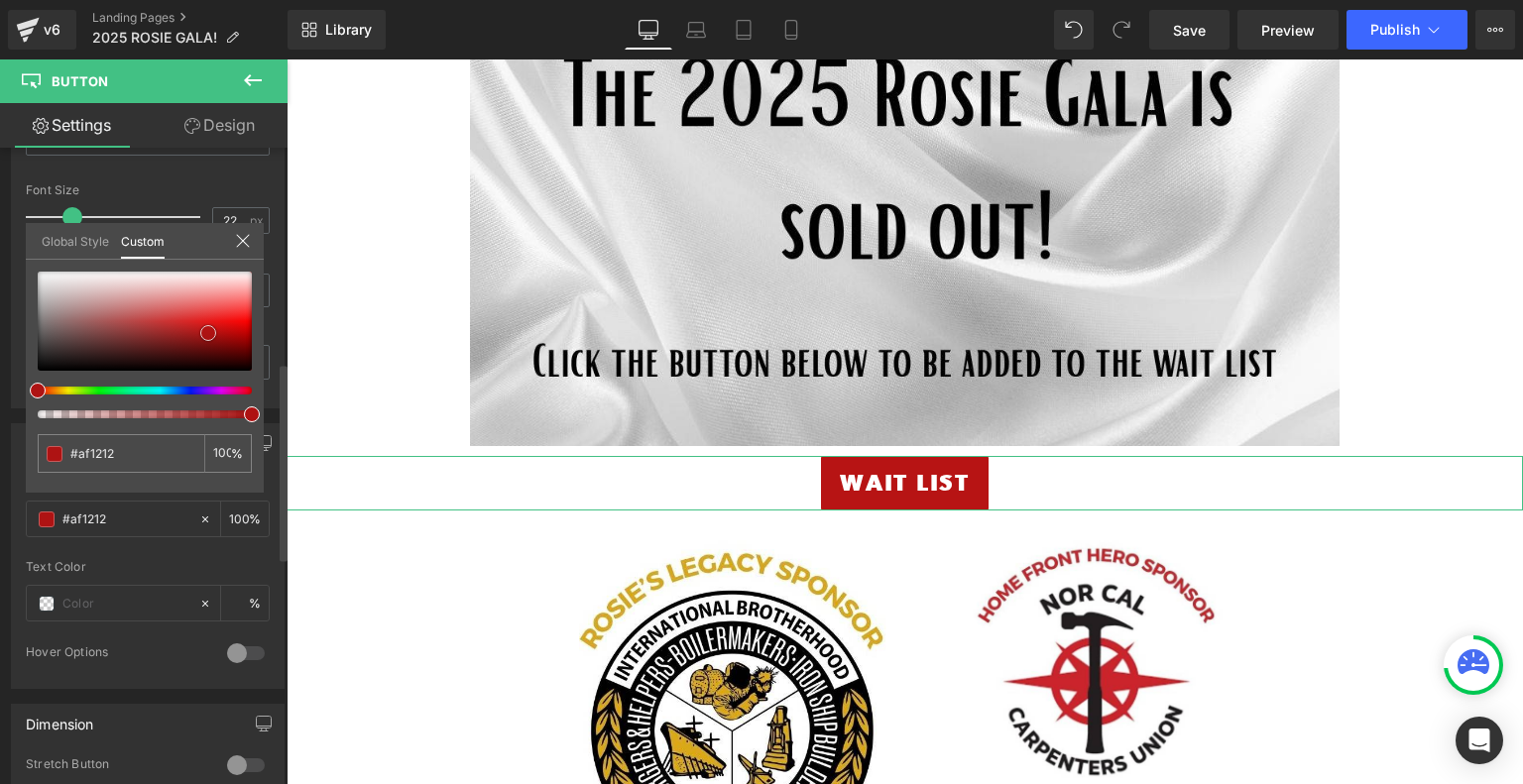 type on "#be1212" 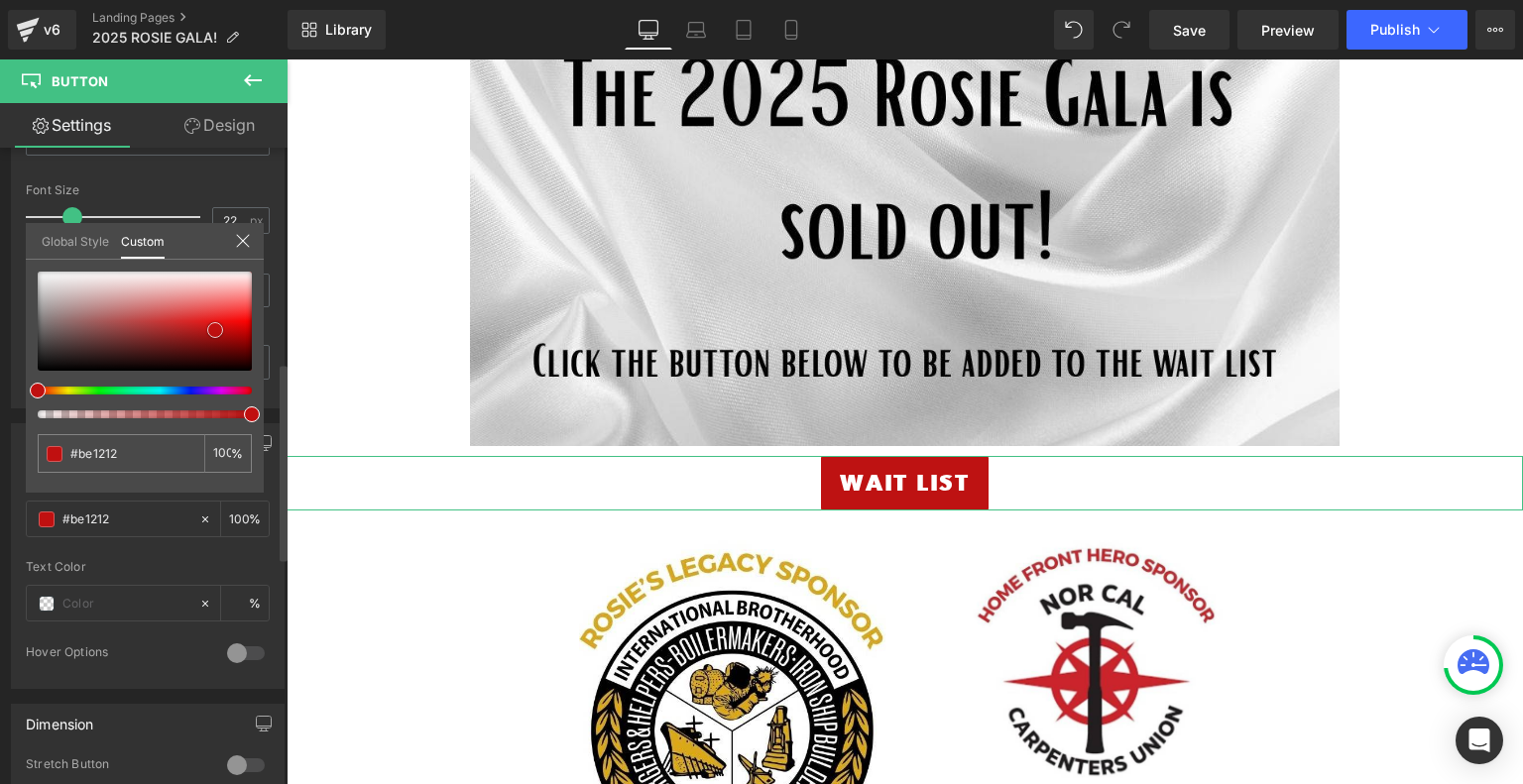 type on "#bf1111" 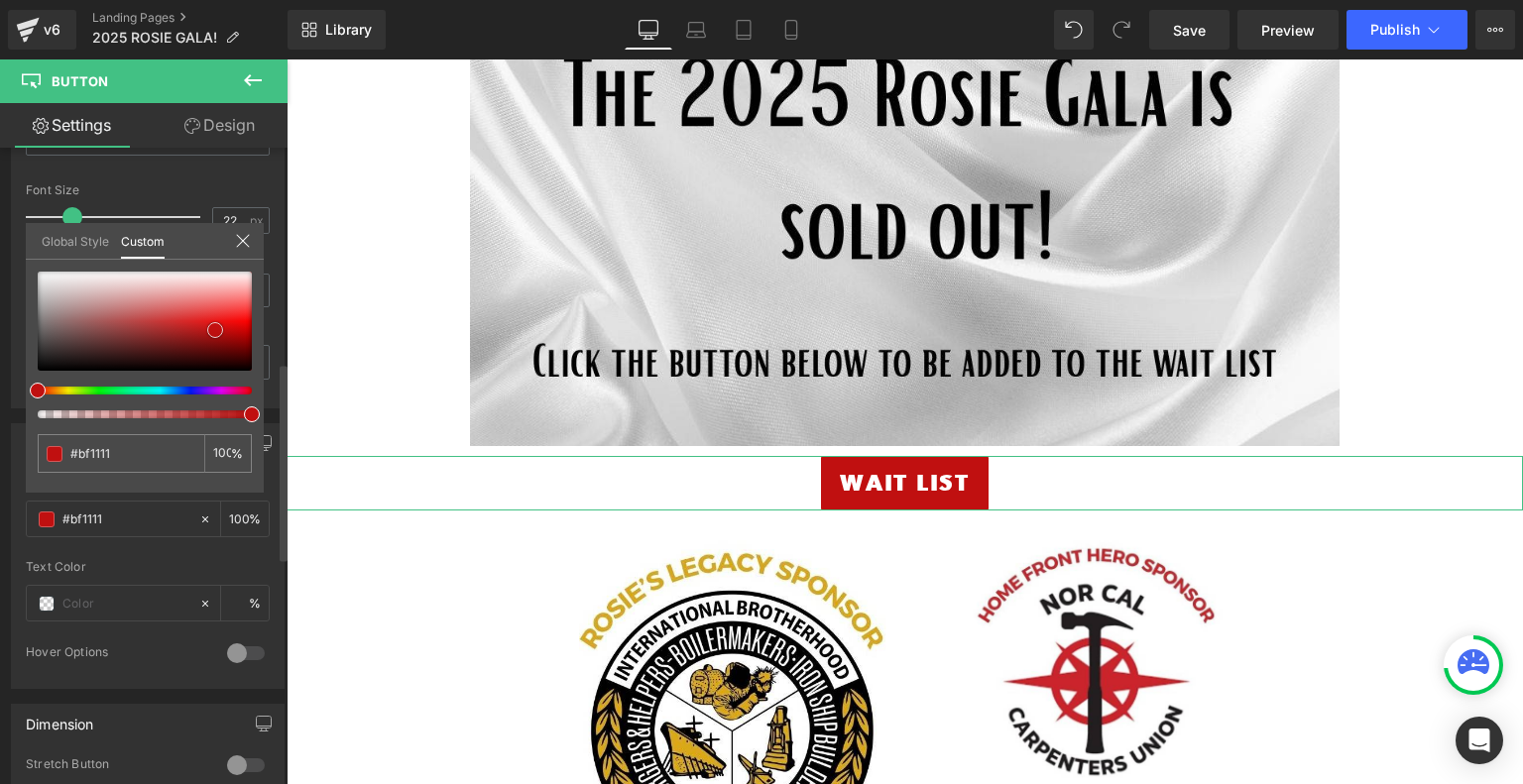 type on "#c01010" 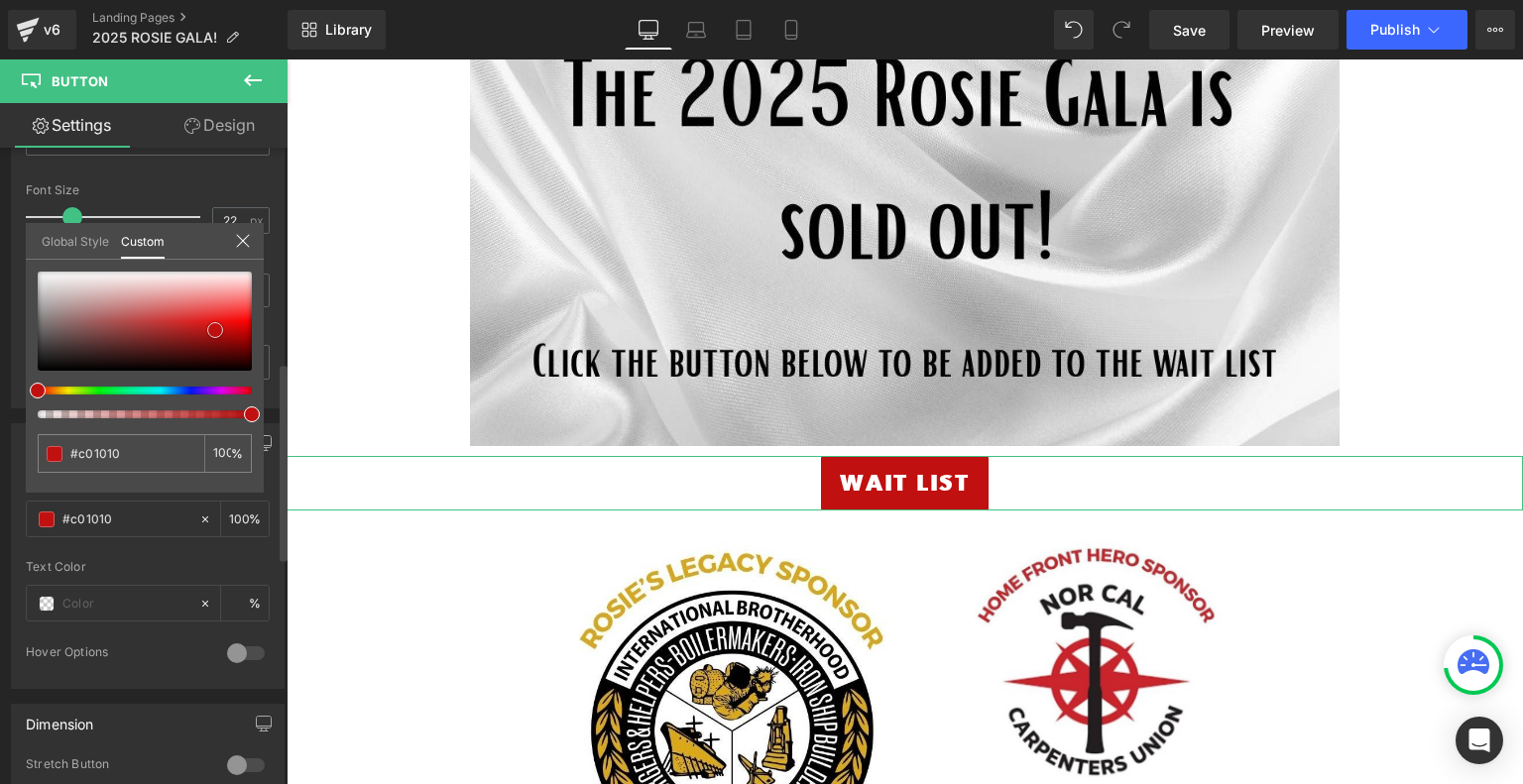 type on "#c10f0f" 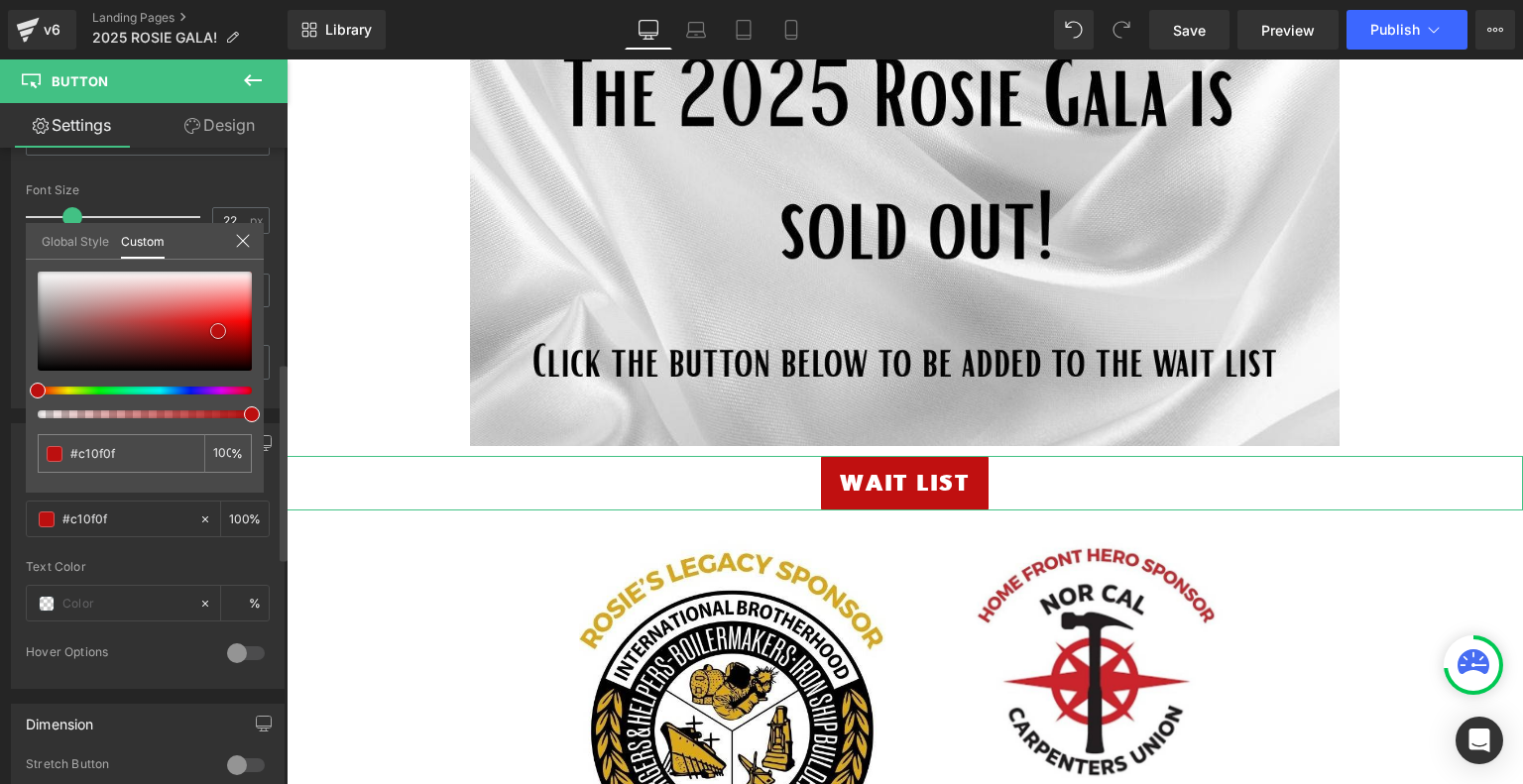 type on "#bc0f0f" 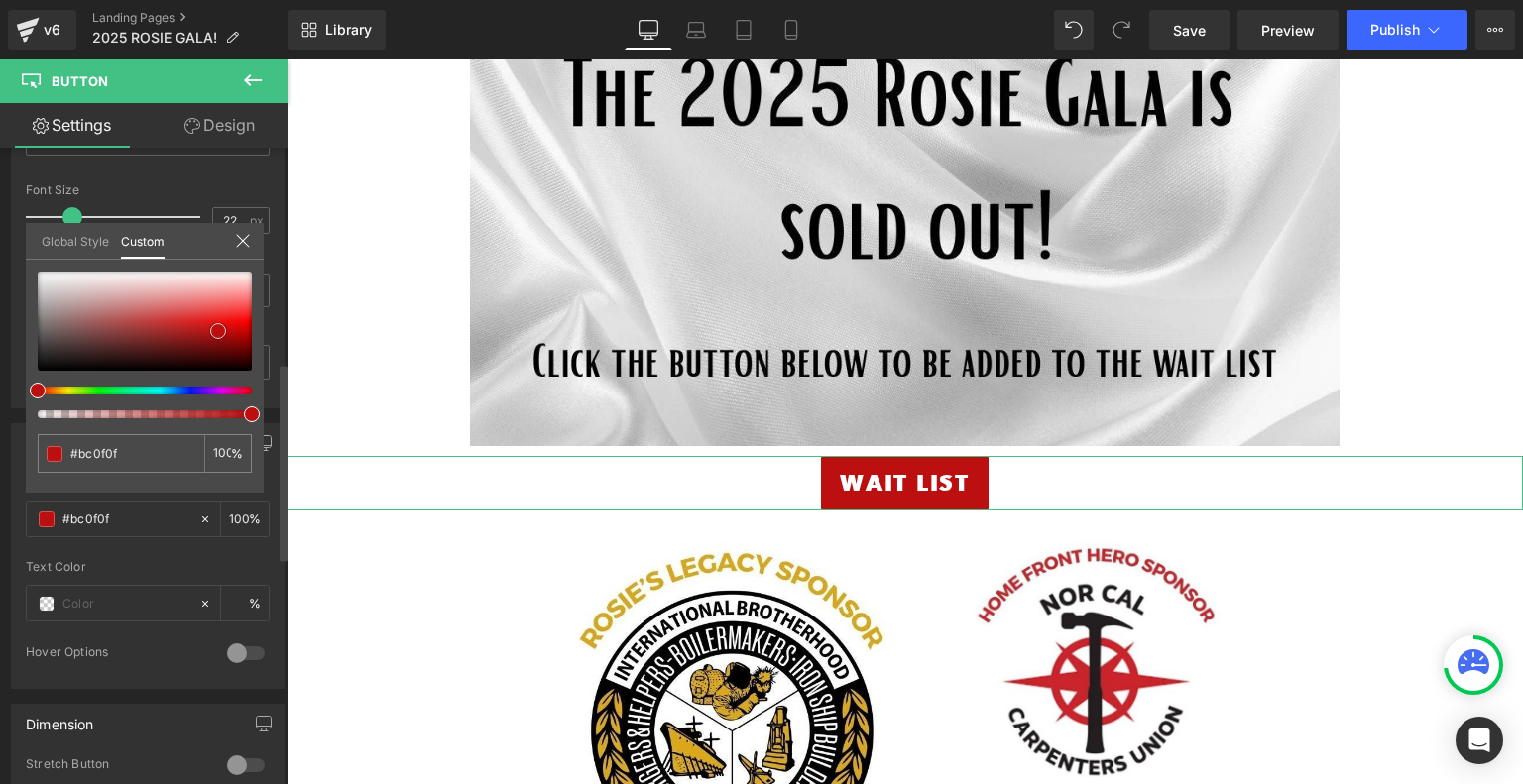 type on "#bb1010" 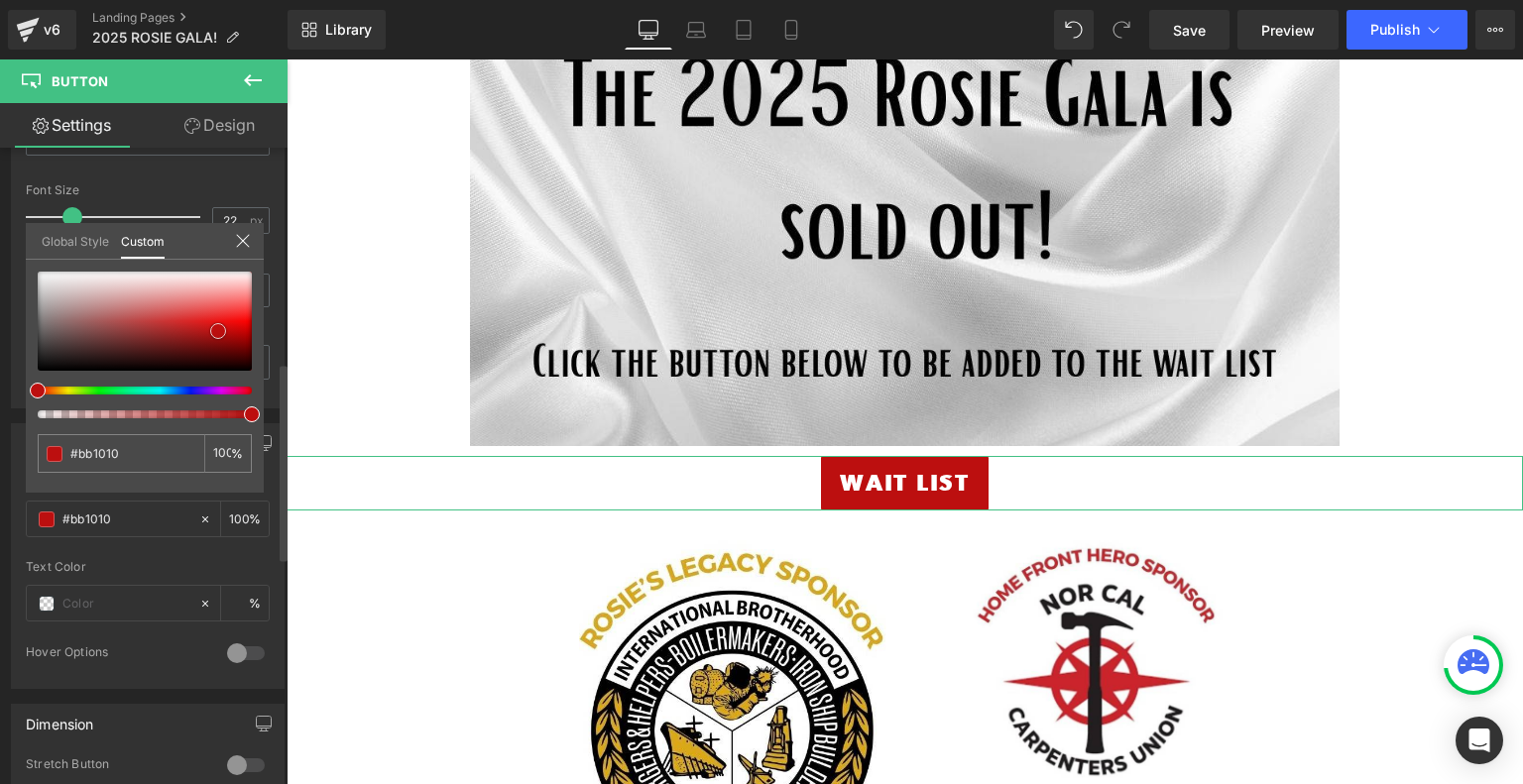 type on "#bc0f0f" 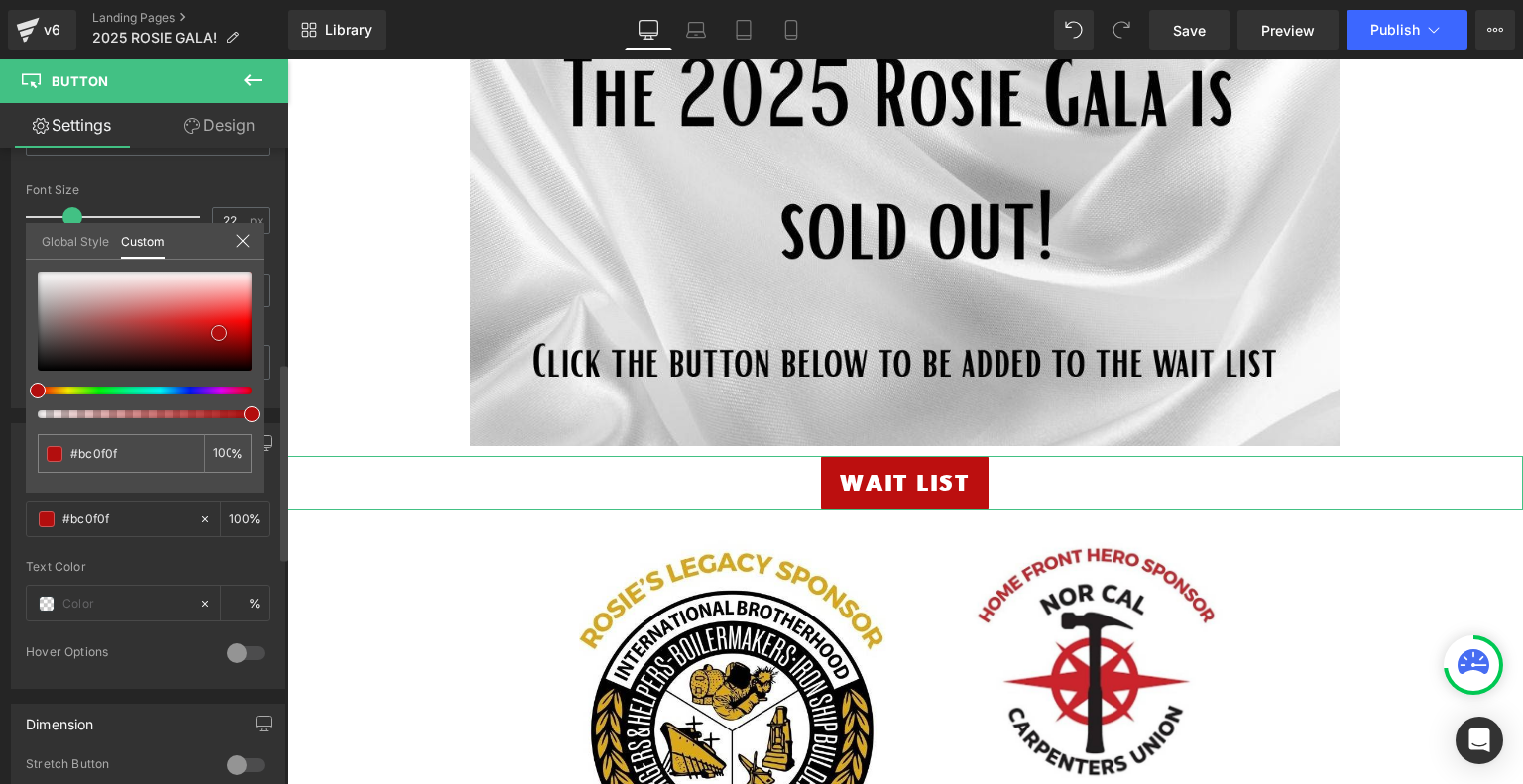 type on "#b30e0e" 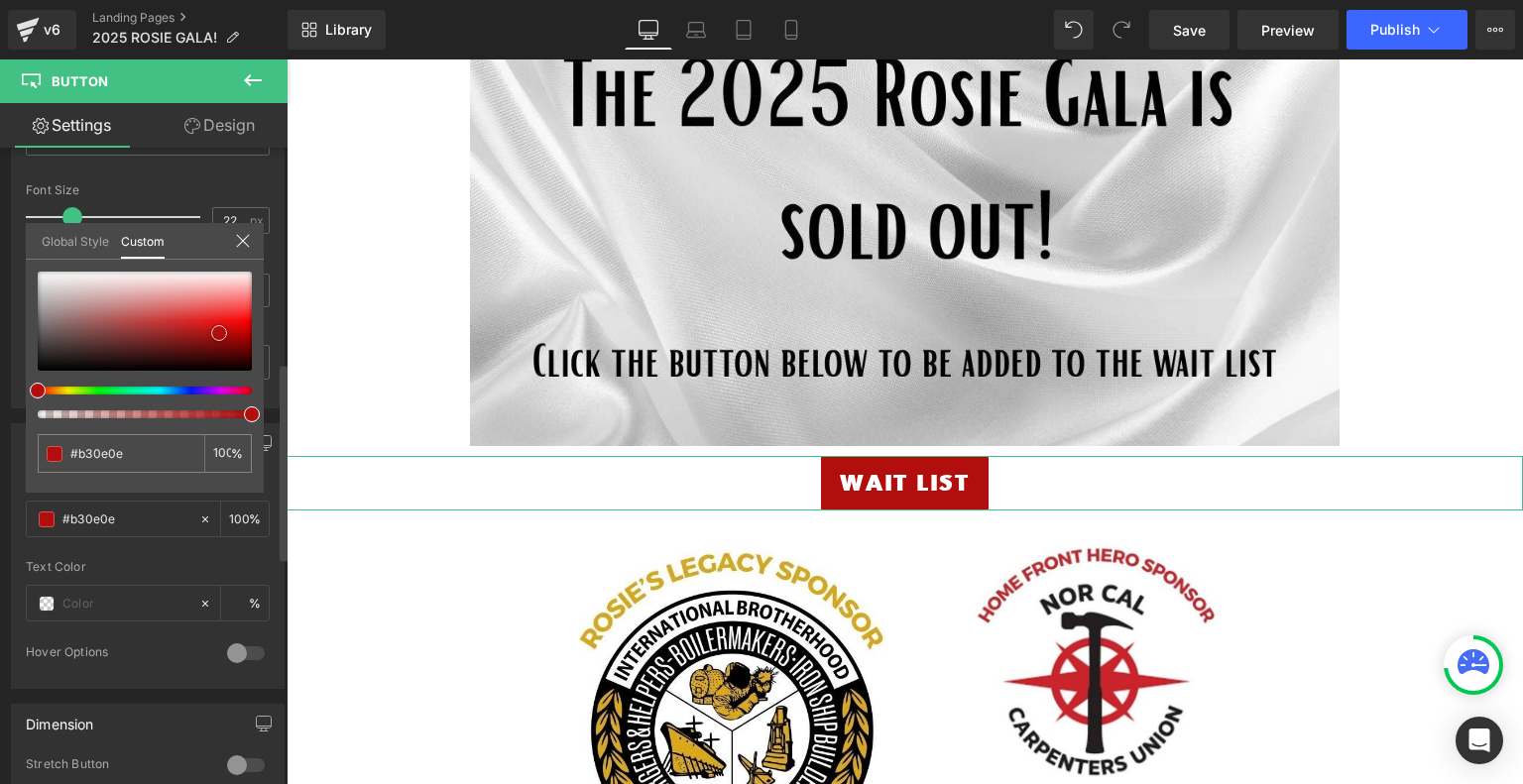 type on "#a90d0d" 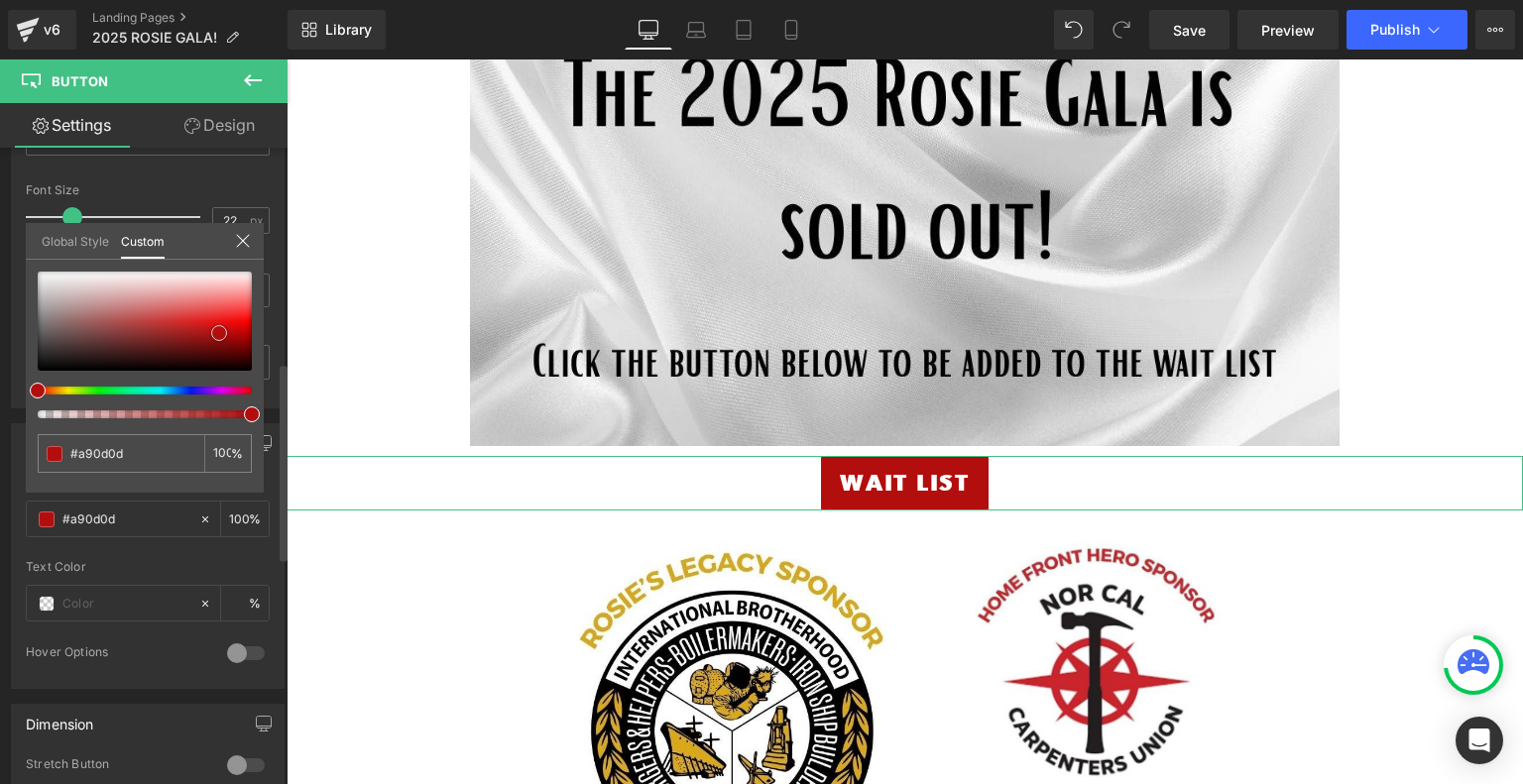 type on "#a10c0c" 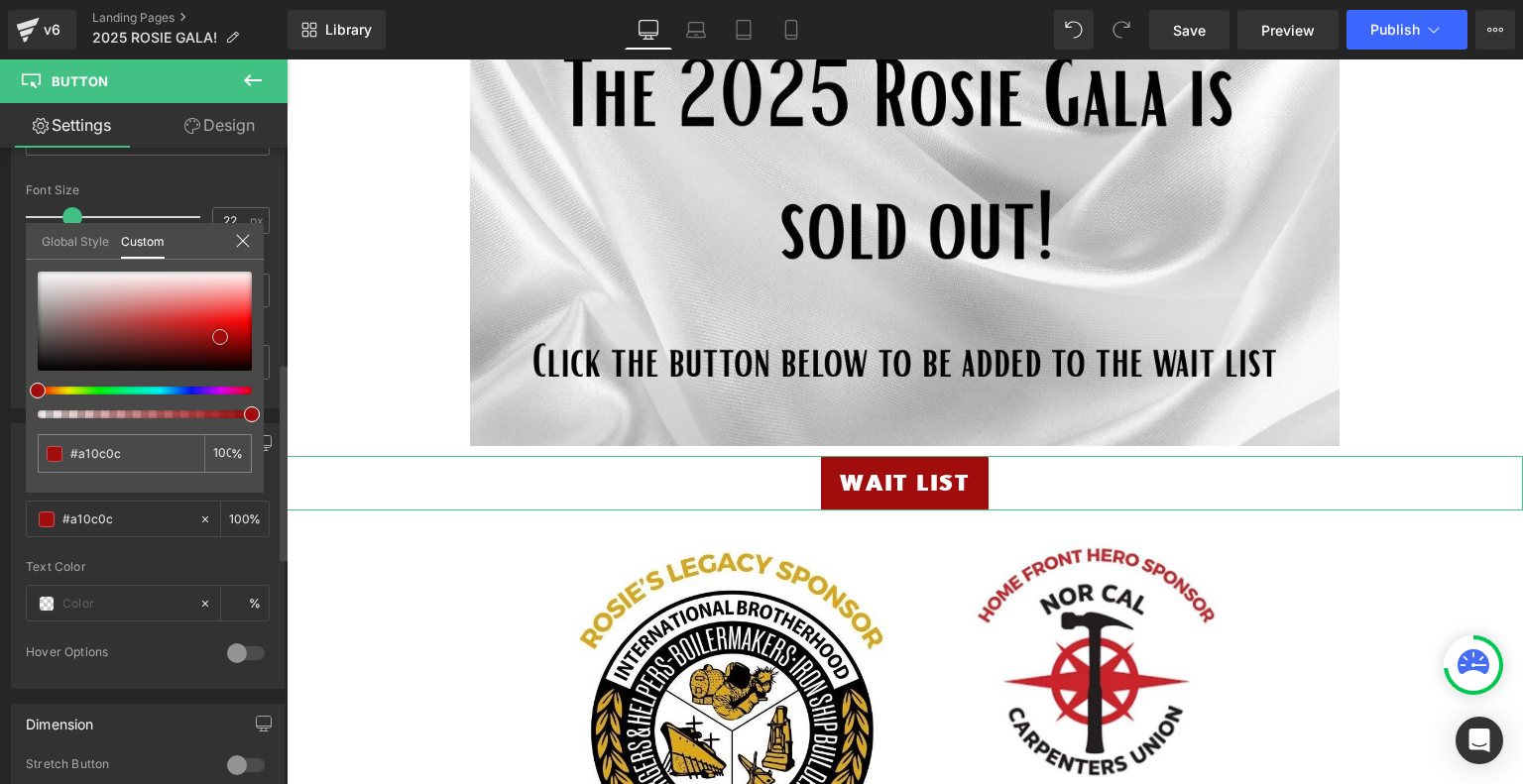type on "#9b0c0c" 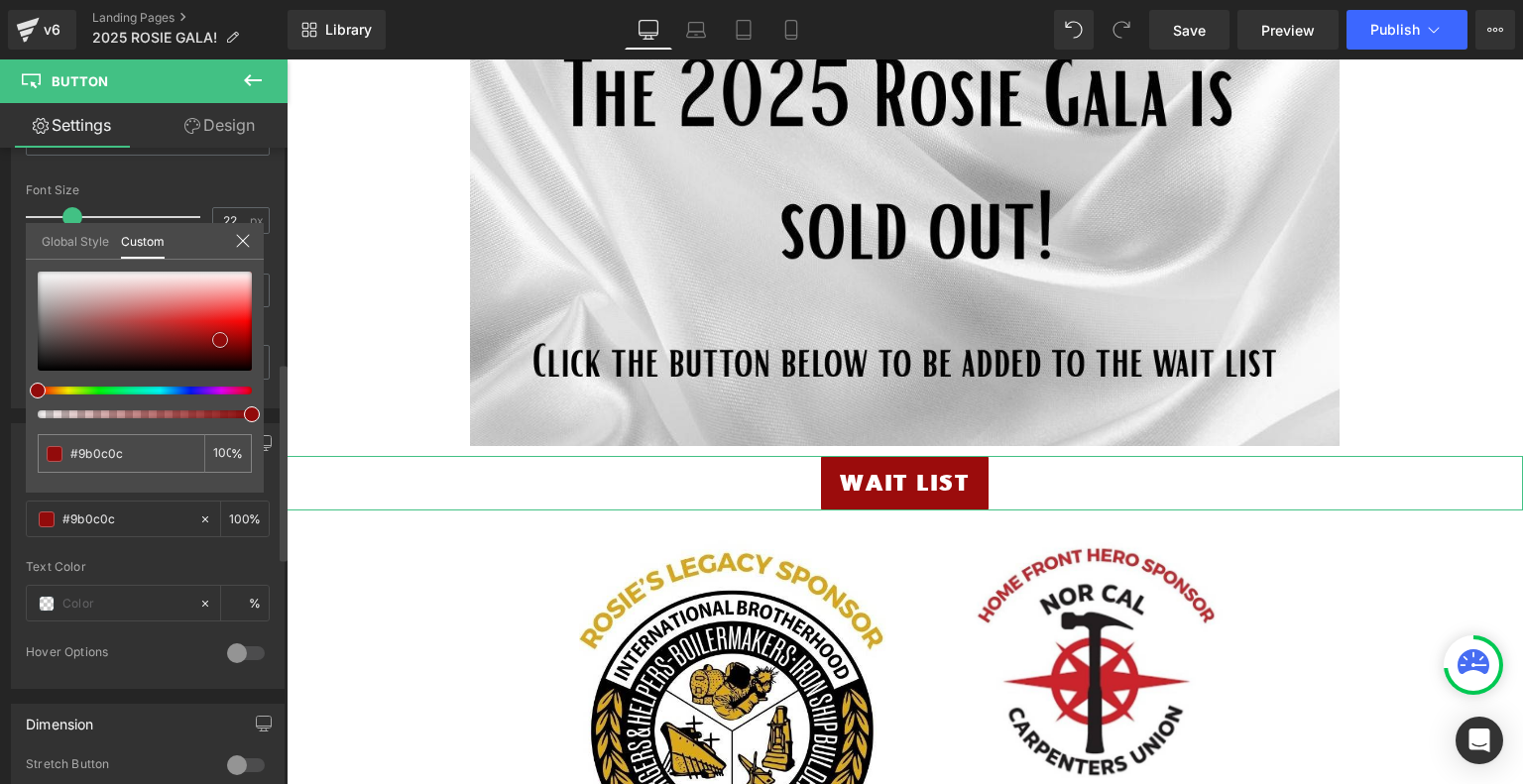 drag, startPoint x: 205, startPoint y: 336, endPoint x: 220, endPoint y: 339, distance: 15.297059 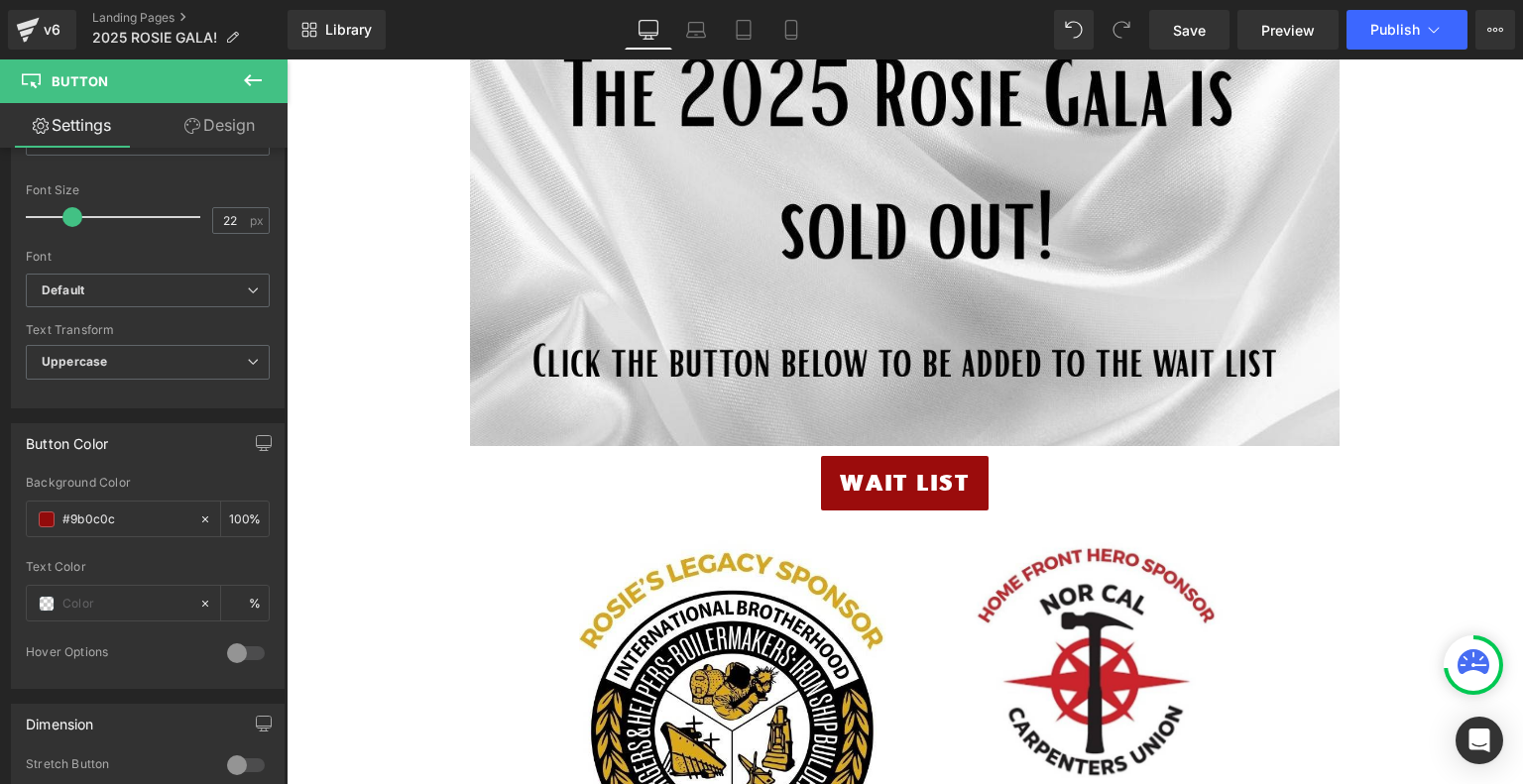 click on "Skip to content
Just added to your cart
Qty:
View cart ( )
Continue shopping
Submit
Close search
Shop!
Mission
Programs
NEWS!" at bounding box center (904, 684) 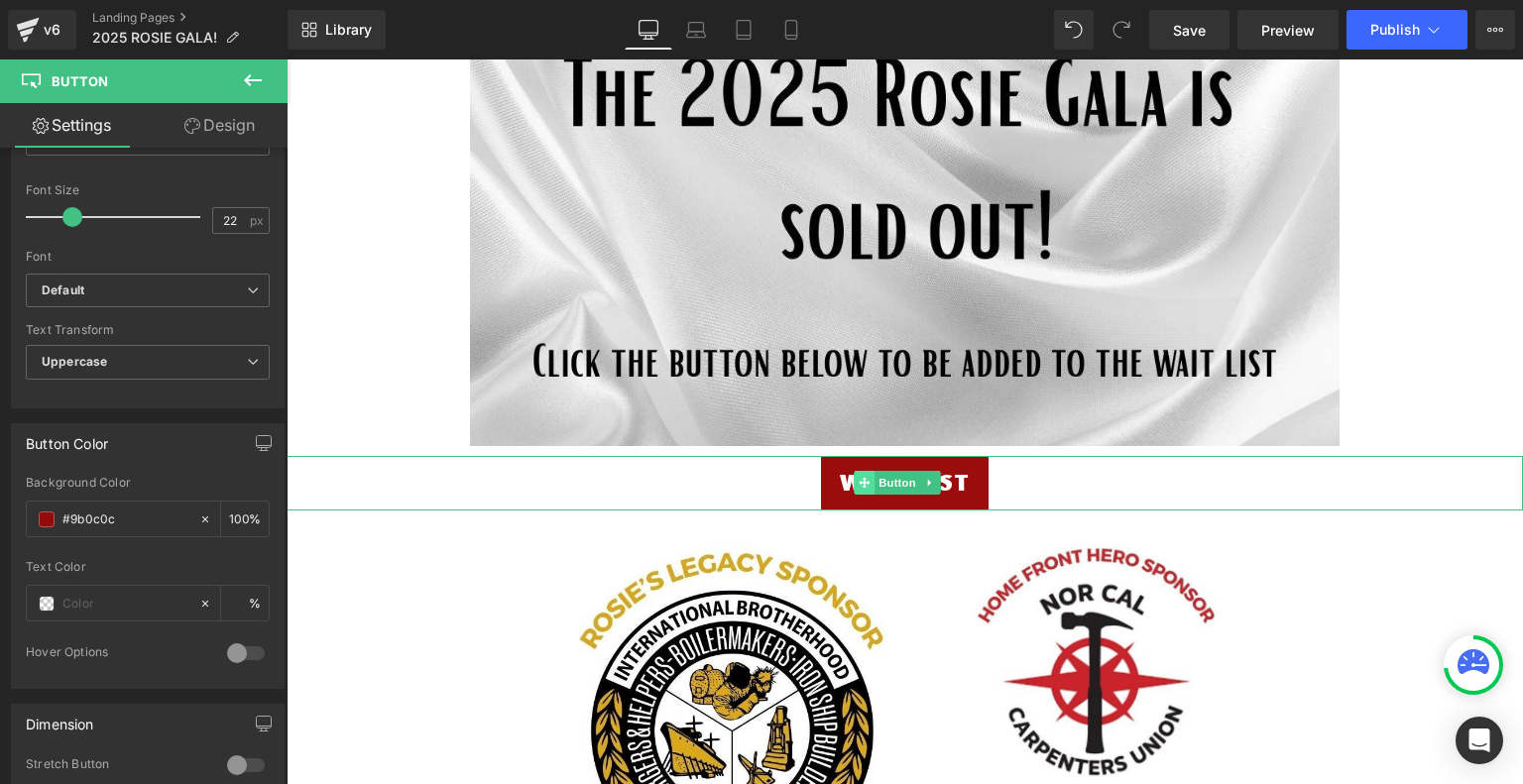click at bounding box center [864, 483] 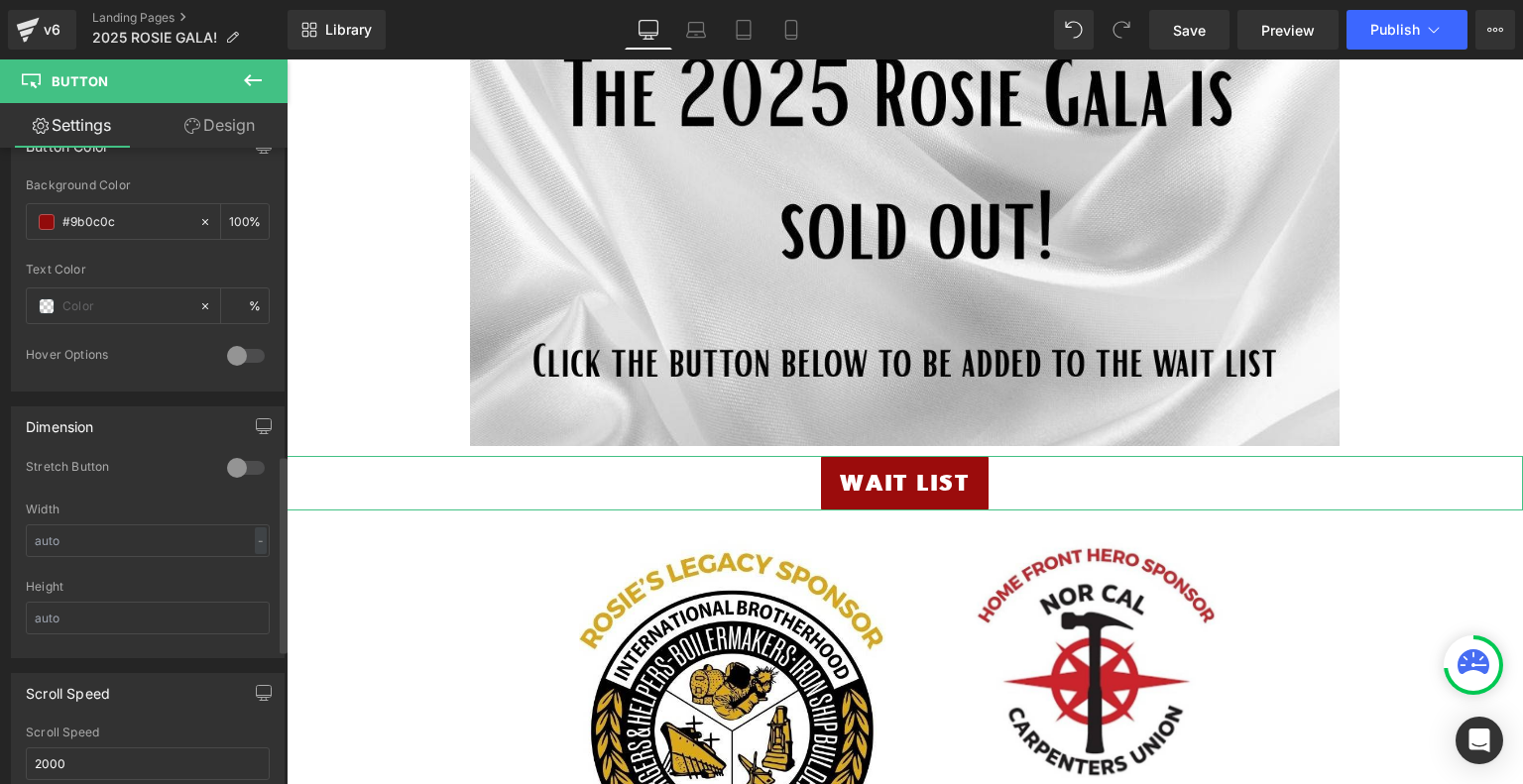 scroll, scrollTop: 396, scrollLeft: 0, axis: vertical 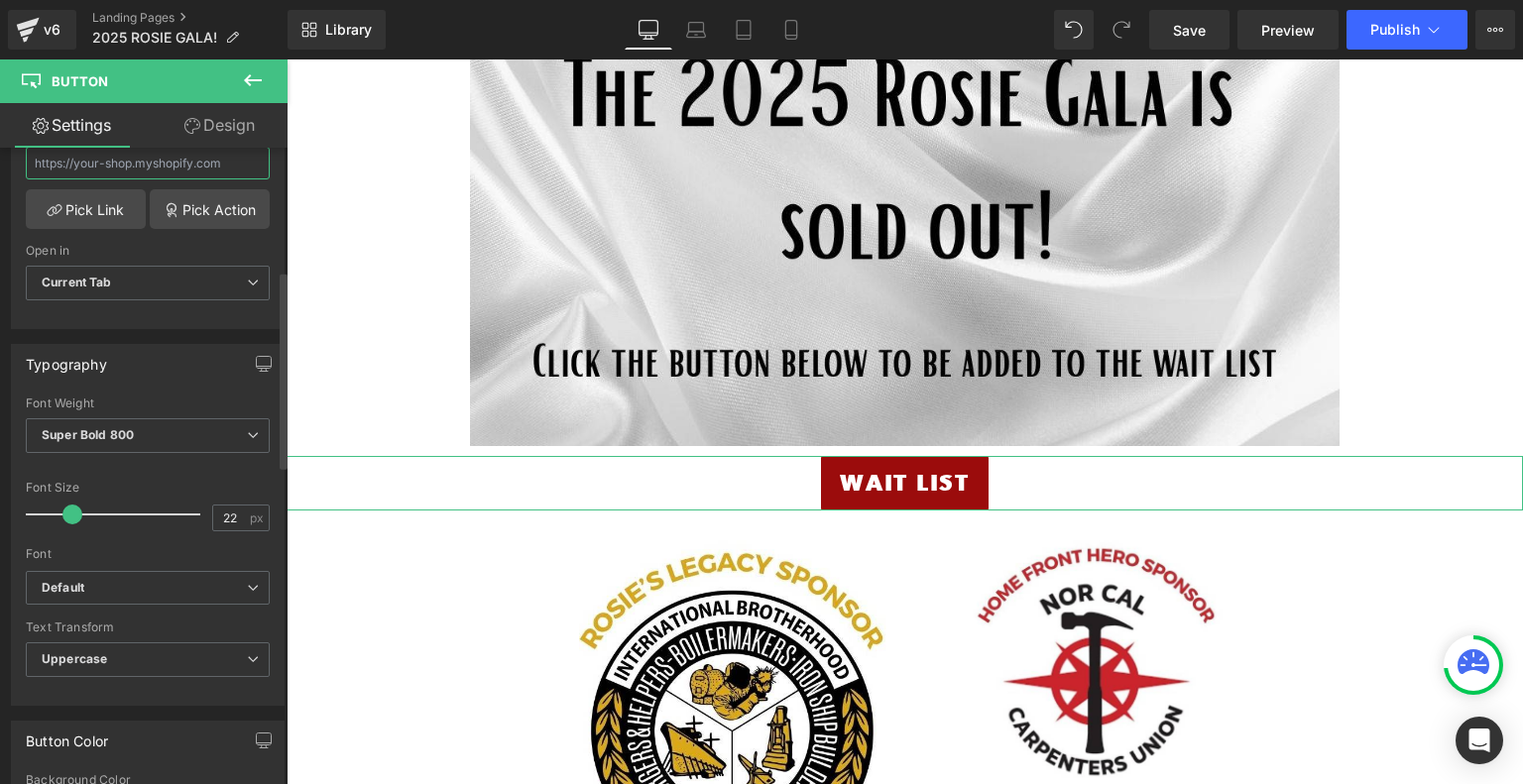 paste on "https://secure.everyaction.com/Mj8-0ubZdkaTHNbVFHDOfA2" 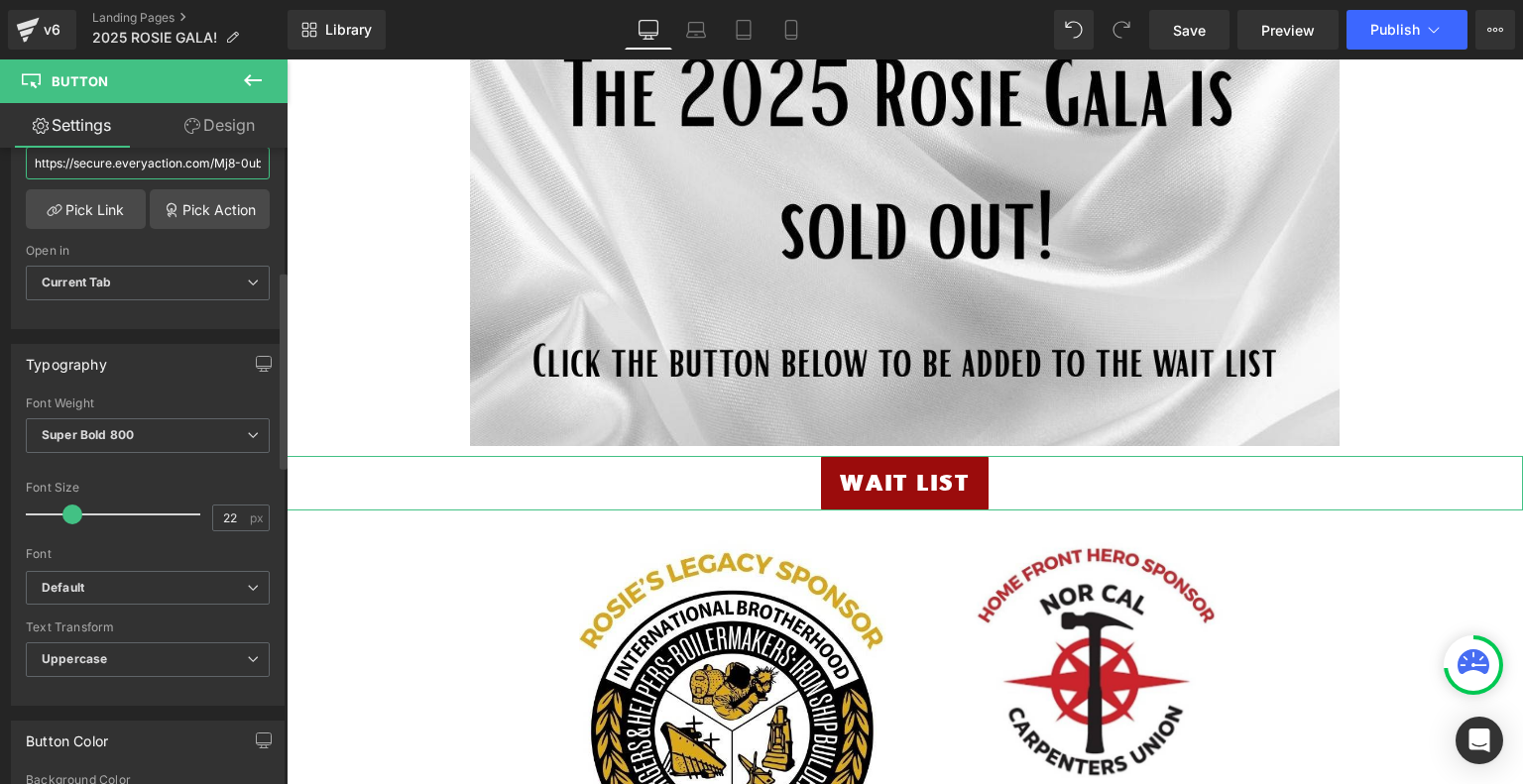 scroll, scrollTop: 0, scrollLeft: 131, axis: horizontal 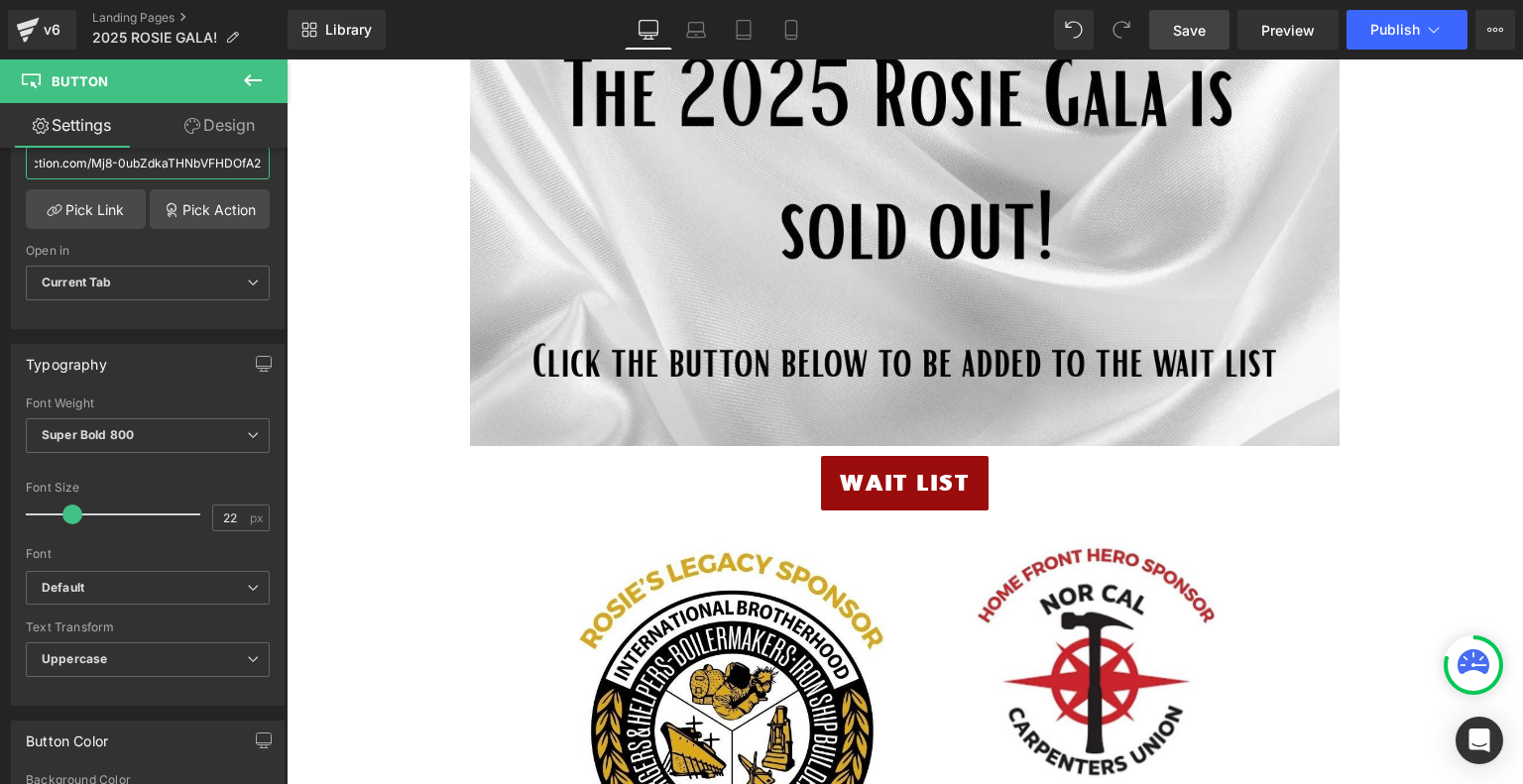 type on "https://secure.everyaction.com/Mj8-0ubZdkaTHNbVFHDOfA2" 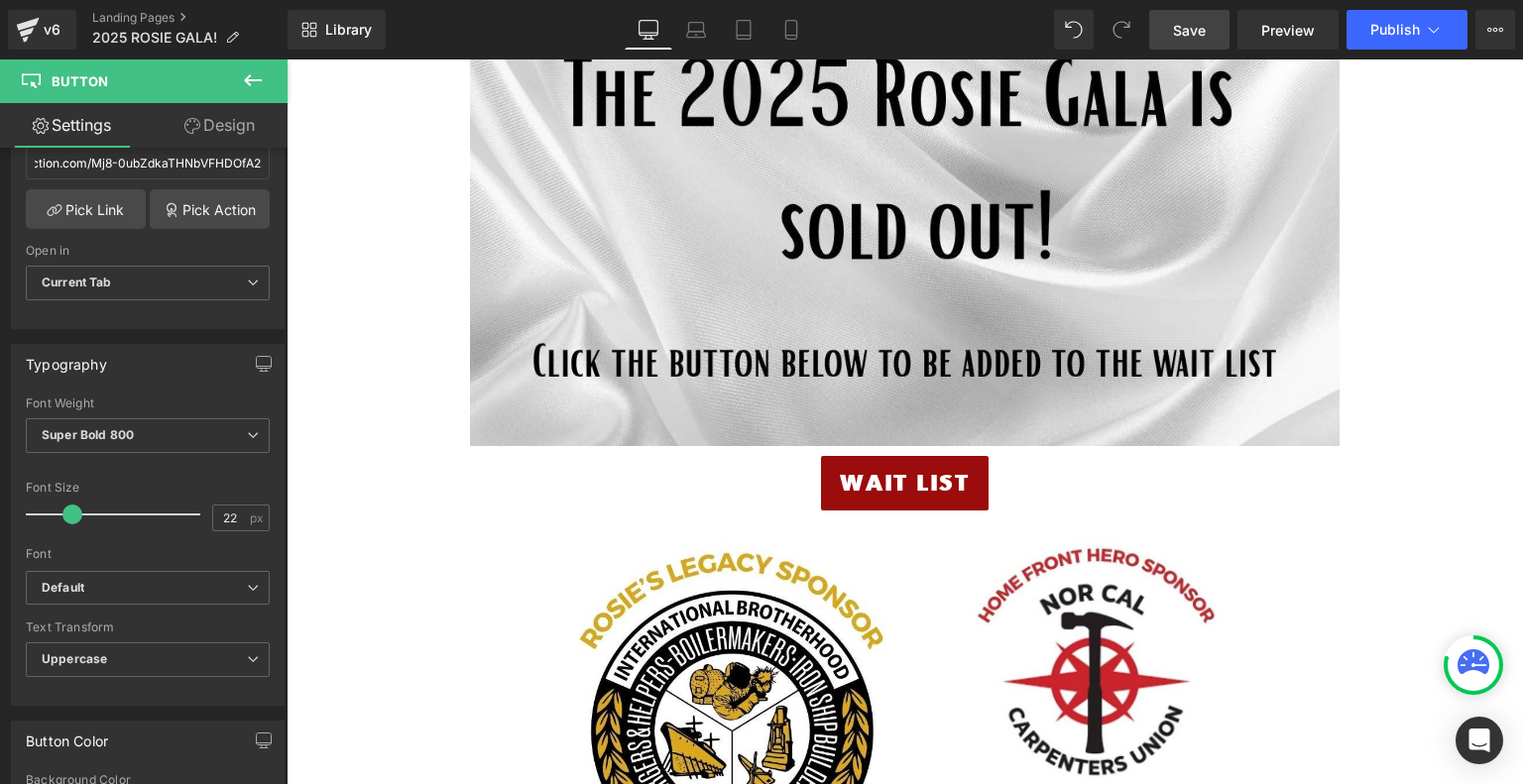 scroll, scrollTop: 0, scrollLeft: 0, axis: both 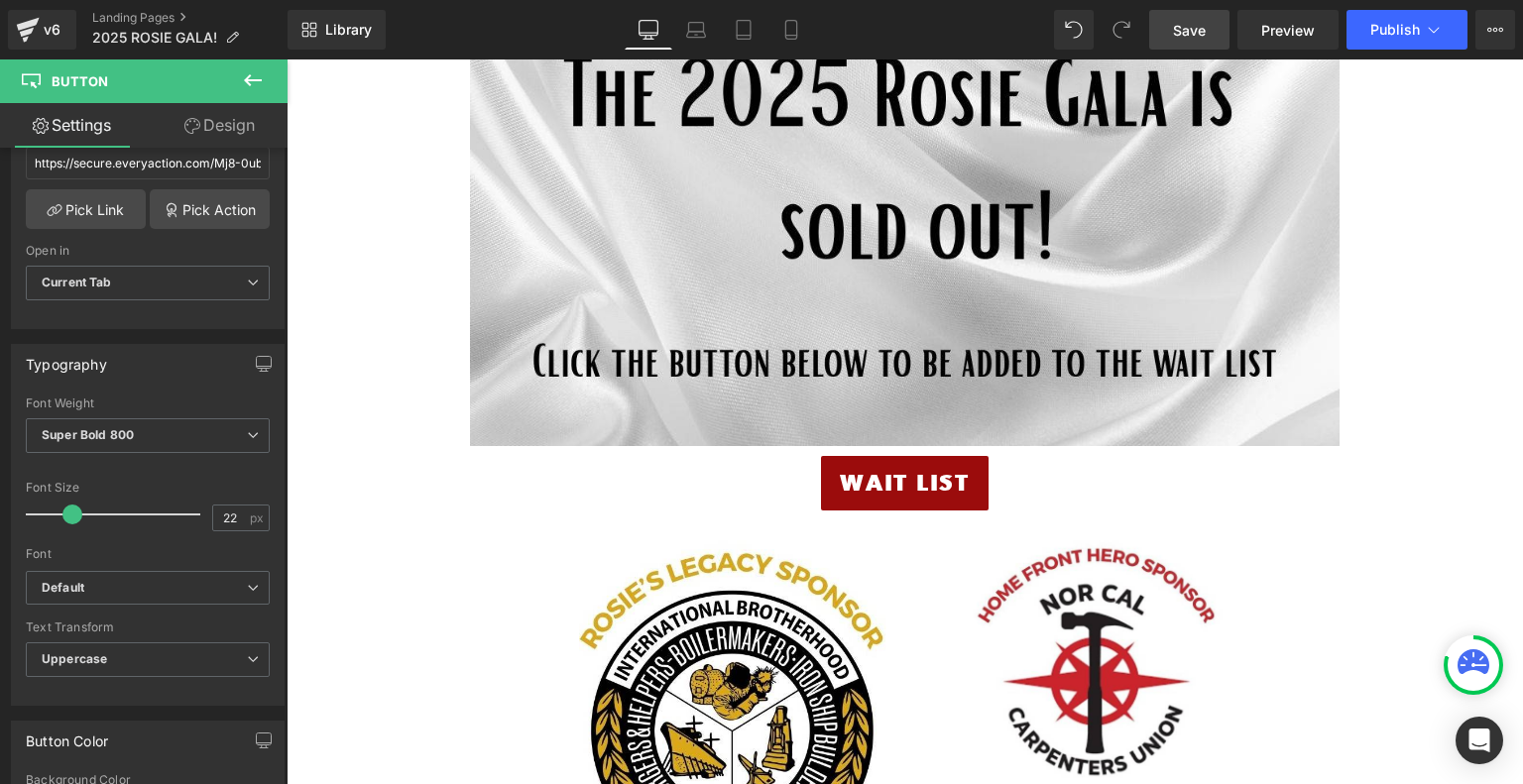 click on "Save" at bounding box center (1189, 30) 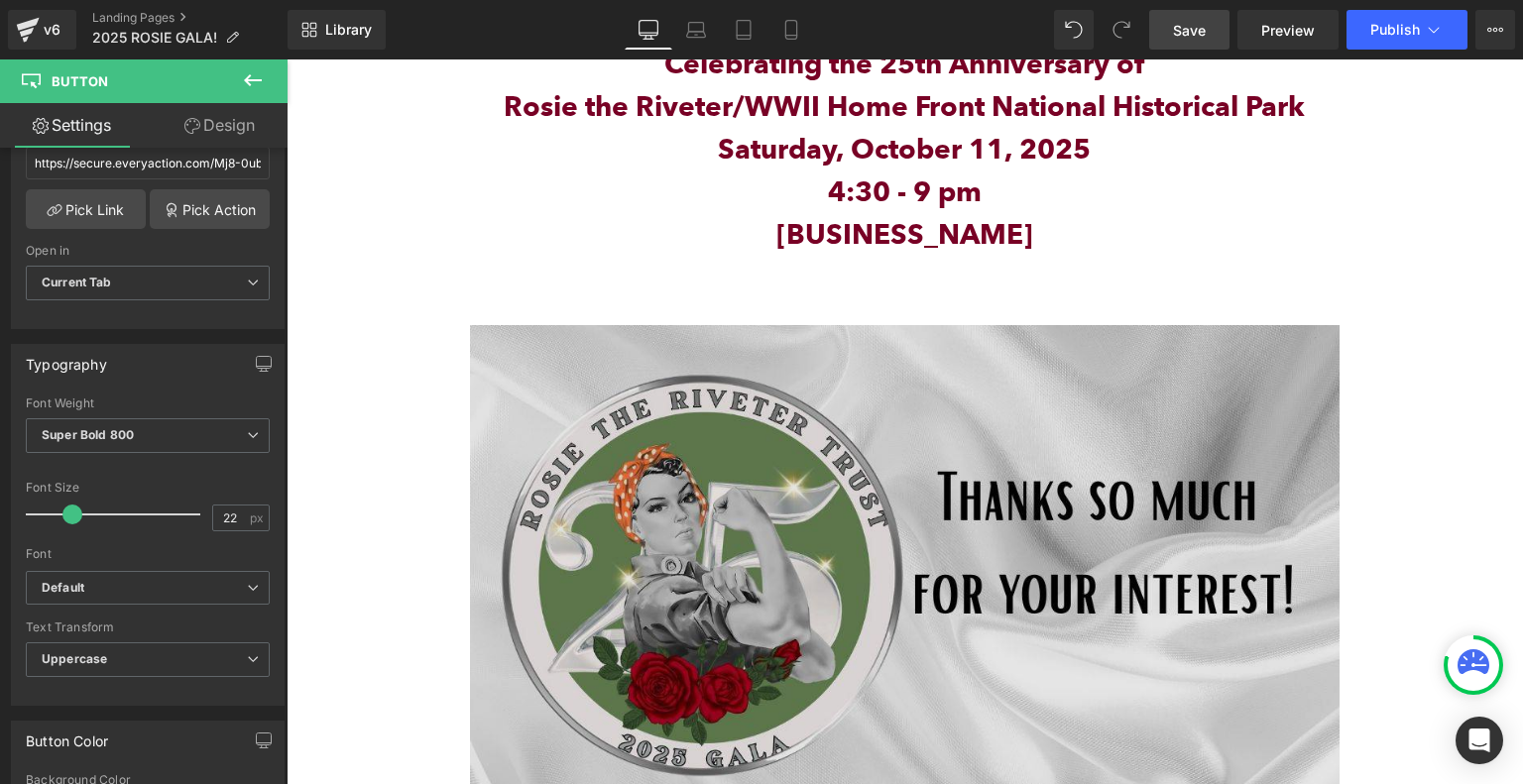 scroll, scrollTop: 694, scrollLeft: 0, axis: vertical 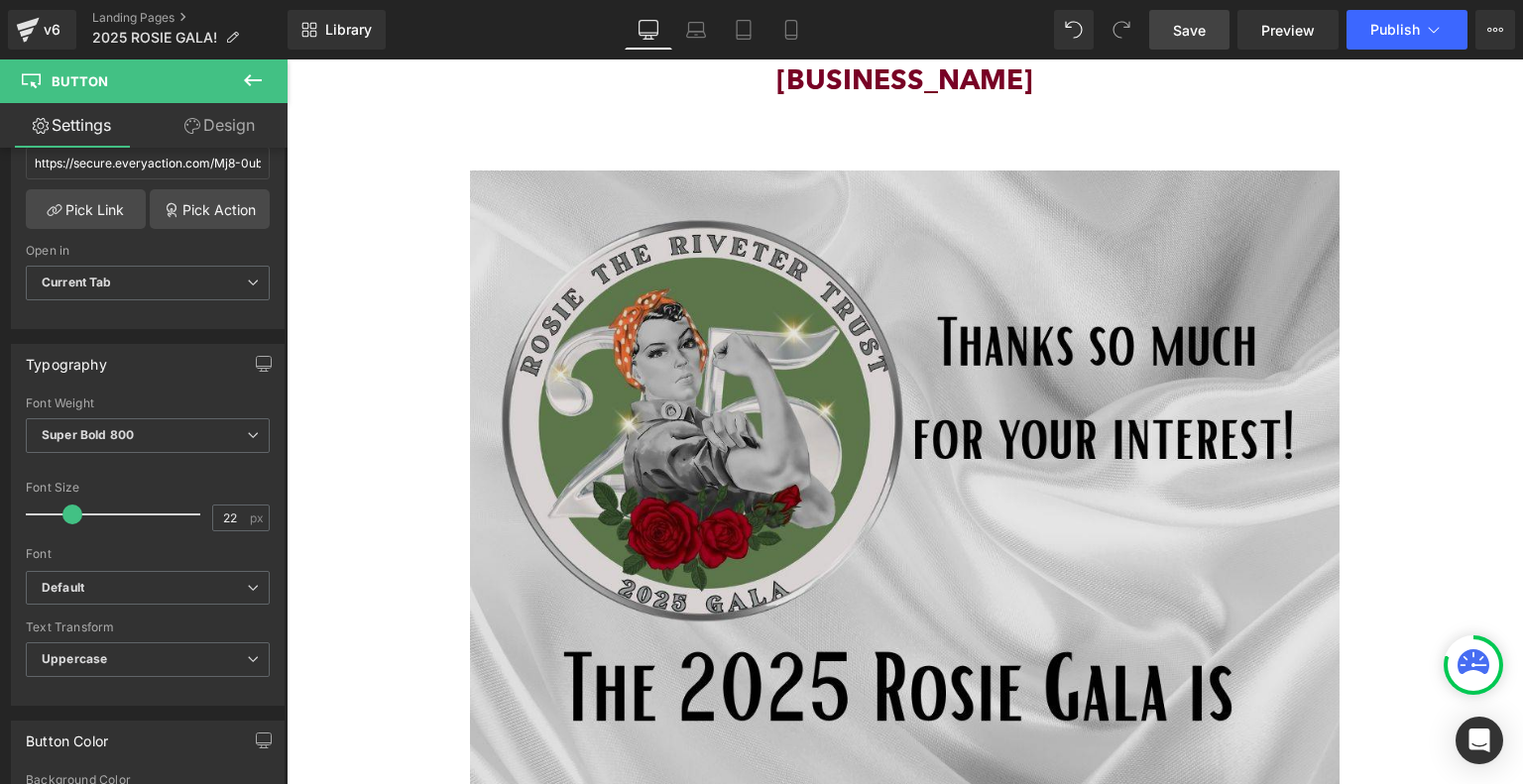 click at bounding box center [905, 606] 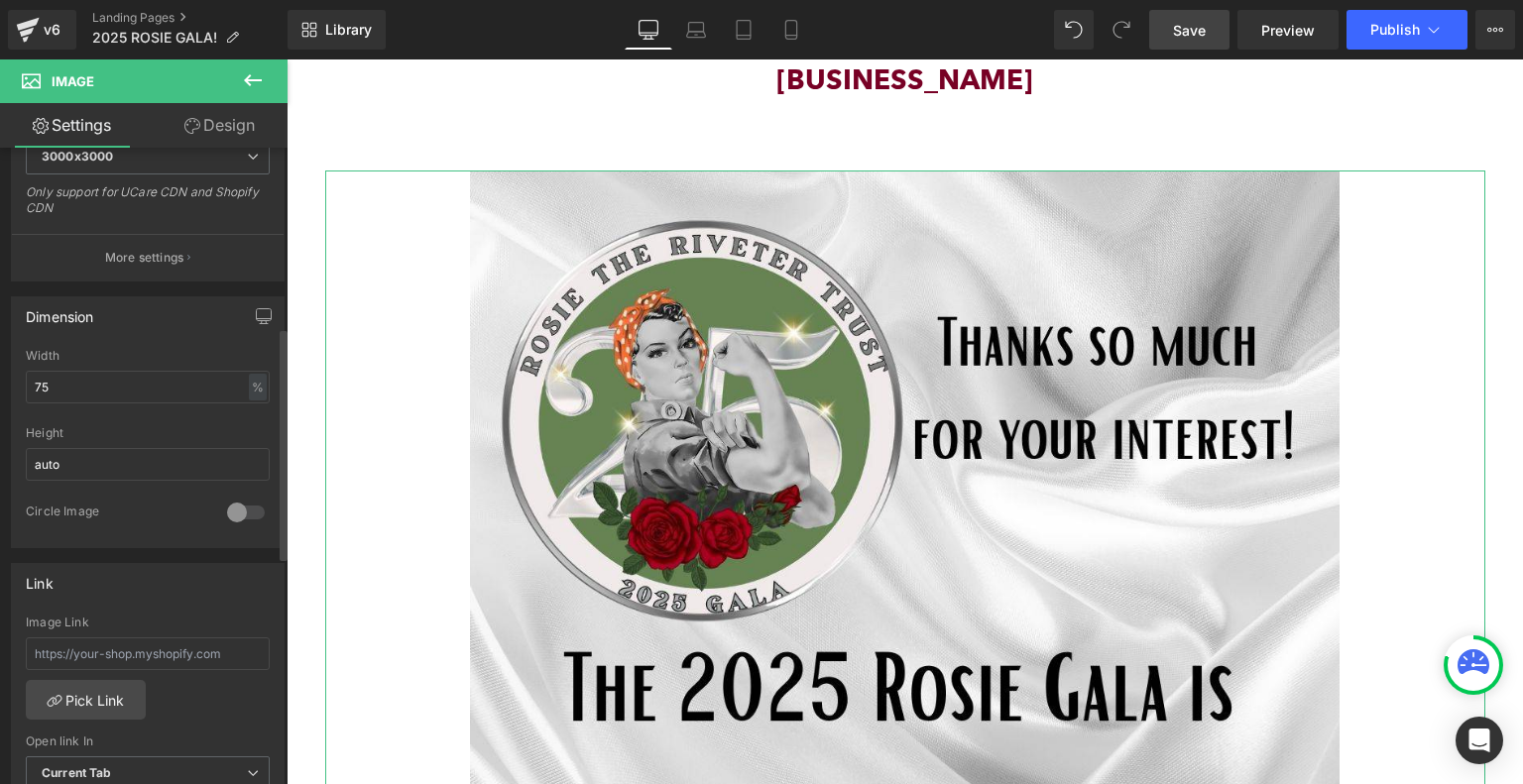scroll, scrollTop: 595, scrollLeft: 0, axis: vertical 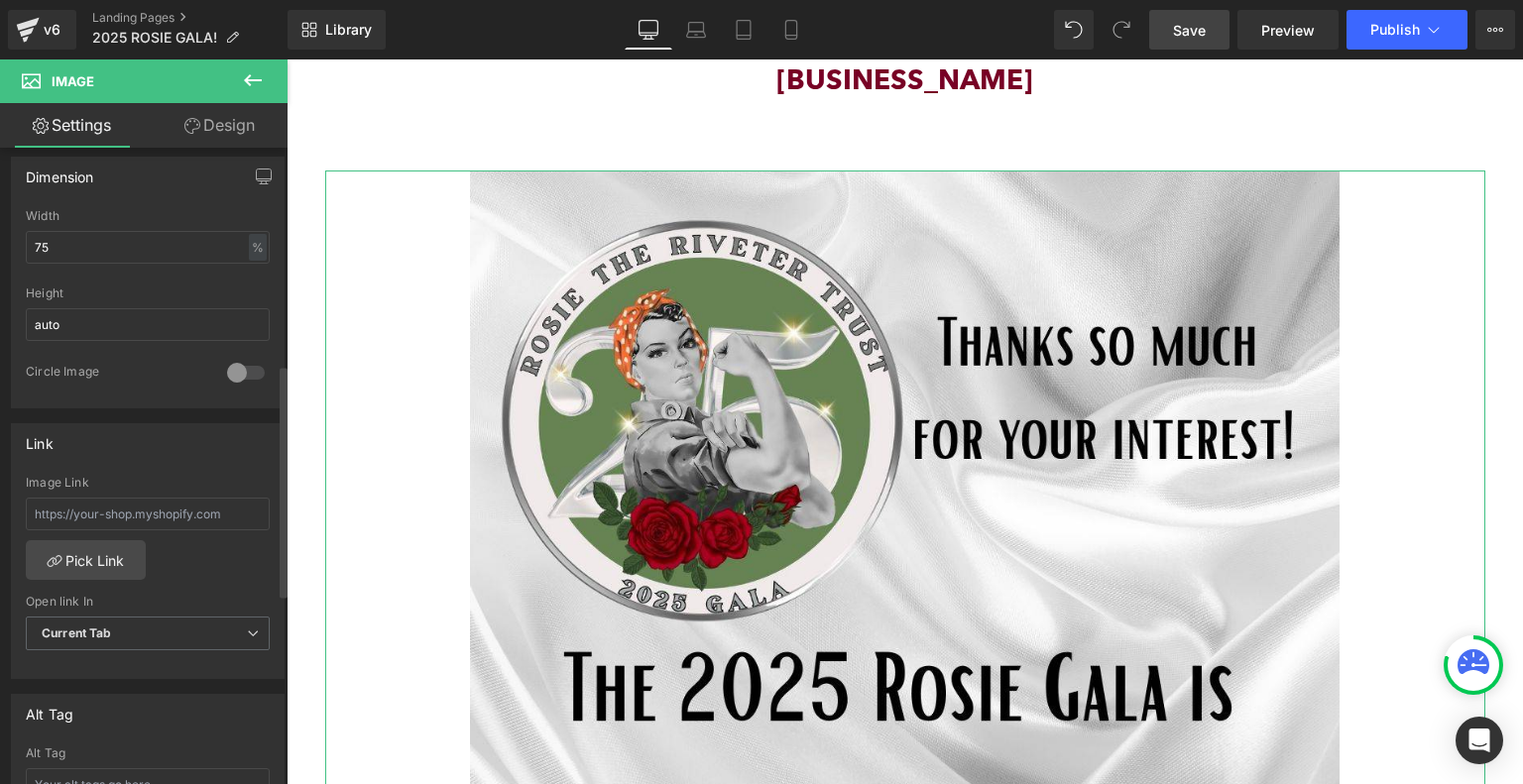 click at bounding box center [246, 373] 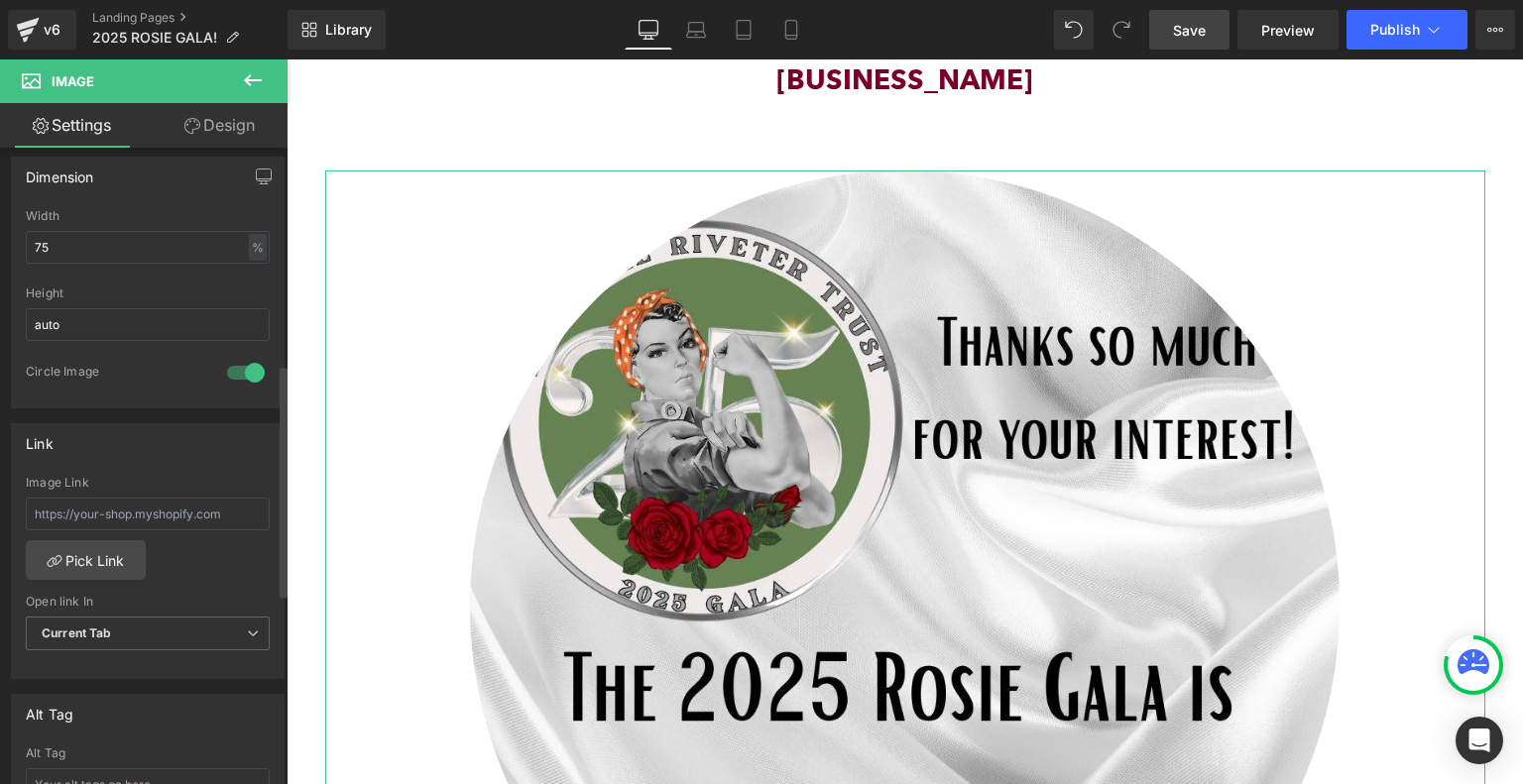 click at bounding box center [246, 373] 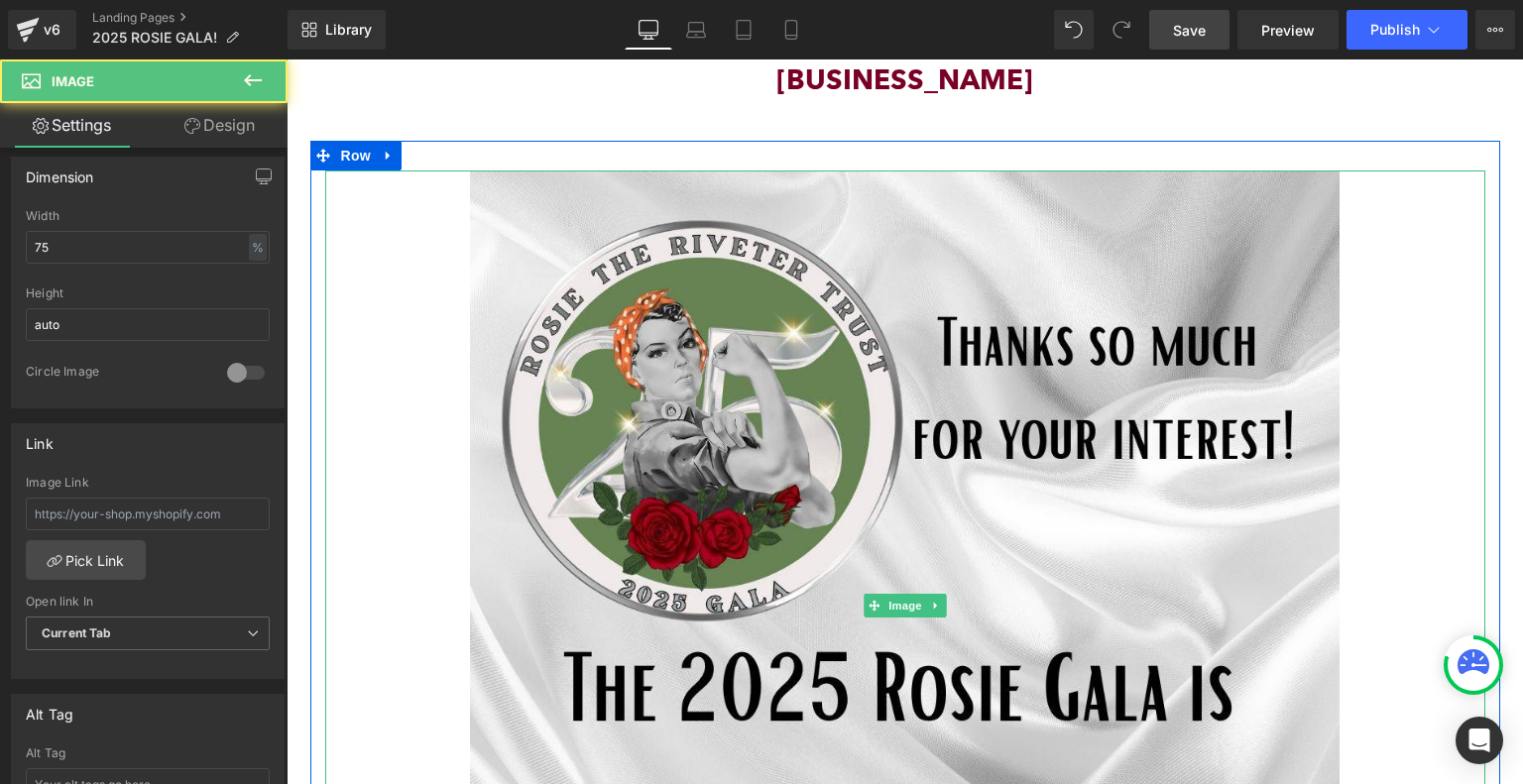 click at bounding box center [905, 606] 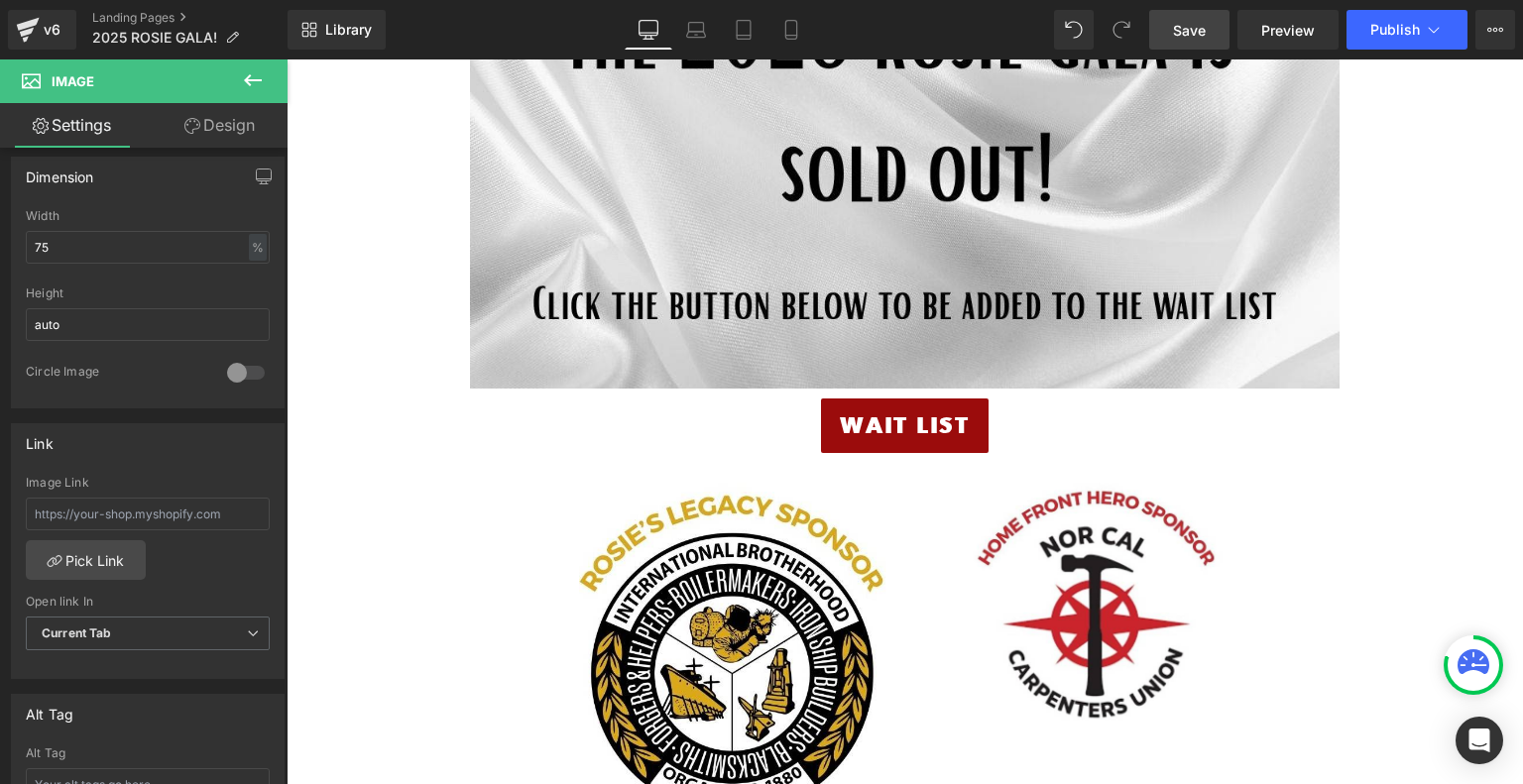 scroll, scrollTop: 1328, scrollLeft: 0, axis: vertical 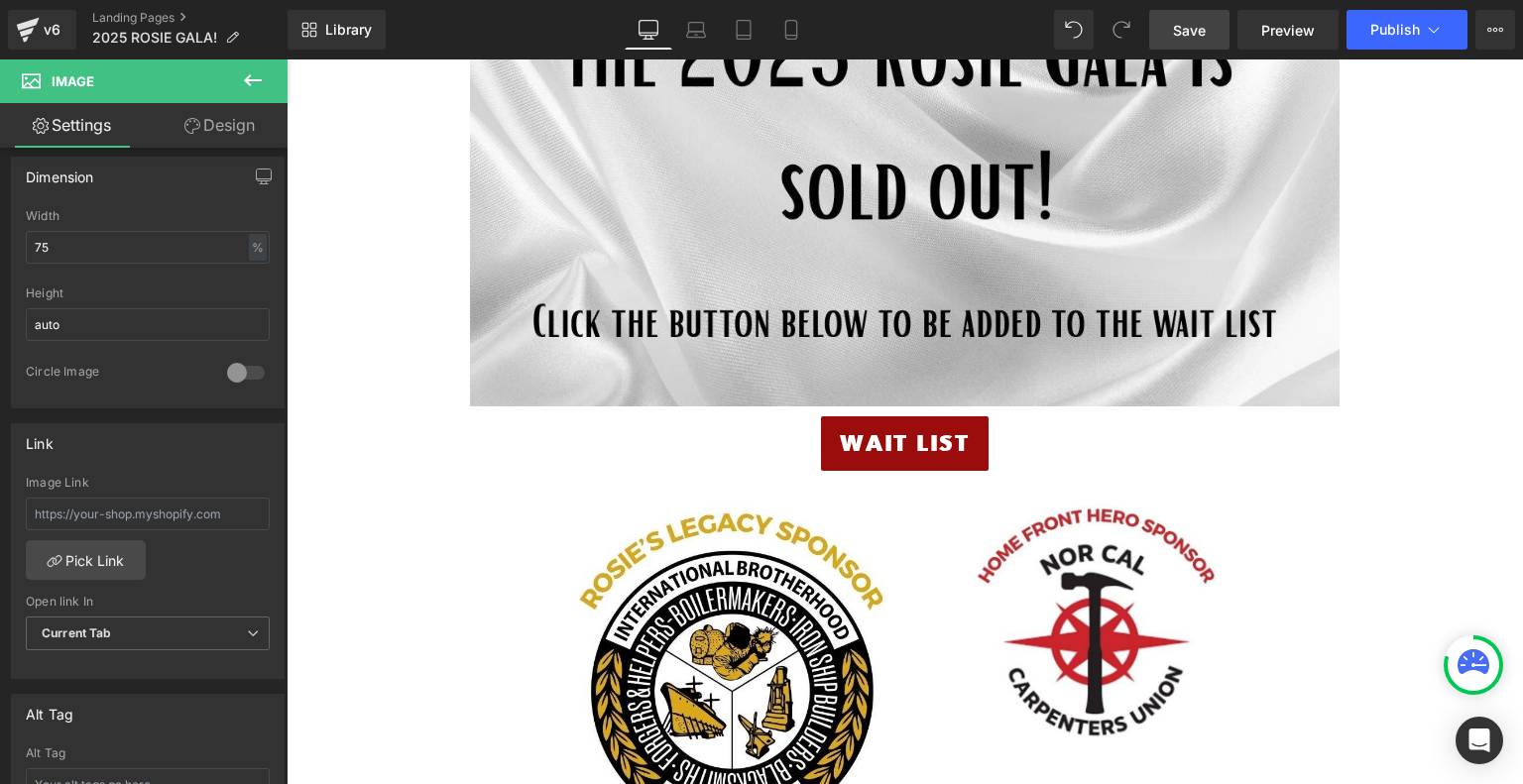 click on "Save" at bounding box center [1189, 30] 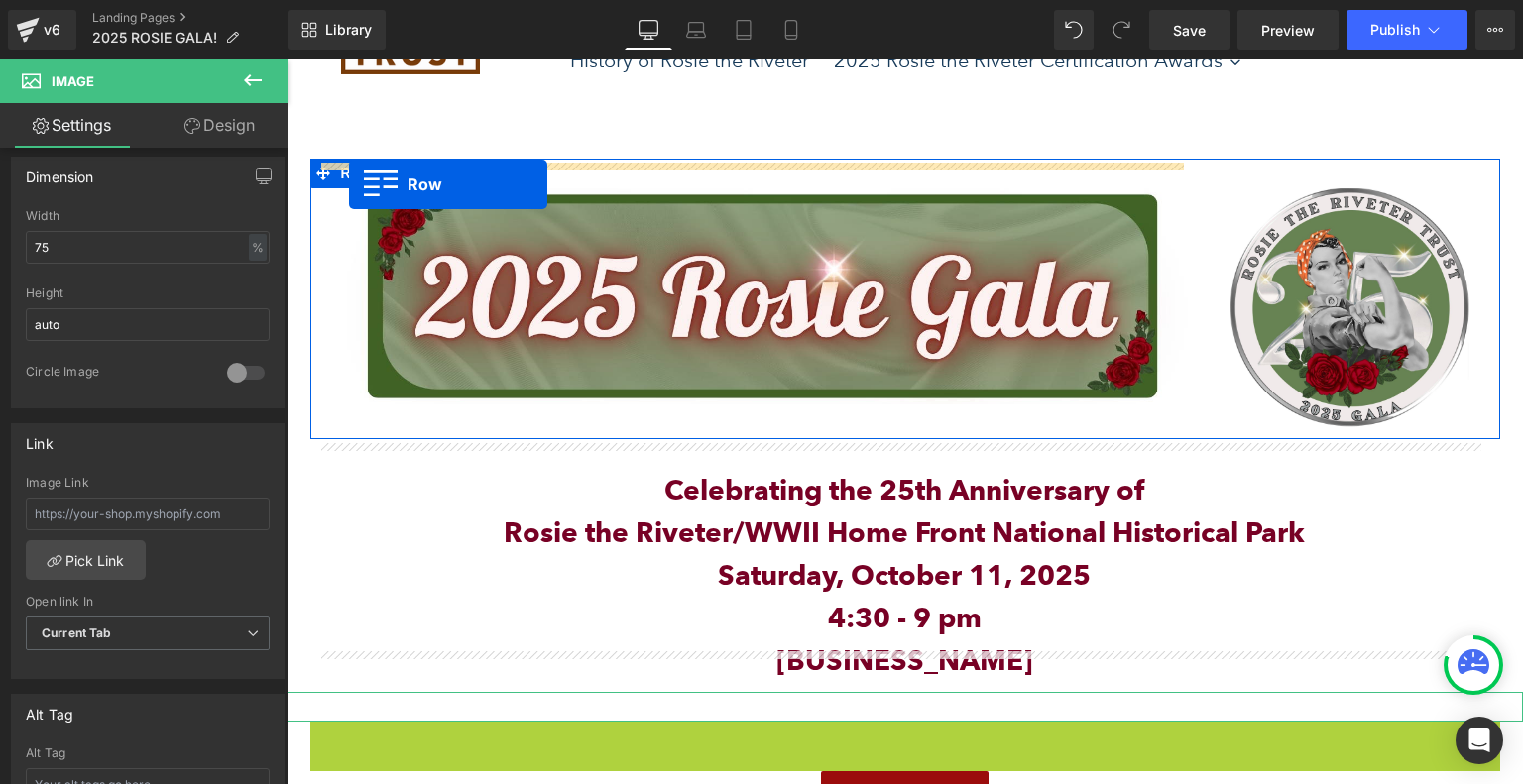 scroll, scrollTop: 0, scrollLeft: 0, axis: both 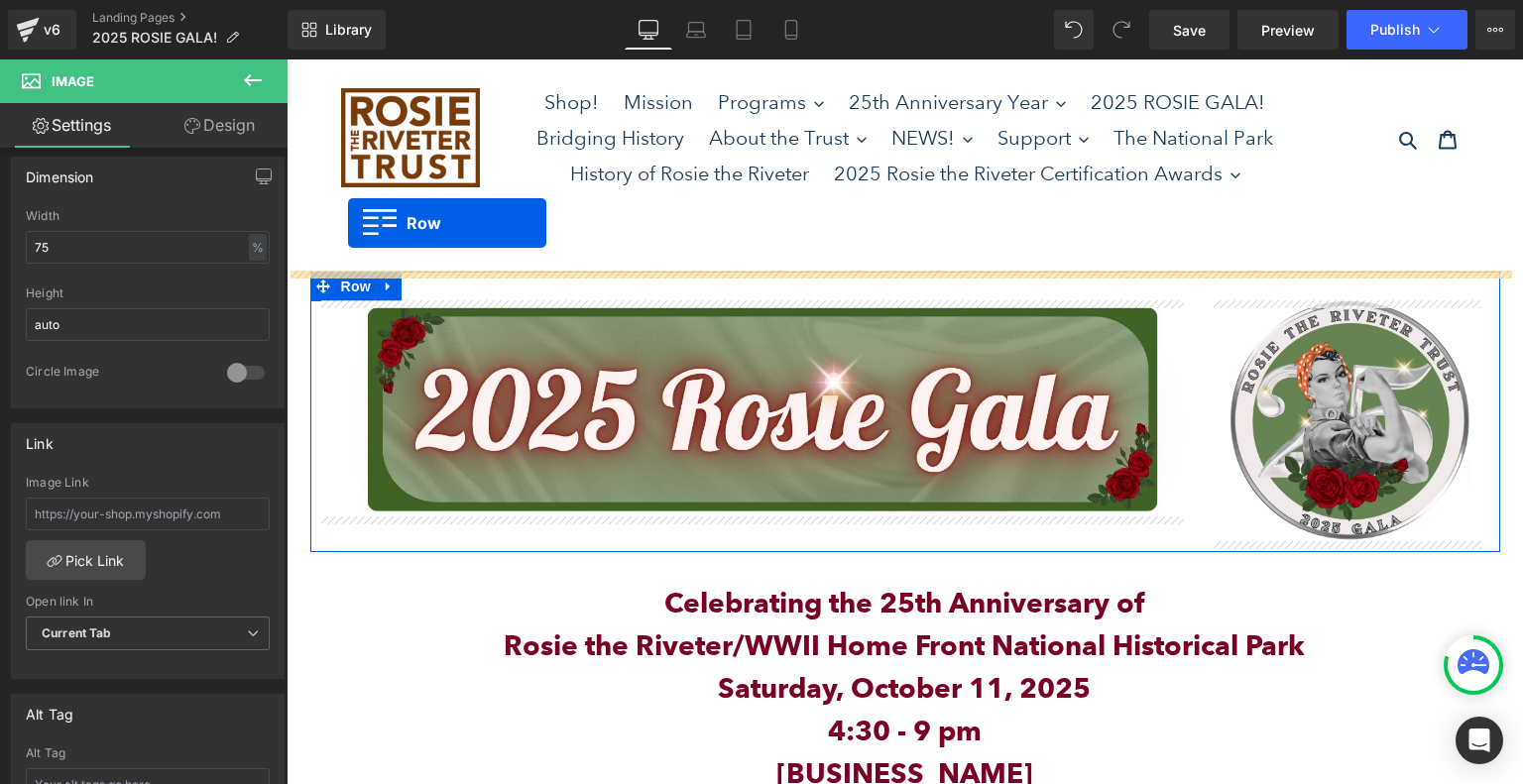 drag, startPoint x: 318, startPoint y: 253, endPoint x: 347, endPoint y: 224, distance: 41.01219 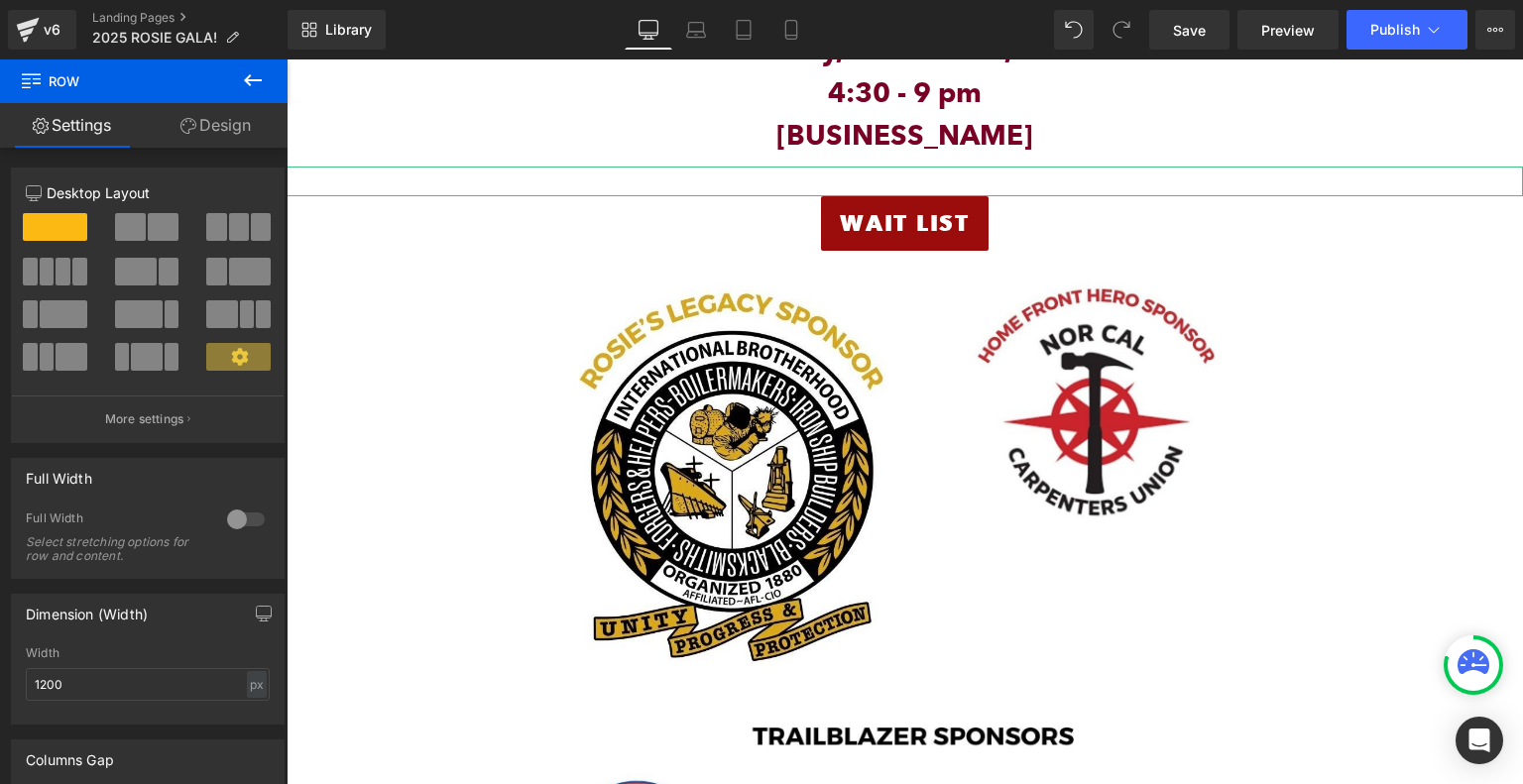 scroll, scrollTop: 1388, scrollLeft: 0, axis: vertical 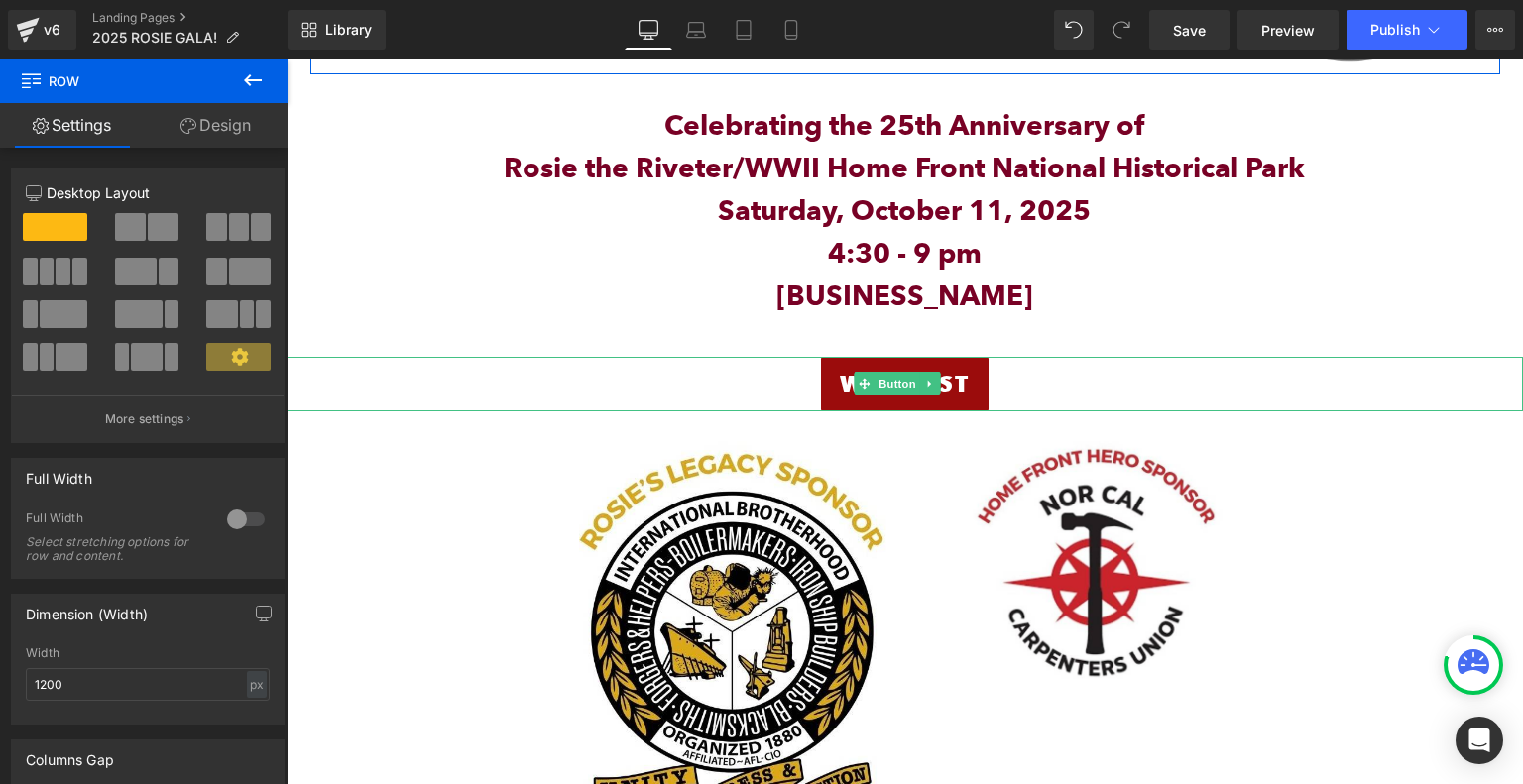 click on "WAIT LIST" at bounding box center [904, 384] 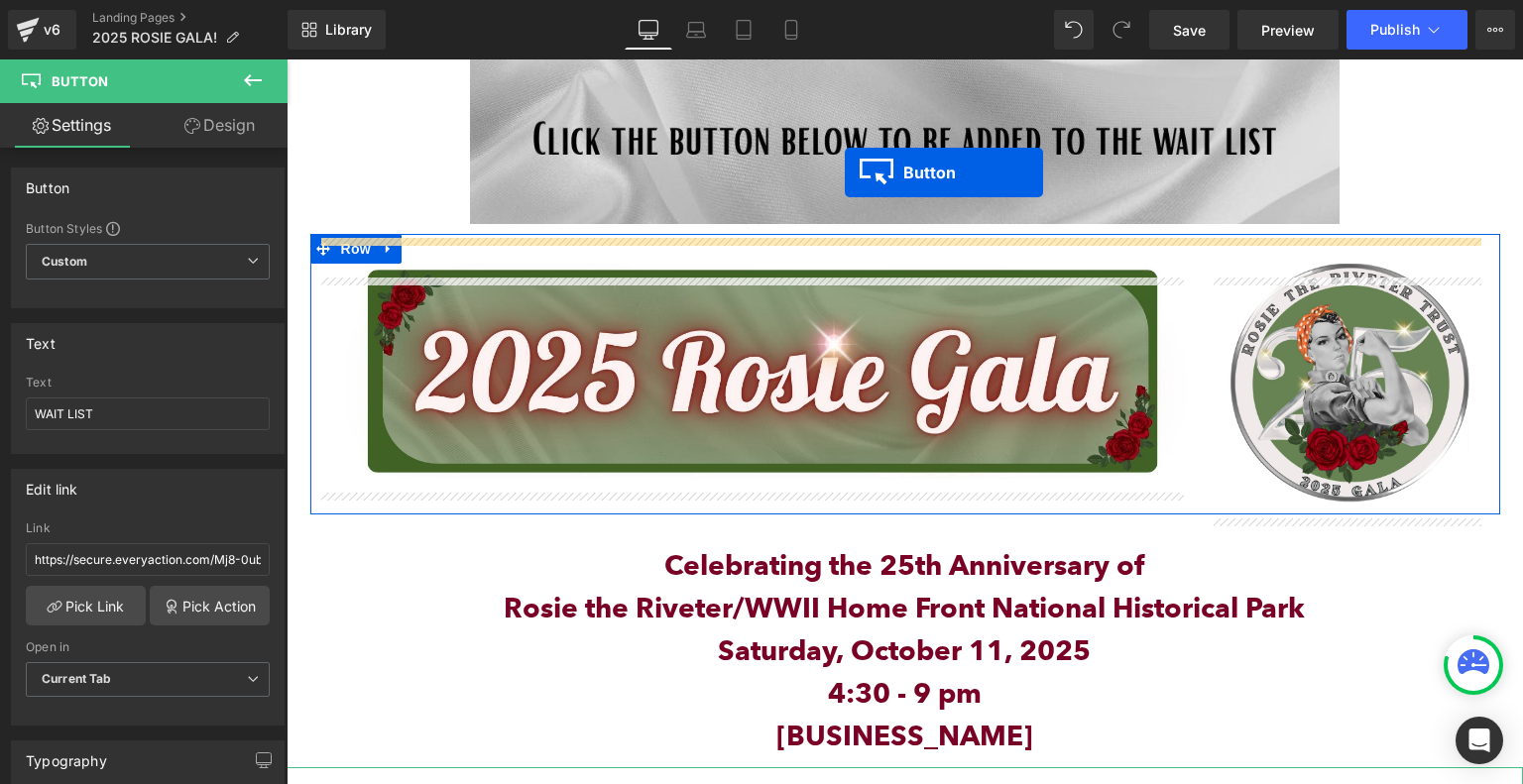 scroll, scrollTop: 892, scrollLeft: 0, axis: vertical 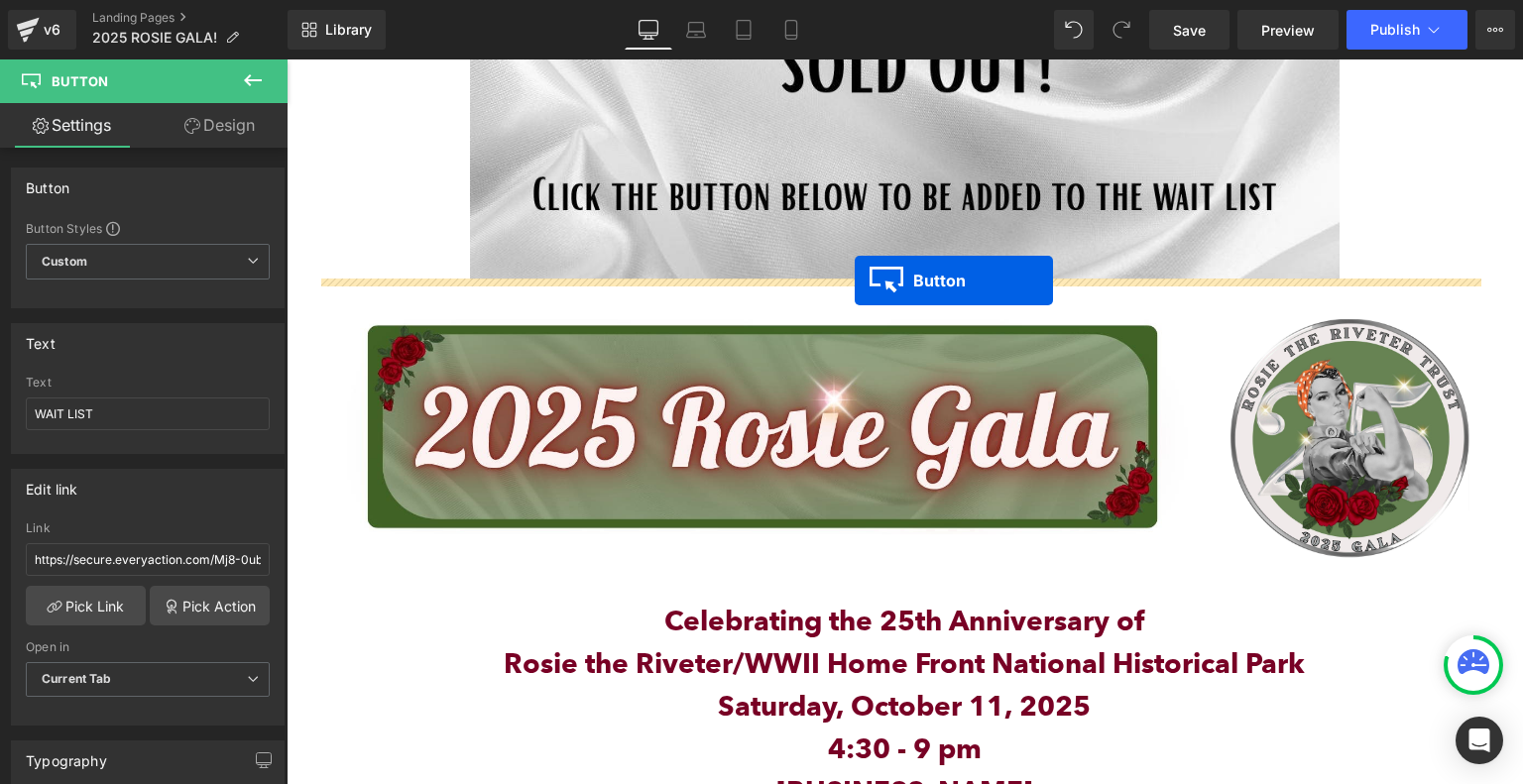 drag, startPoint x: 865, startPoint y: 384, endPoint x: 855, endPoint y: 280, distance: 104.47966 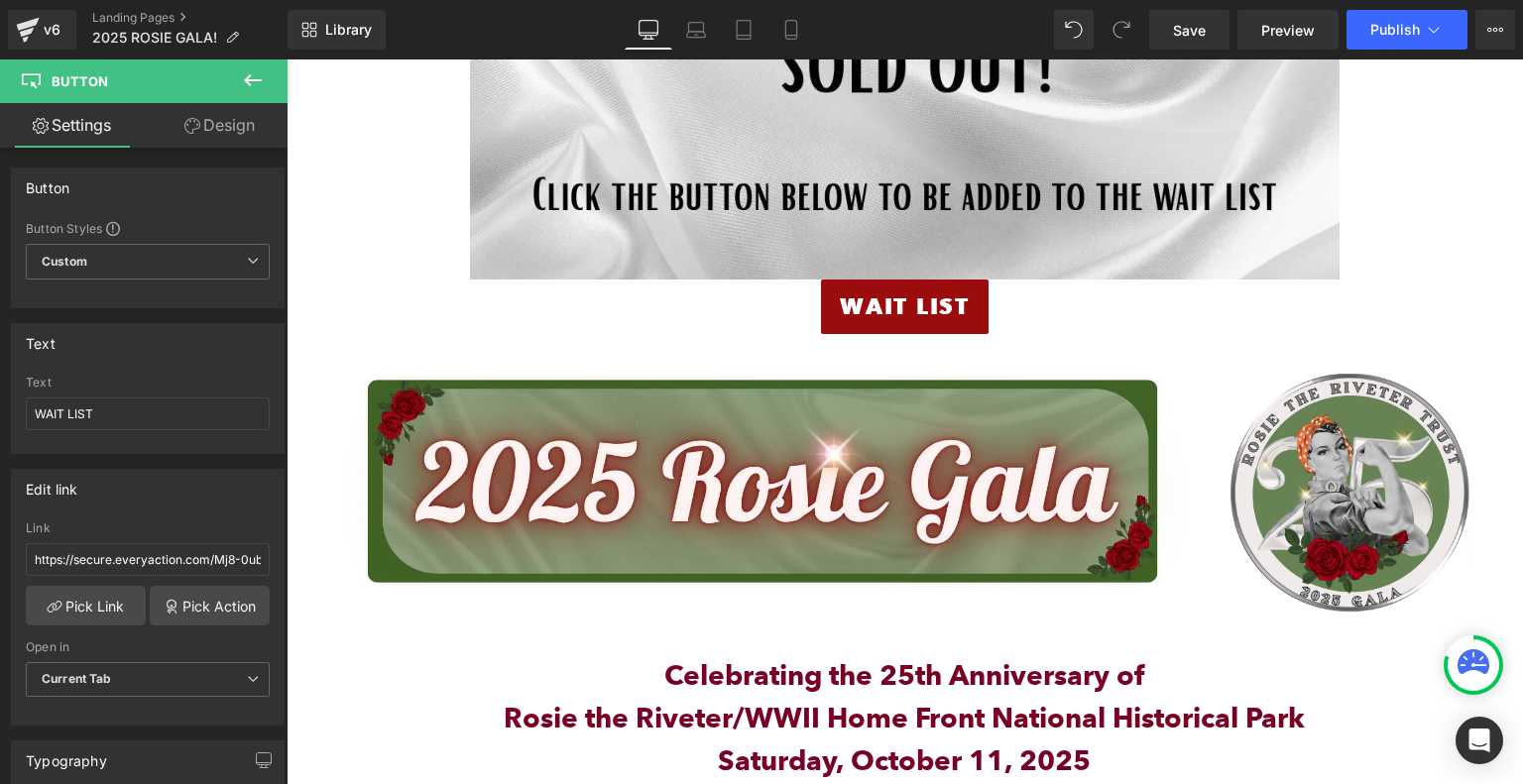 click 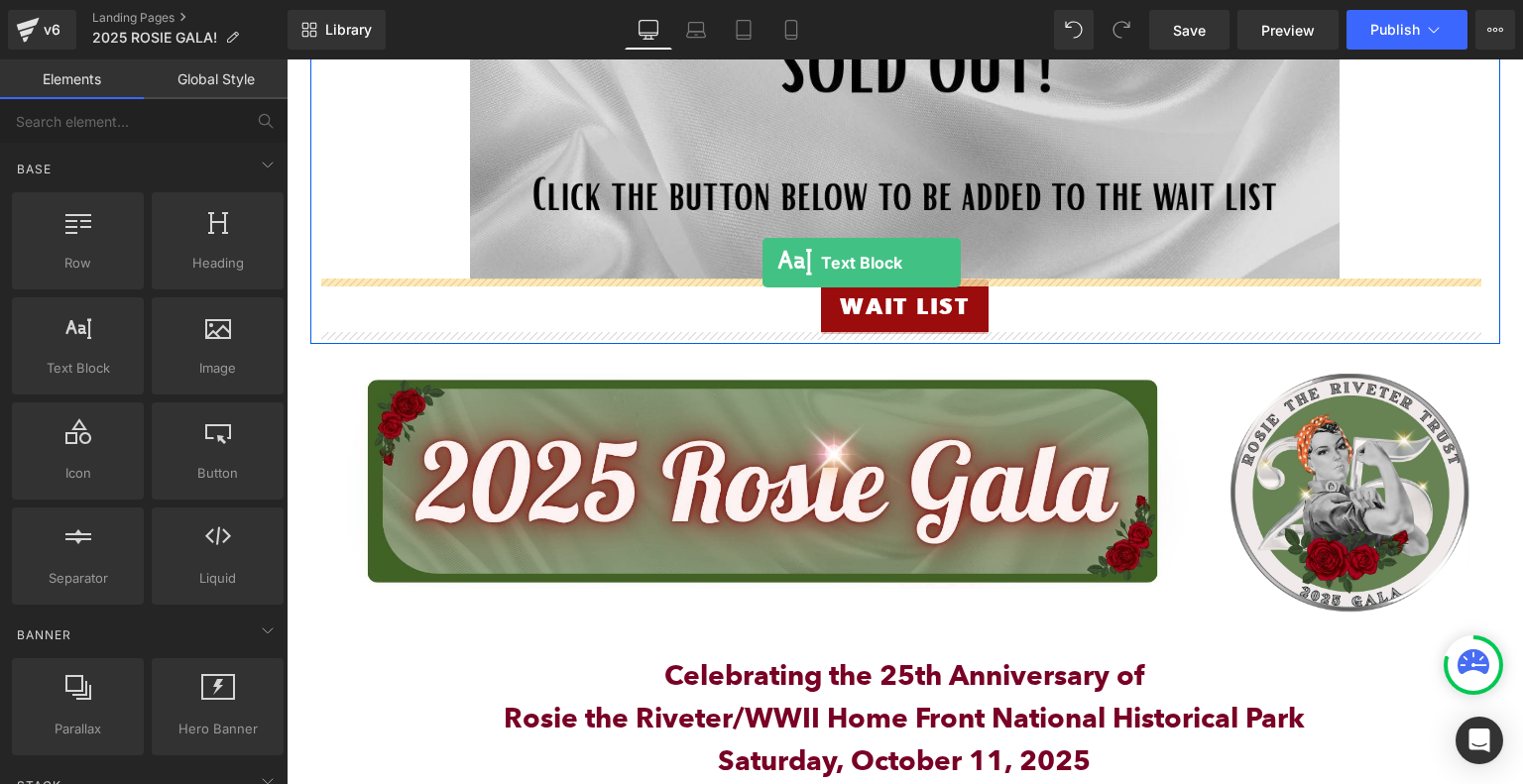 drag, startPoint x: 363, startPoint y: 421, endPoint x: 762, endPoint y: 263, distance: 429.1445 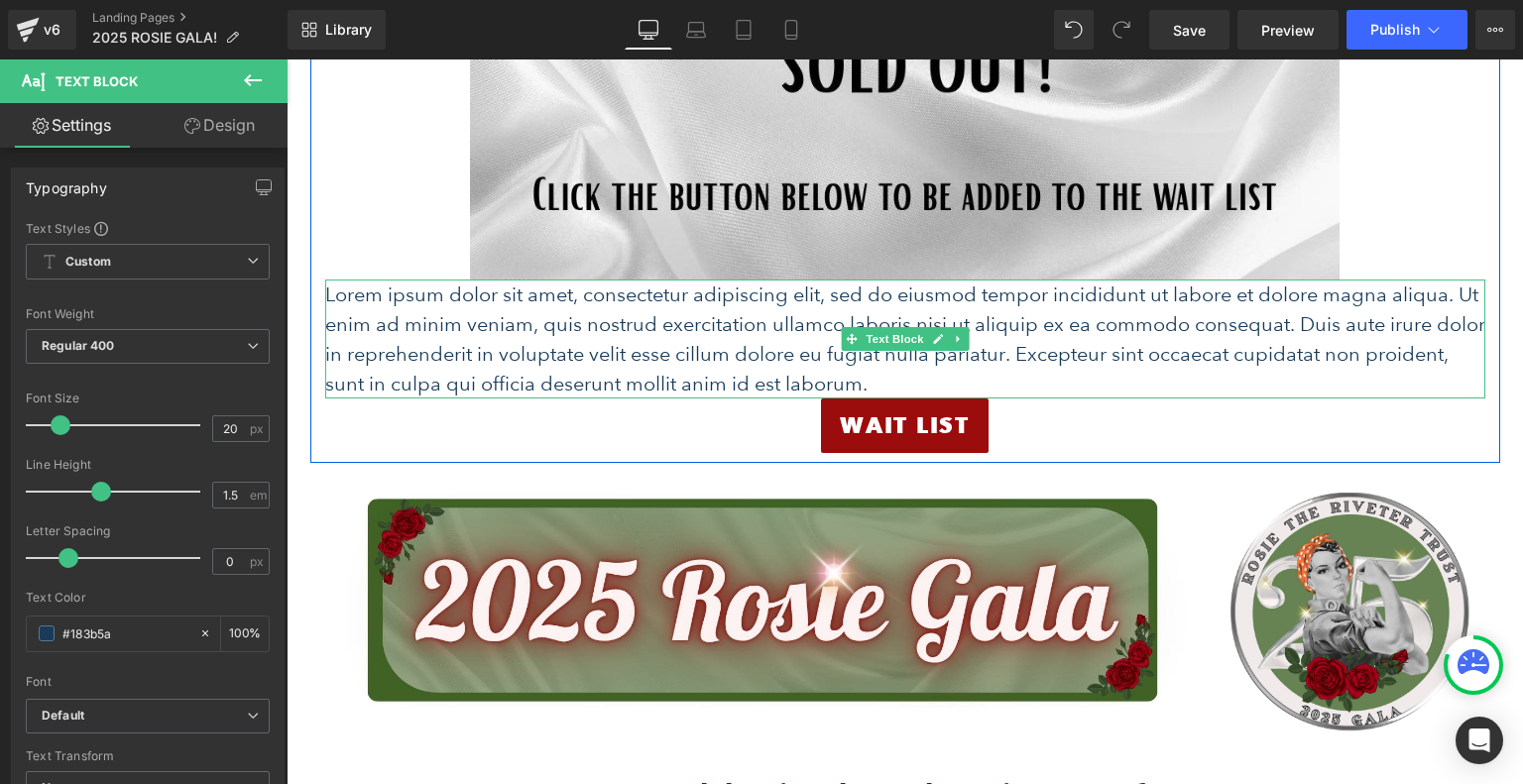 click on "Lorem ipsum dolor sit amet, consectetur adipiscing elit, sed do eiusmod tempor incididunt ut labore et dolore magna aliqua. Ut enim ad minim veniam, quis nostrud exercitation ullamco laboris nisi ut aliquip ex ea commodo consequat. Duis aute irure dolor in reprehenderit in voluptate velit esse cillum dolore eu fugiat nulla pariatur. Excepteur sint occaecat cupidatat non proident, sunt in culpa qui officia deserunt mollit anim id est laborum." at bounding box center [905, 339] 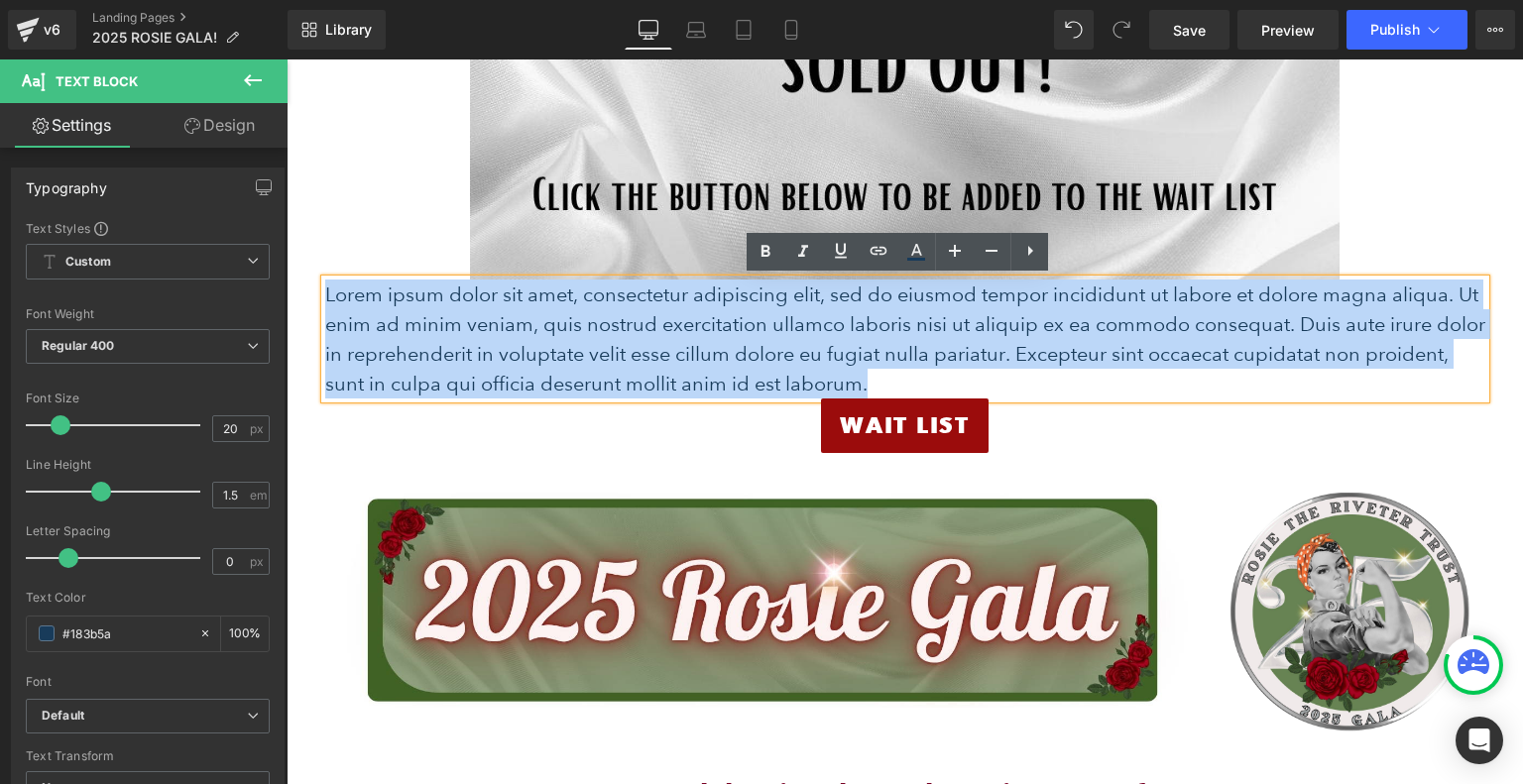 drag, startPoint x: 882, startPoint y: 383, endPoint x: 265, endPoint y: 296, distance: 623.1035 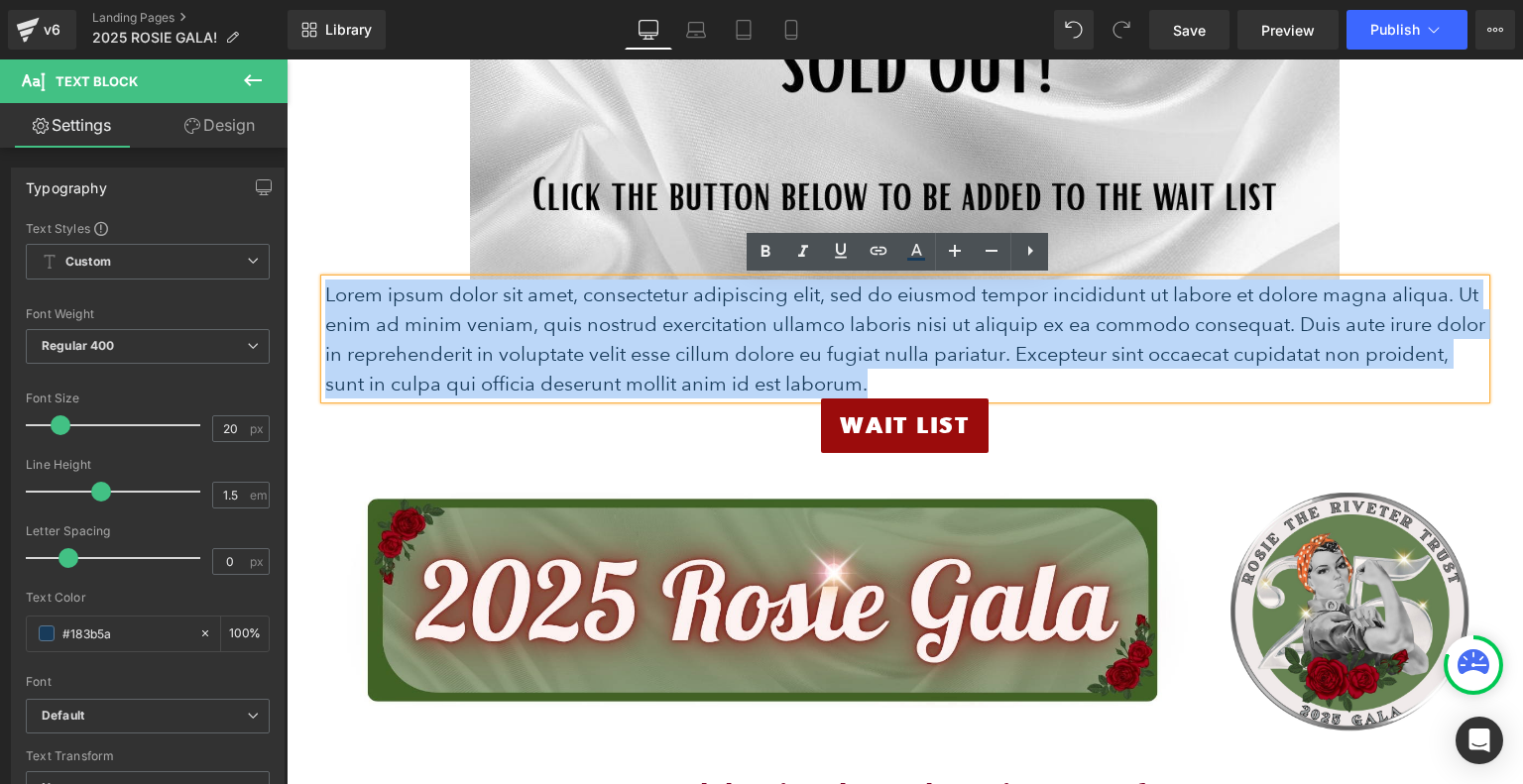 click on "Skip to content
Just added to your cart
Qty:
View cart ( )
Continue shopping
Submit
Close search
Shop!
Mission
Programs
0" at bounding box center [904, 1140] 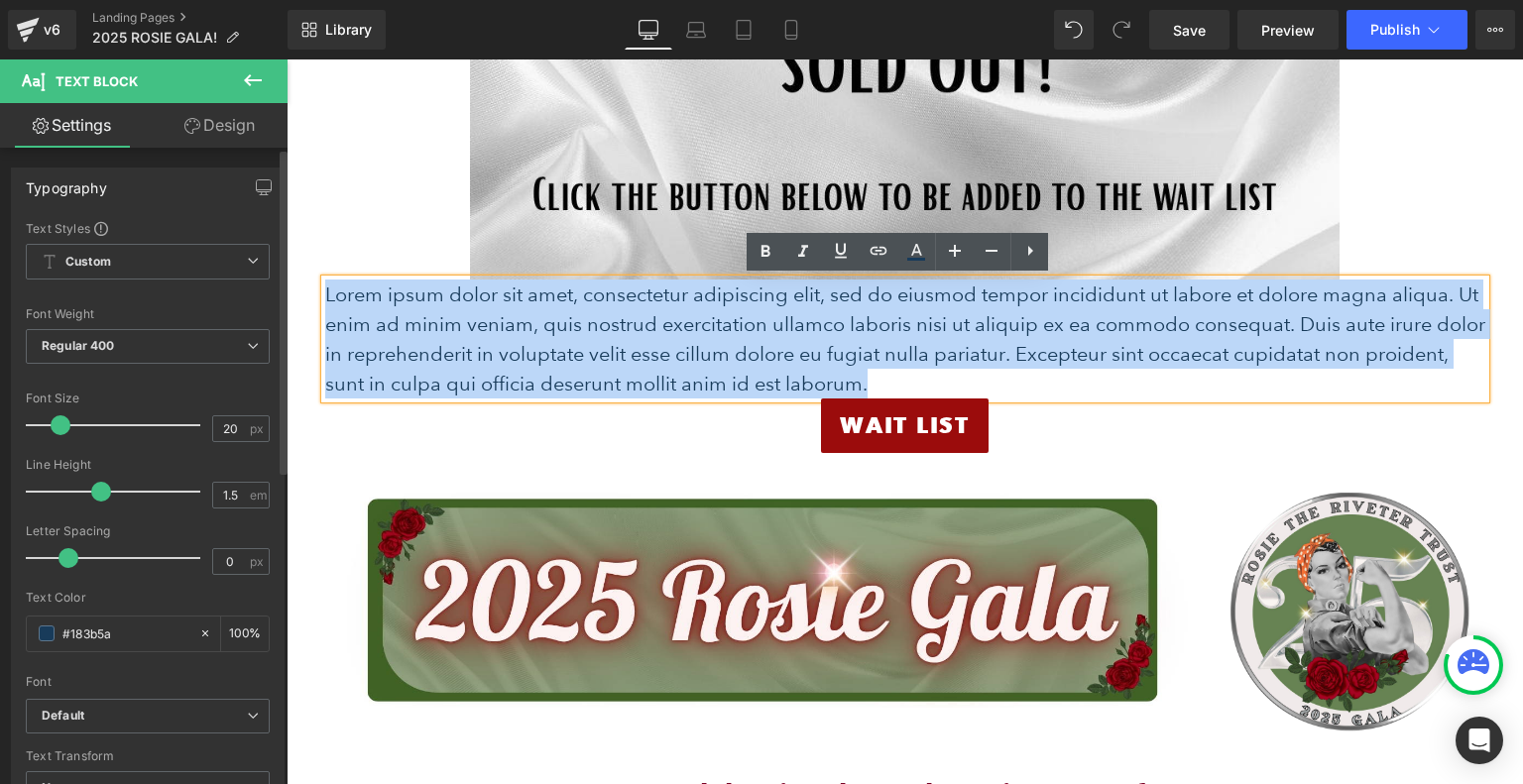type 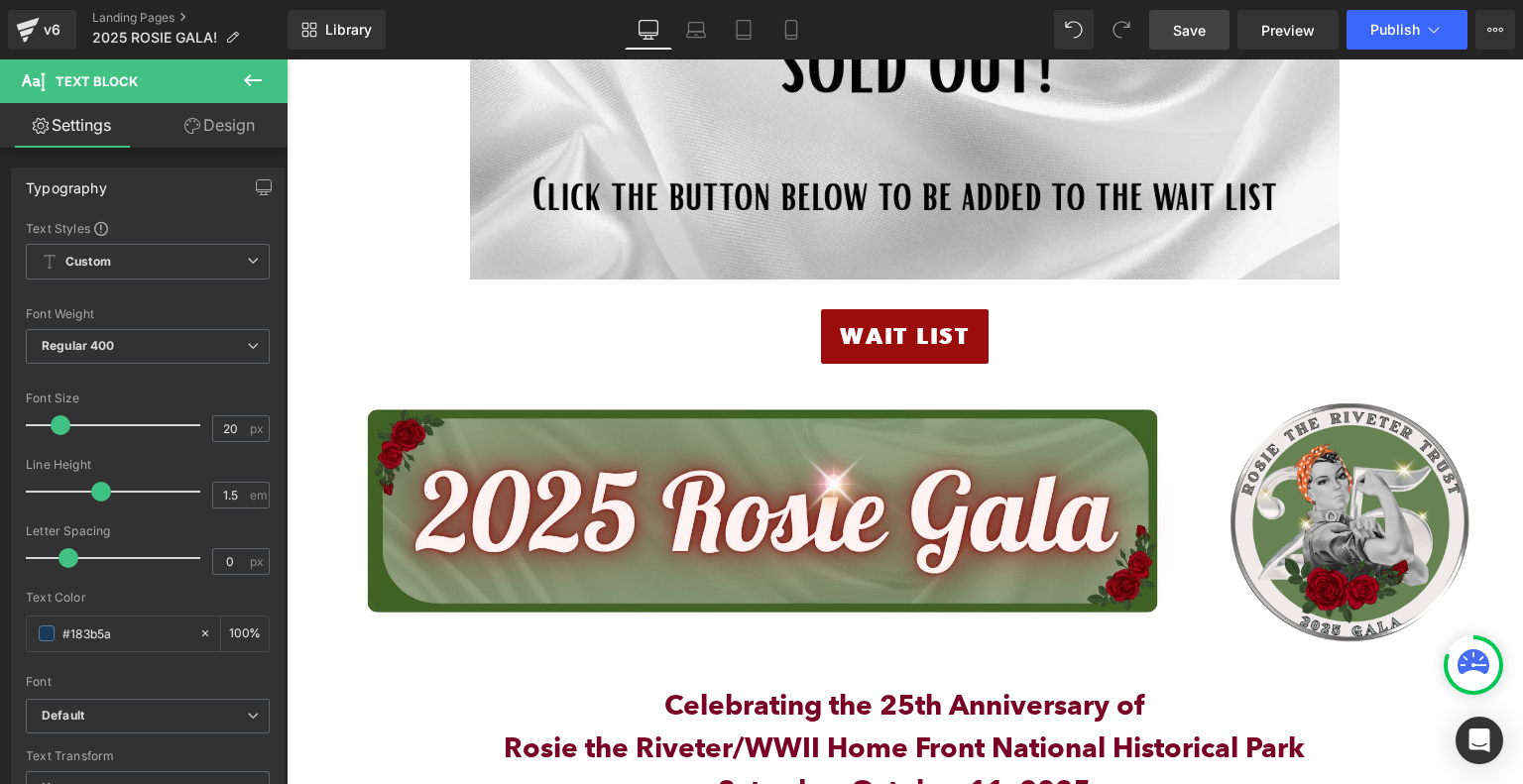 click on "Save" at bounding box center [1189, 30] 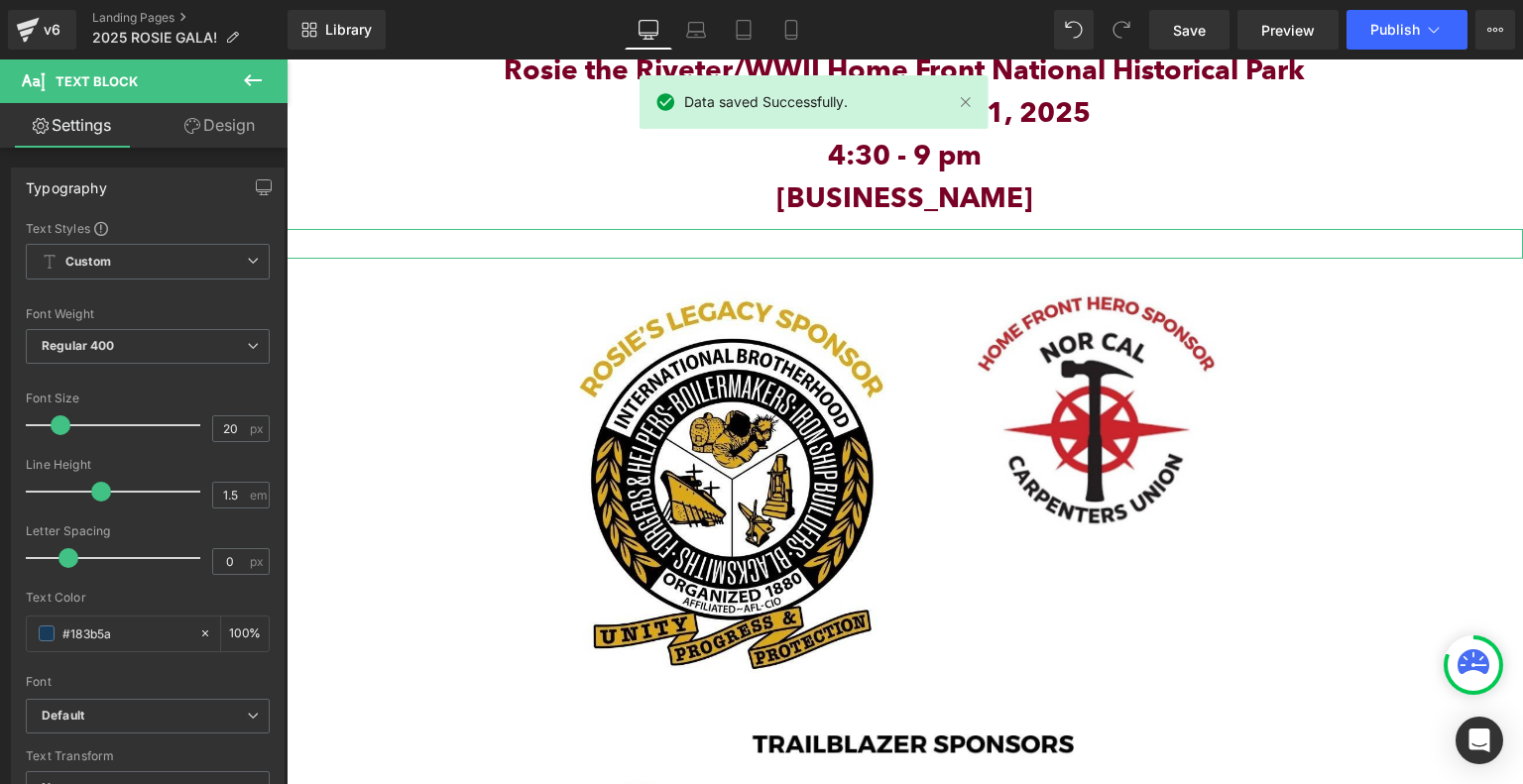 scroll, scrollTop: 1586, scrollLeft: 0, axis: vertical 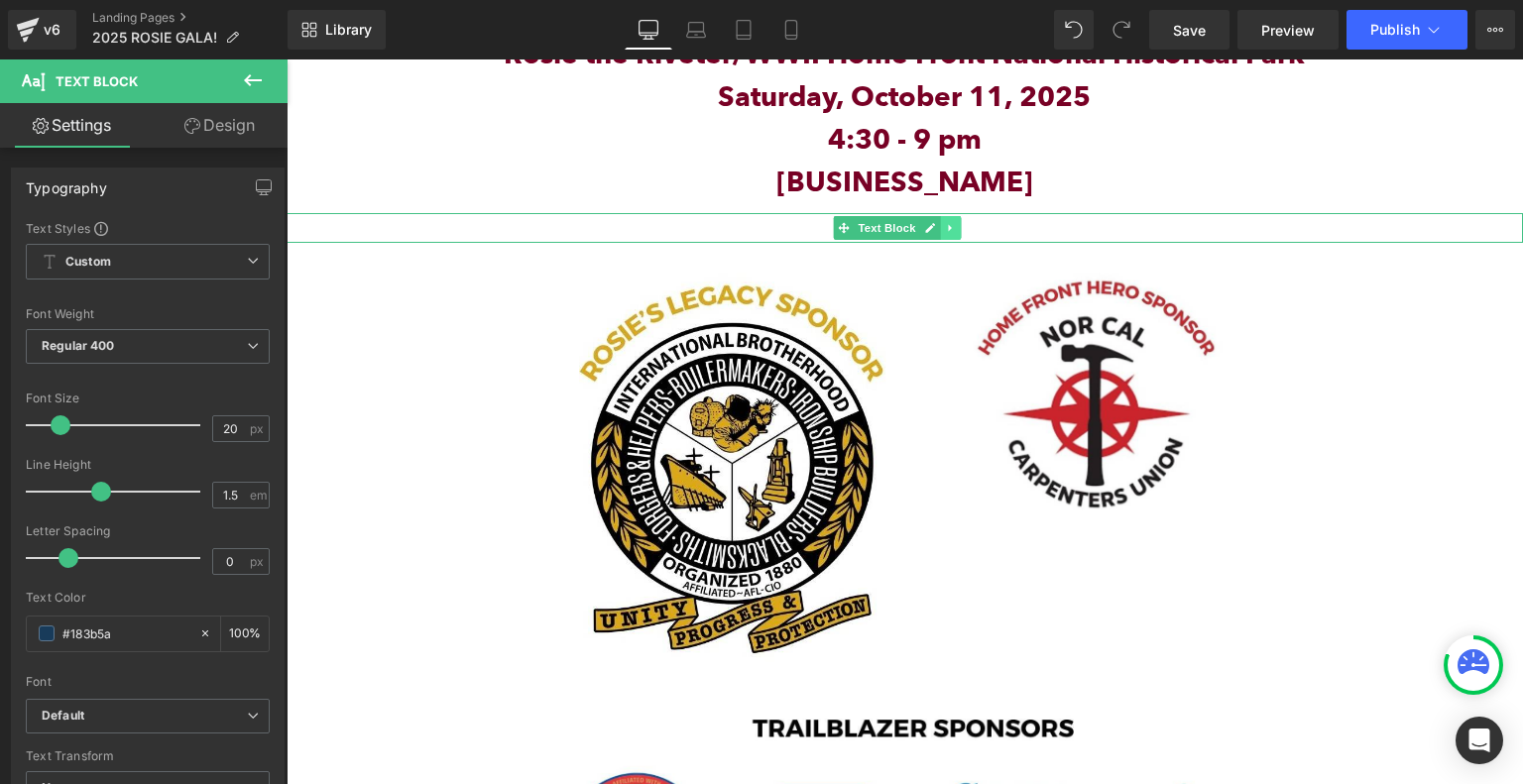 click at bounding box center [951, 228] 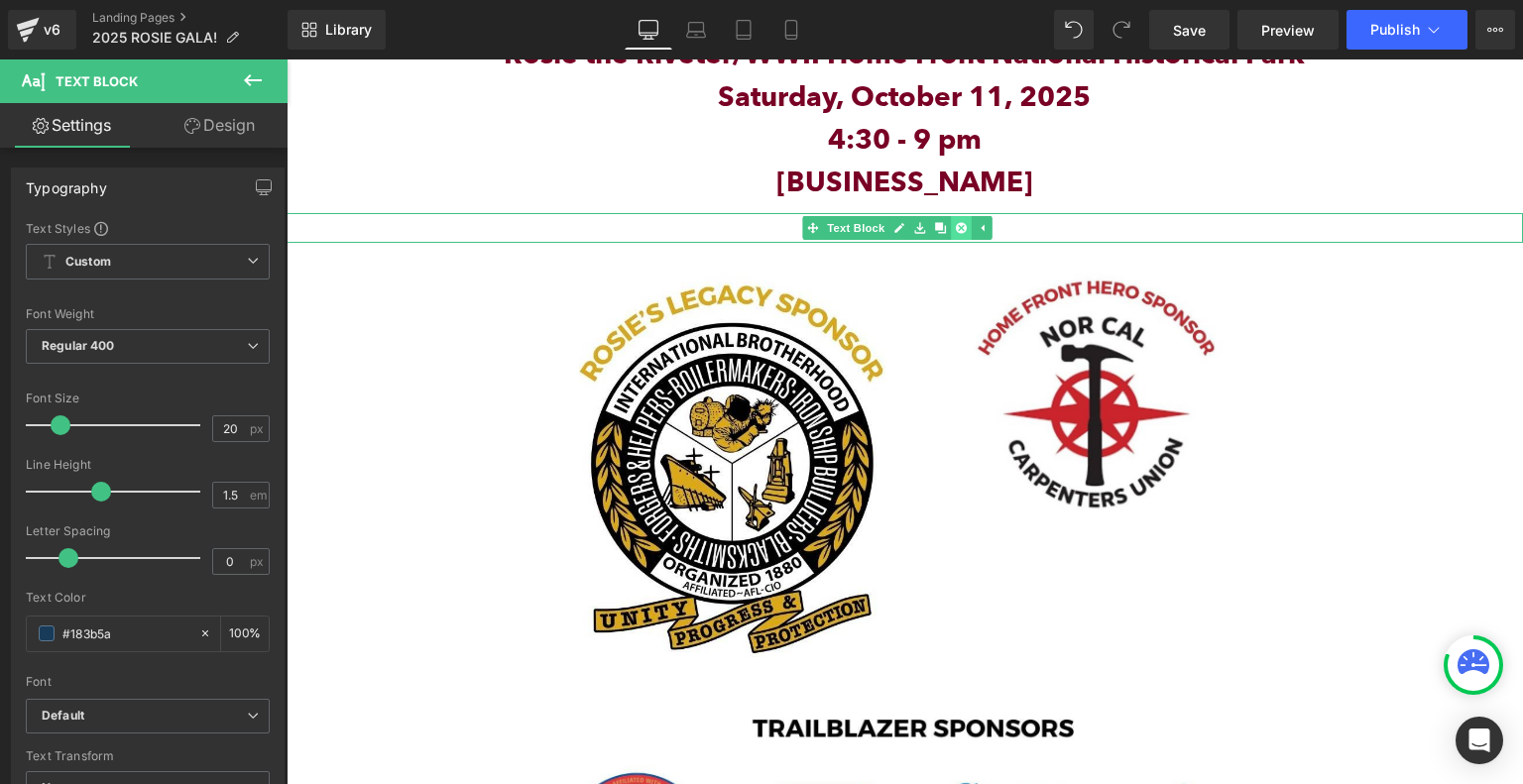 click 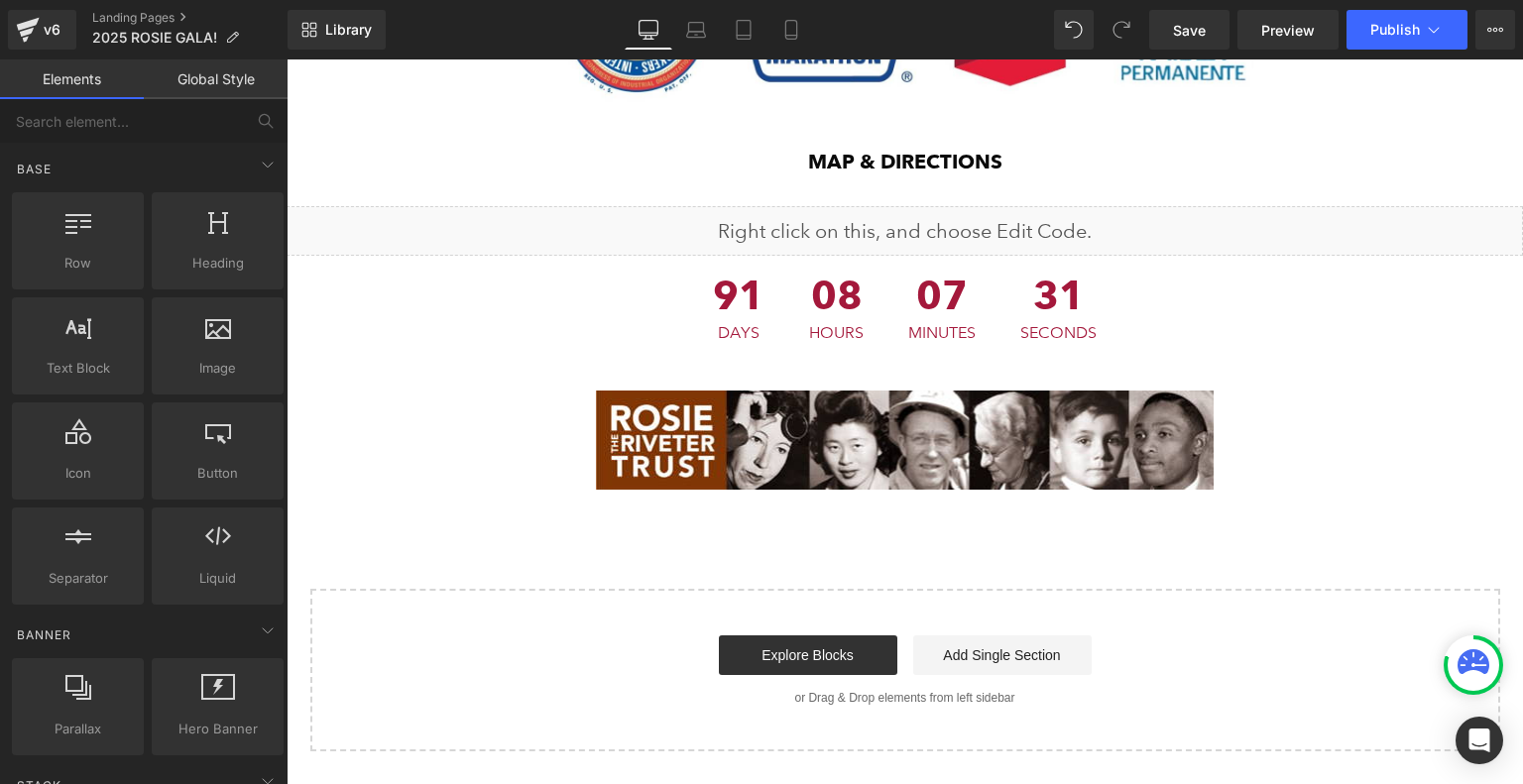 scroll, scrollTop: 2379, scrollLeft: 0, axis: vertical 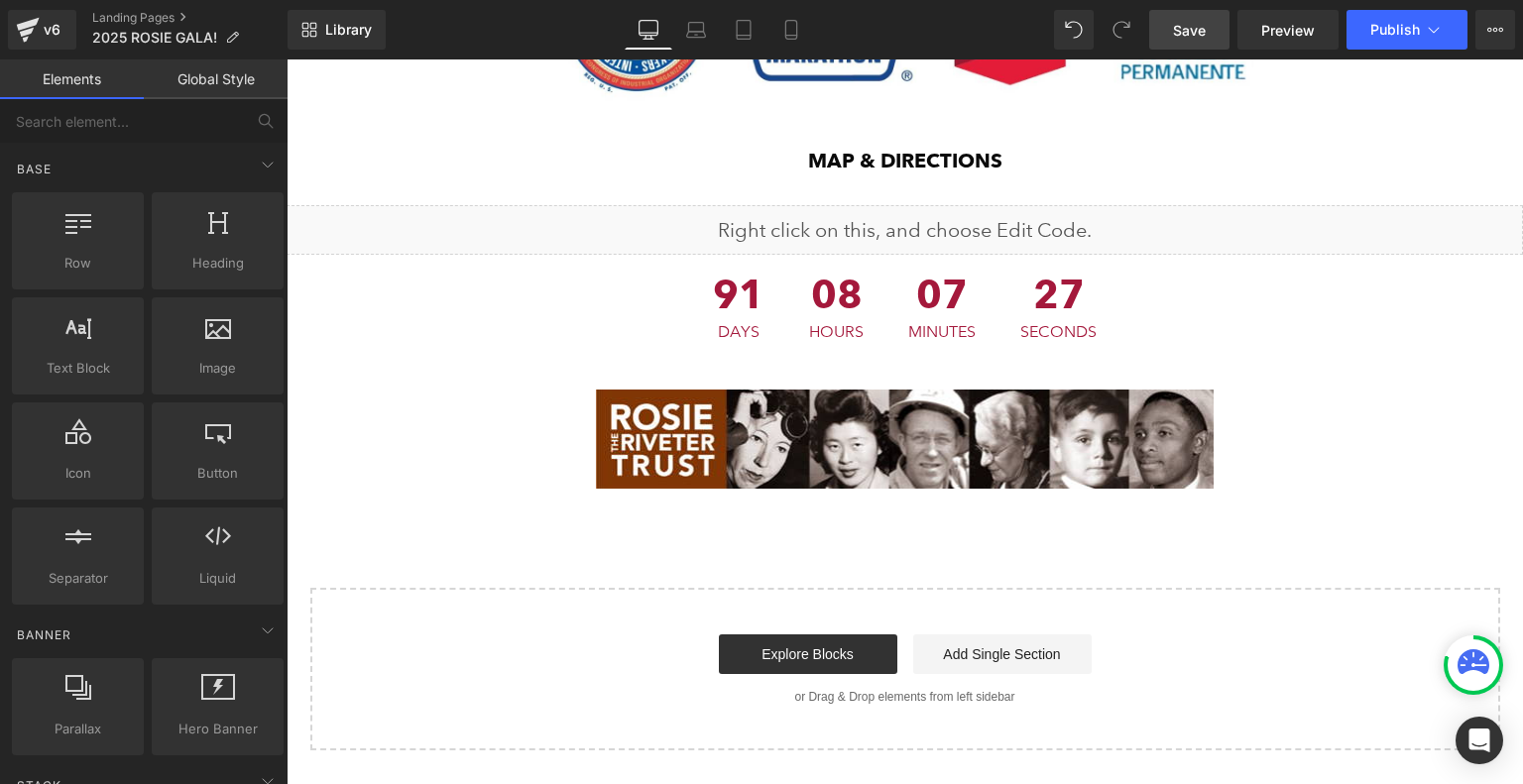 click on "Save" at bounding box center [1189, 30] 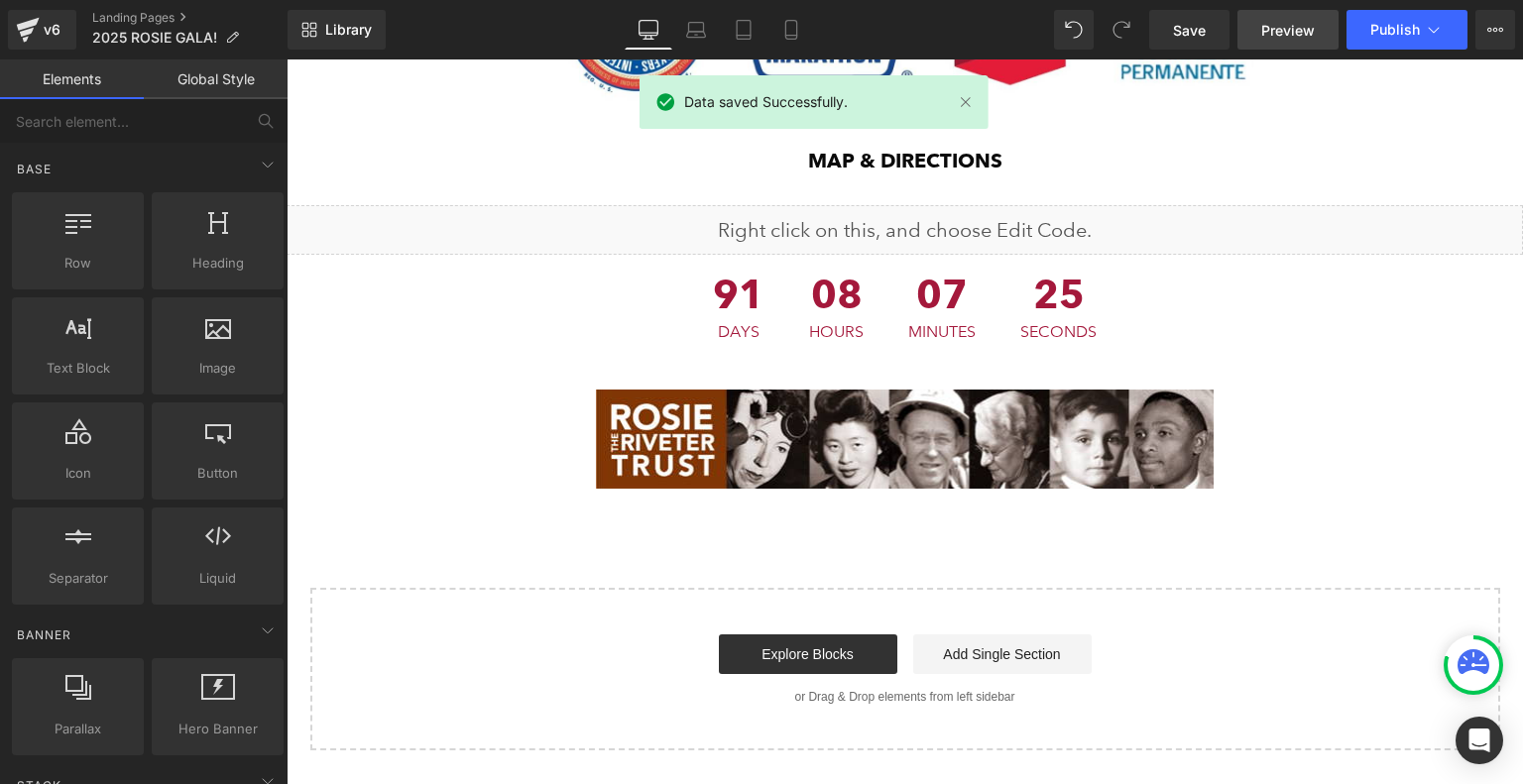 click on "Preview" at bounding box center (1288, 30) 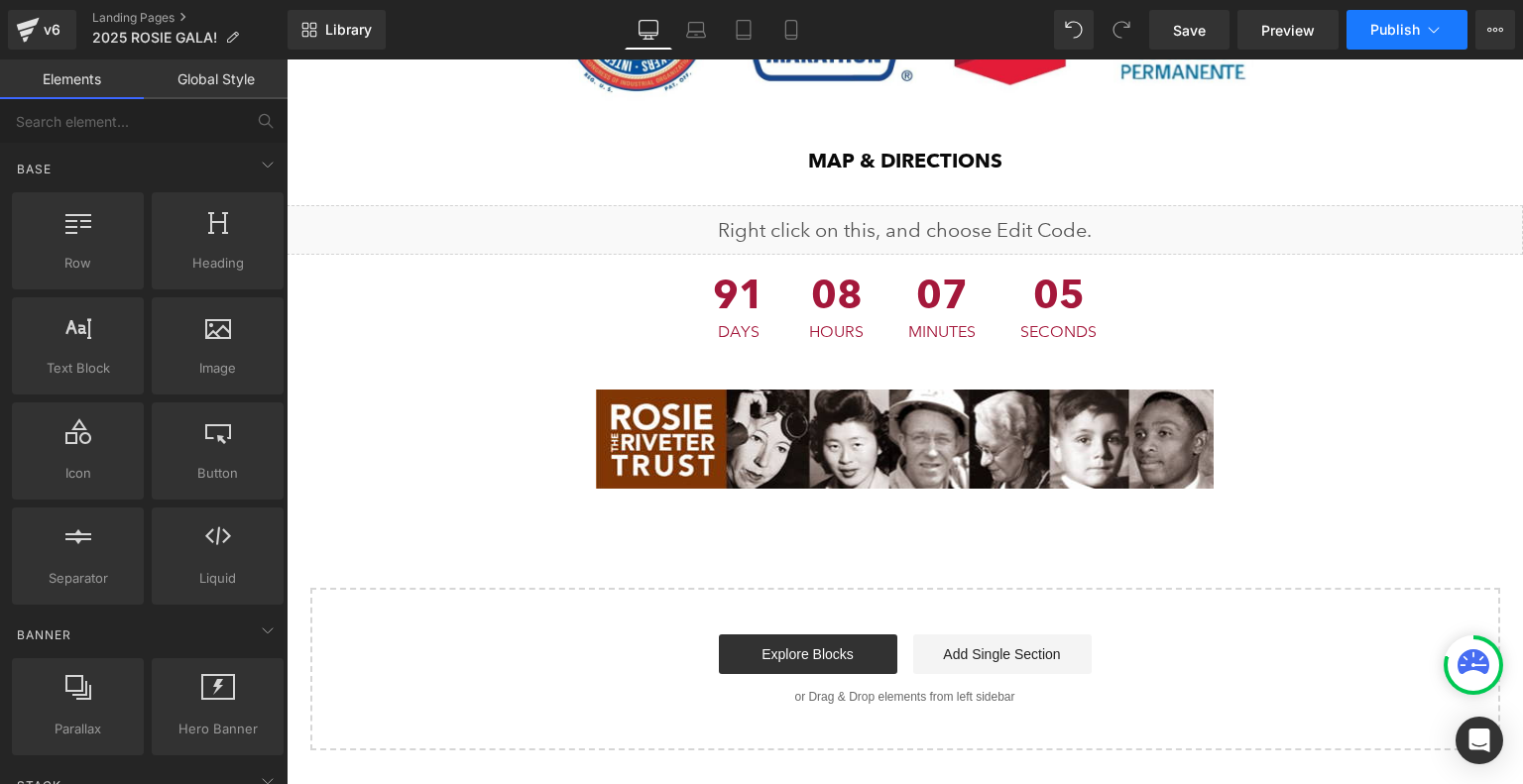 click on "Publish" at bounding box center (1395, 30) 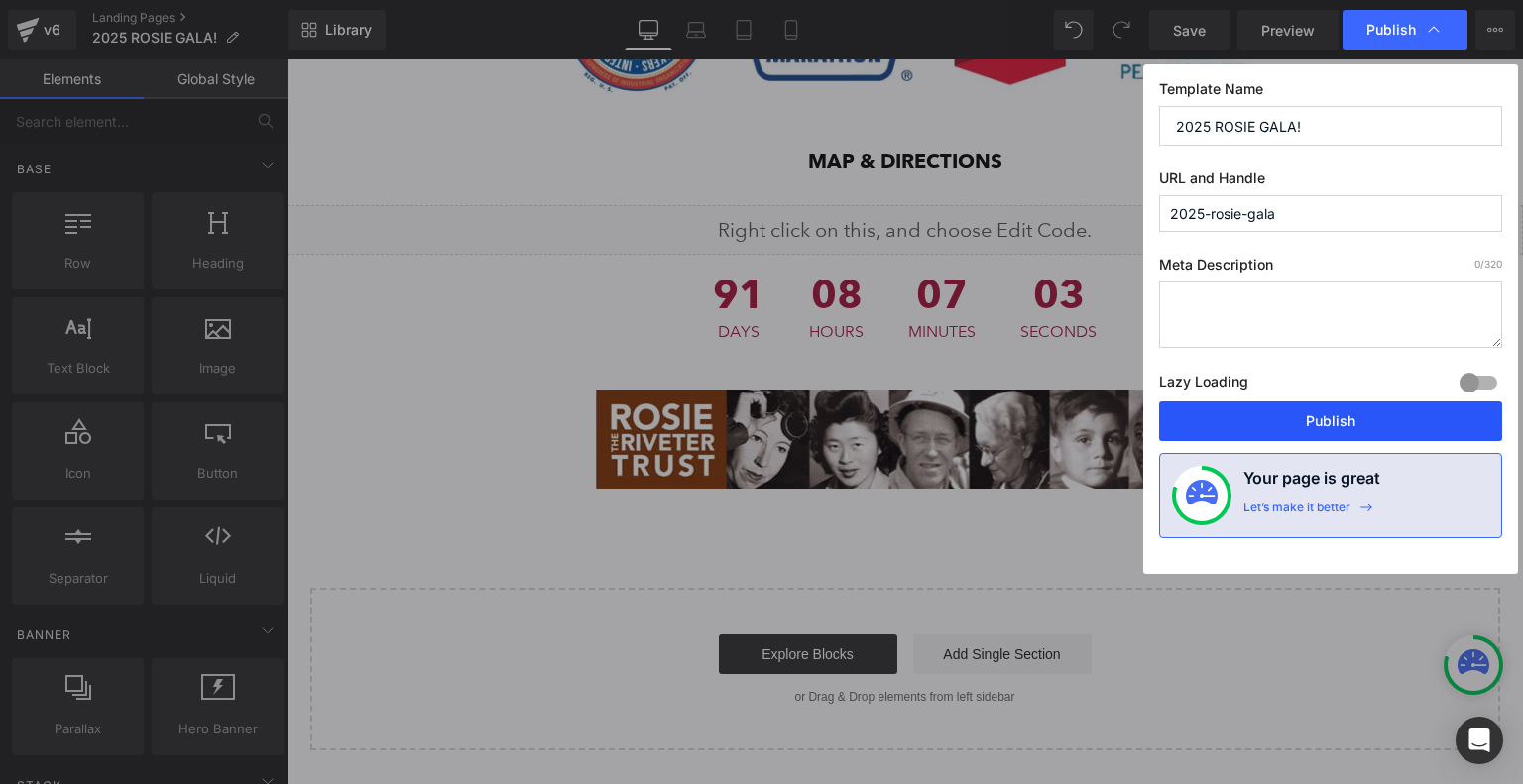 click on "Publish" at bounding box center (1331, 421) 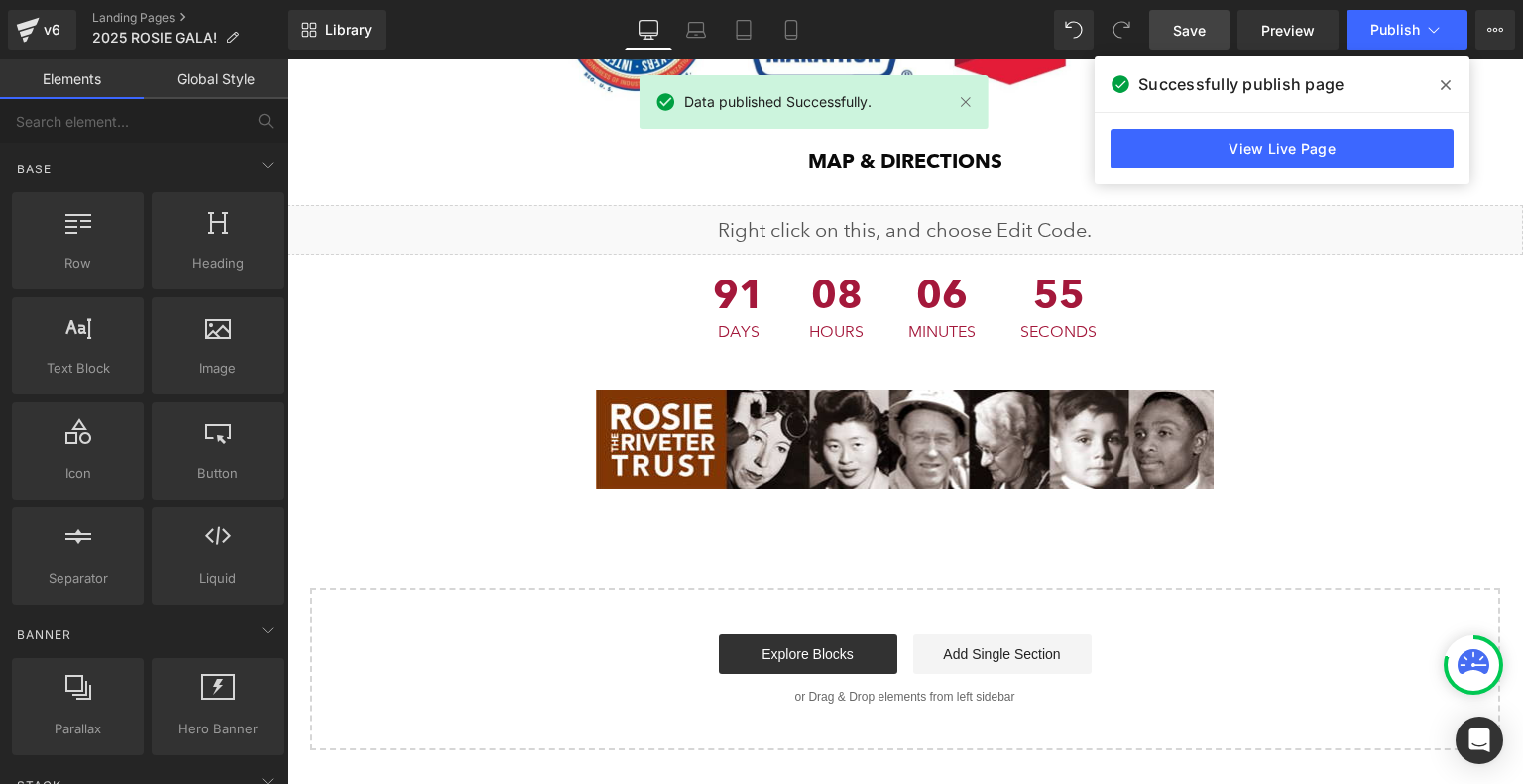 click on "Save" at bounding box center (1189, 30) 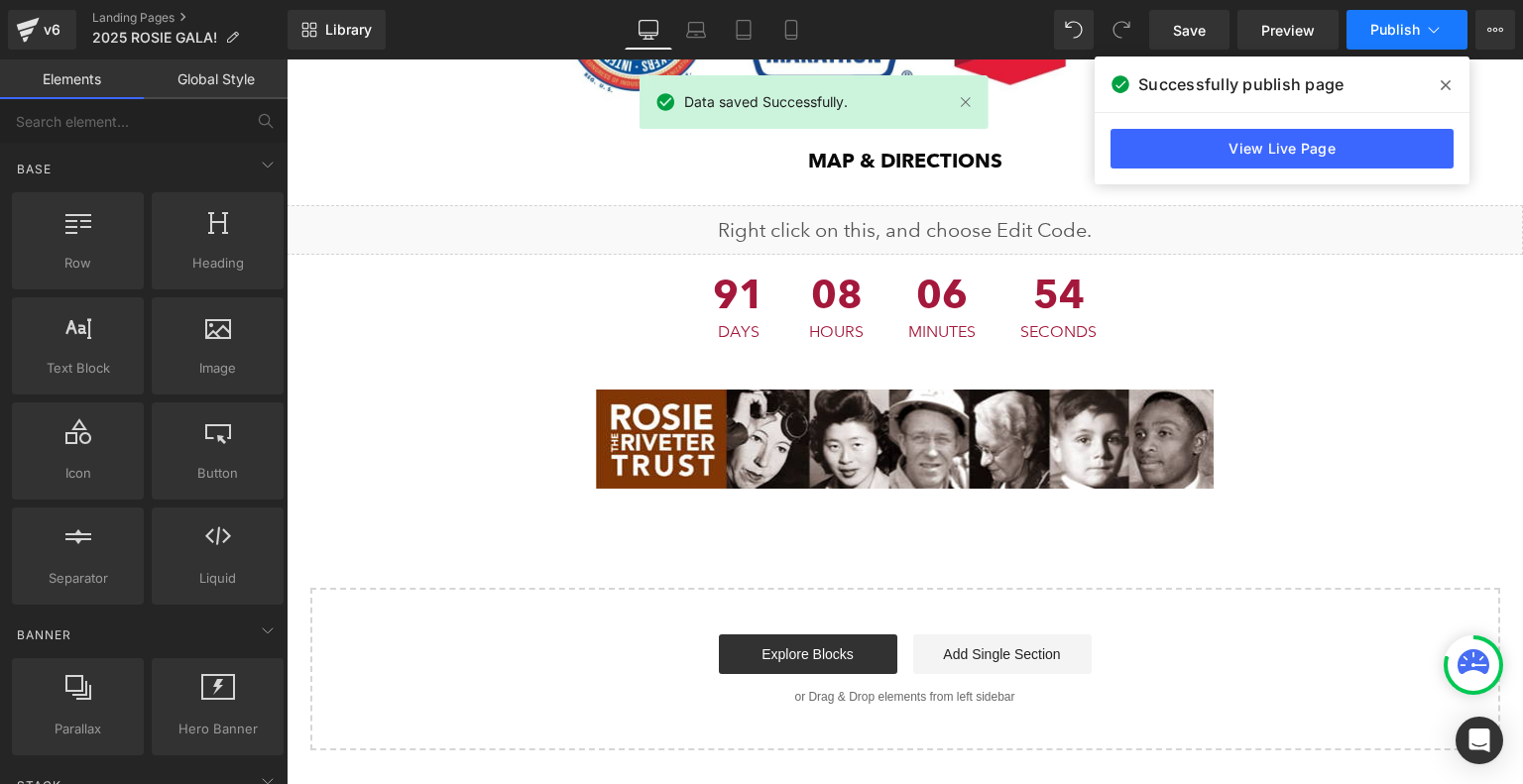 click on "Publish" at bounding box center [1407, 30] 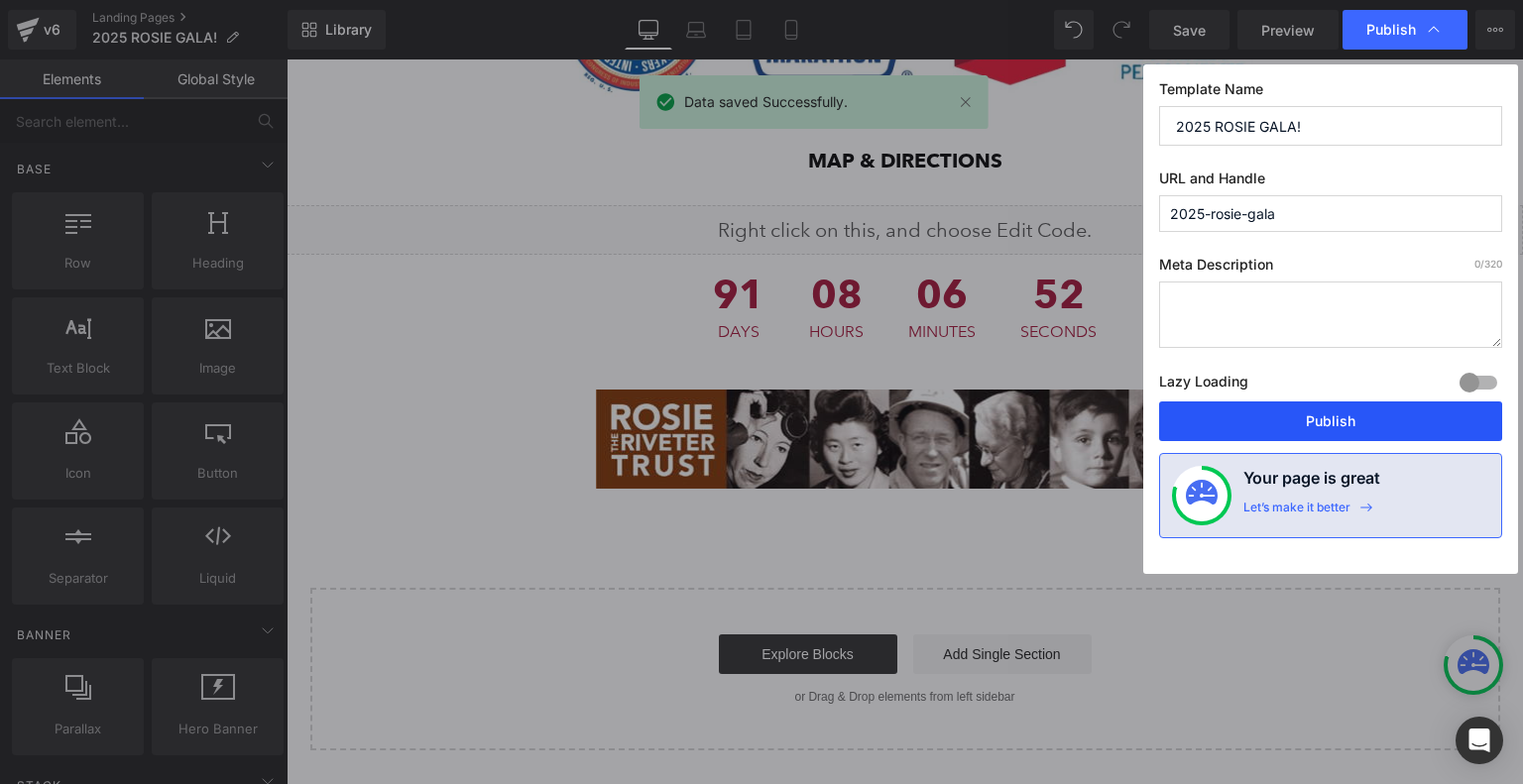 click on "Publish" at bounding box center [1331, 421] 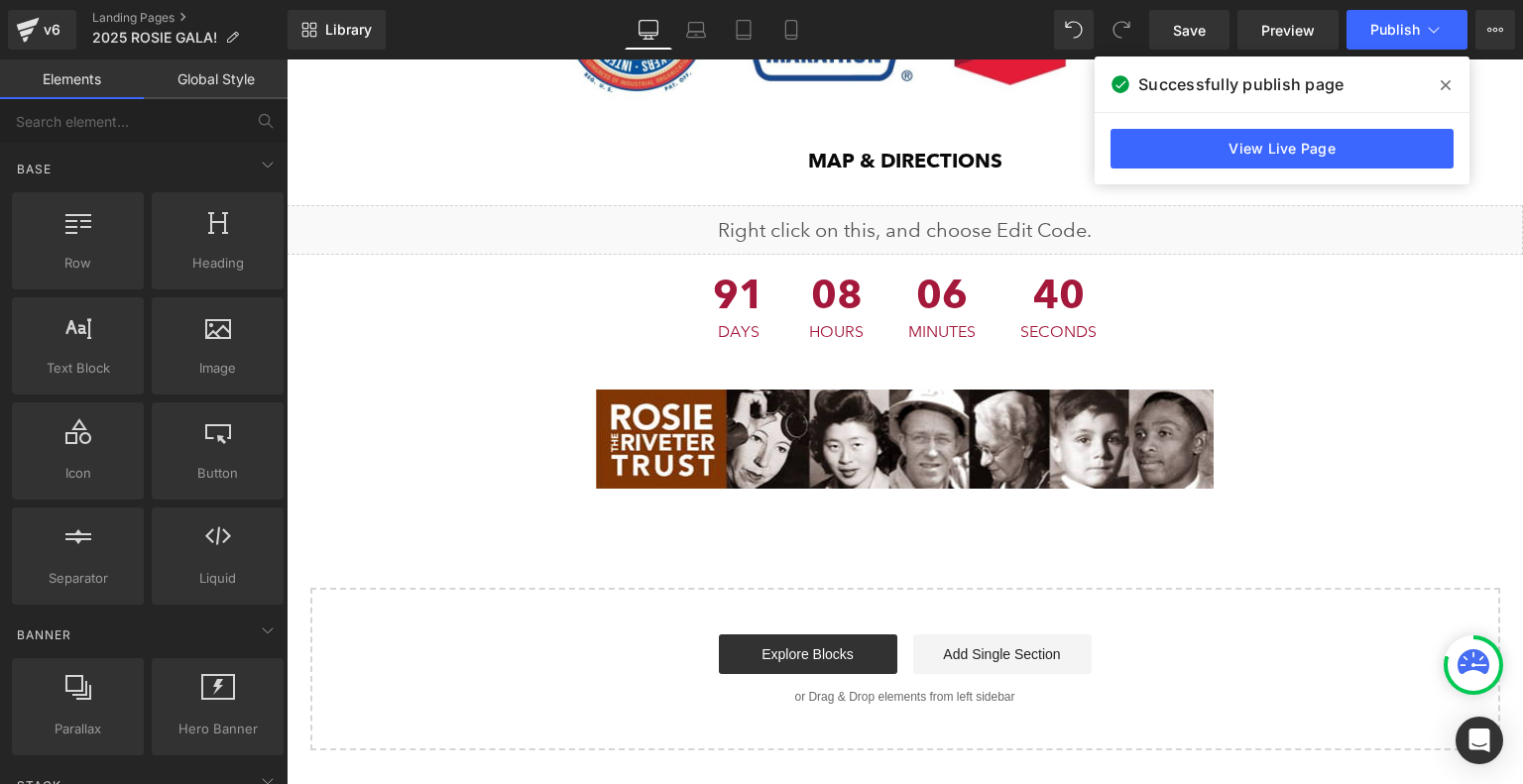 click 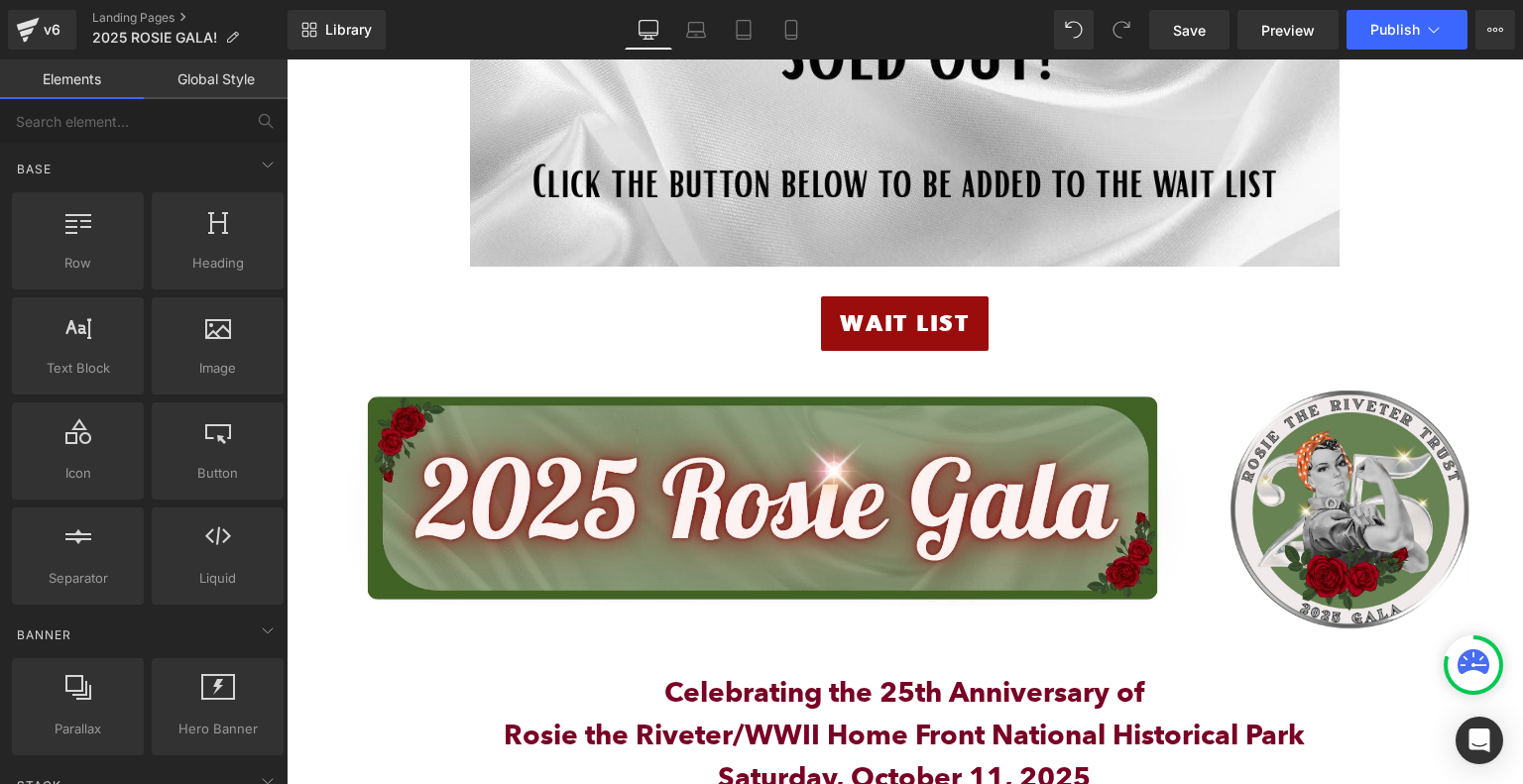 scroll, scrollTop: 892, scrollLeft: 0, axis: vertical 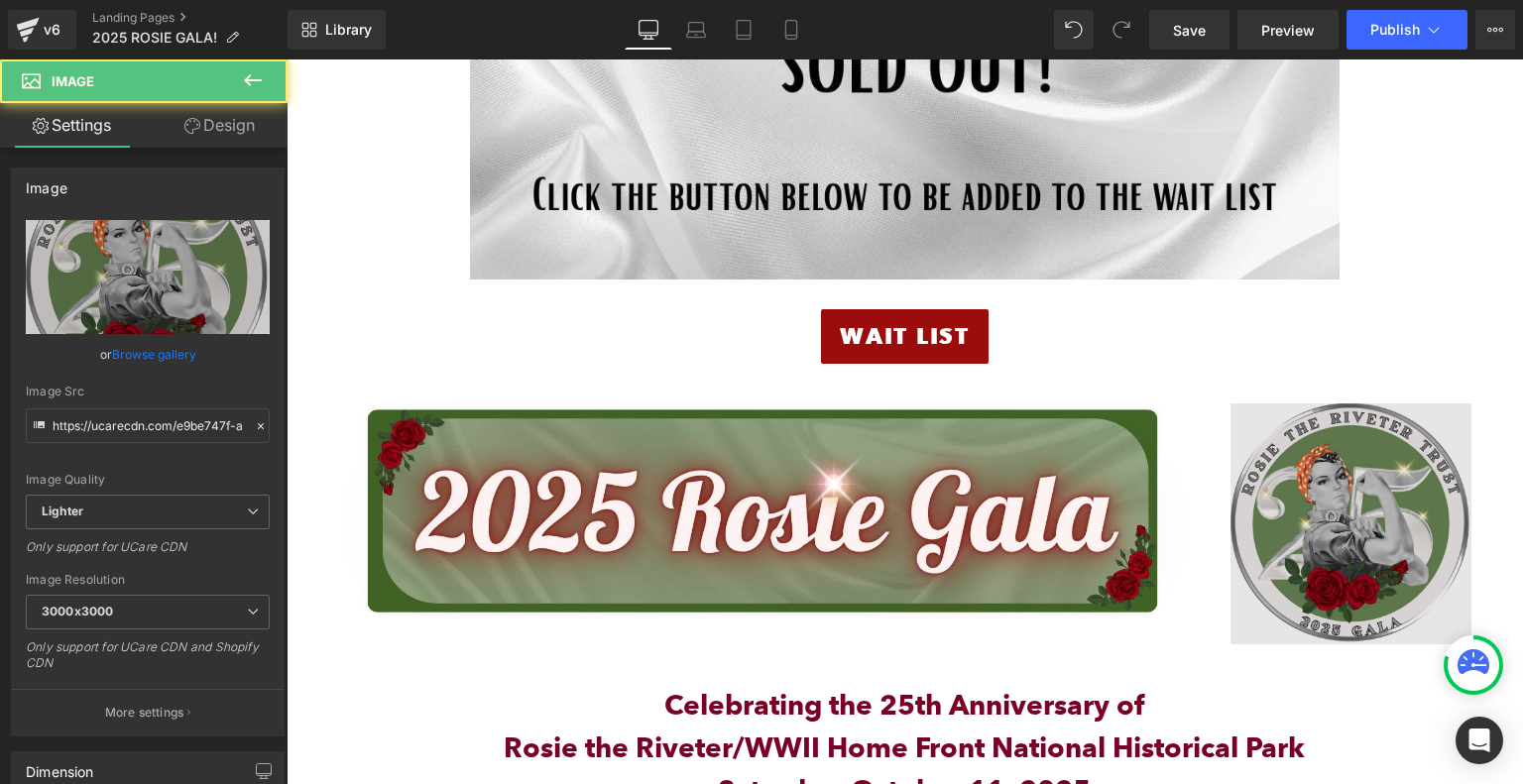 click on "Image" at bounding box center (1351, 523) 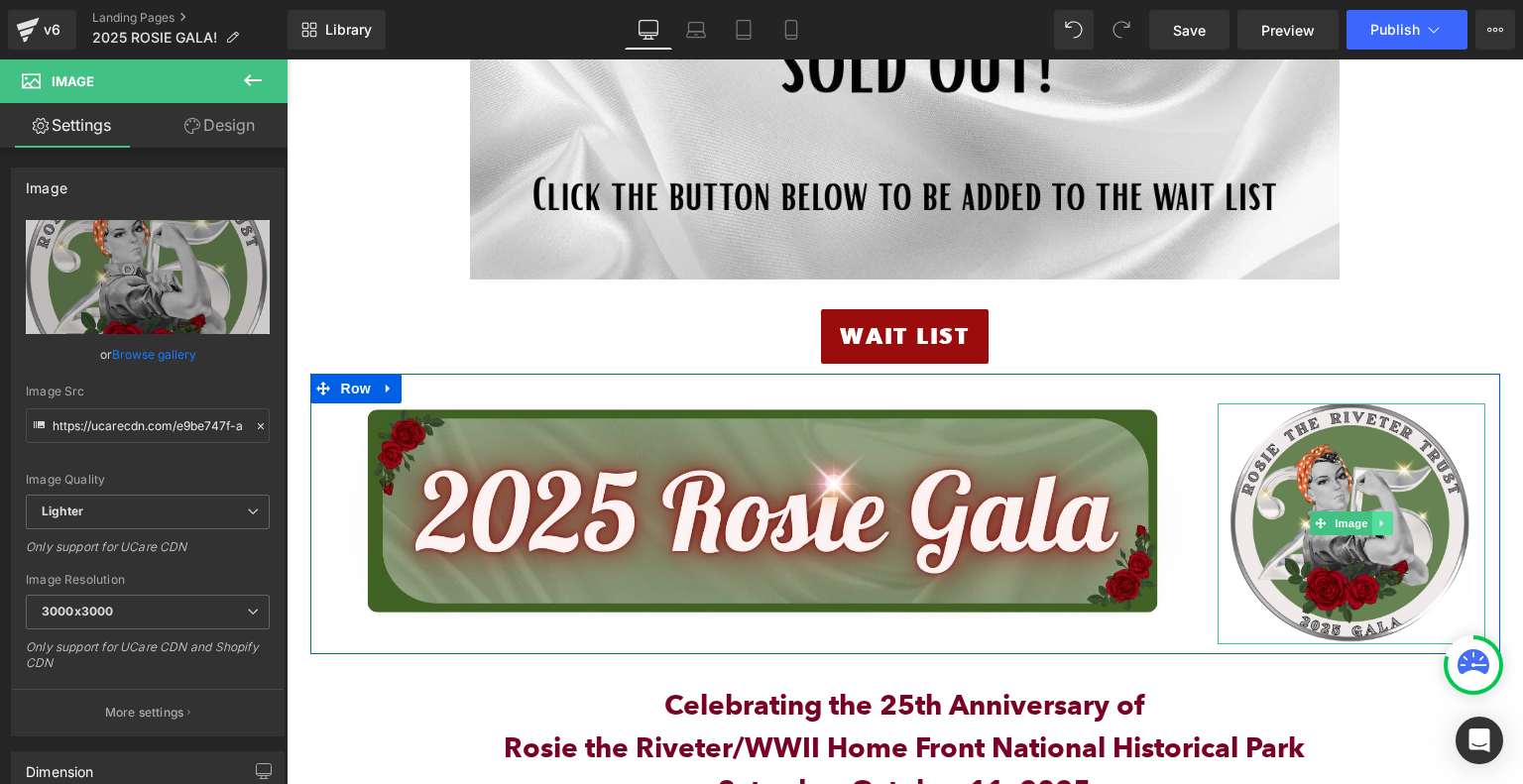 click at bounding box center [1381, 523] 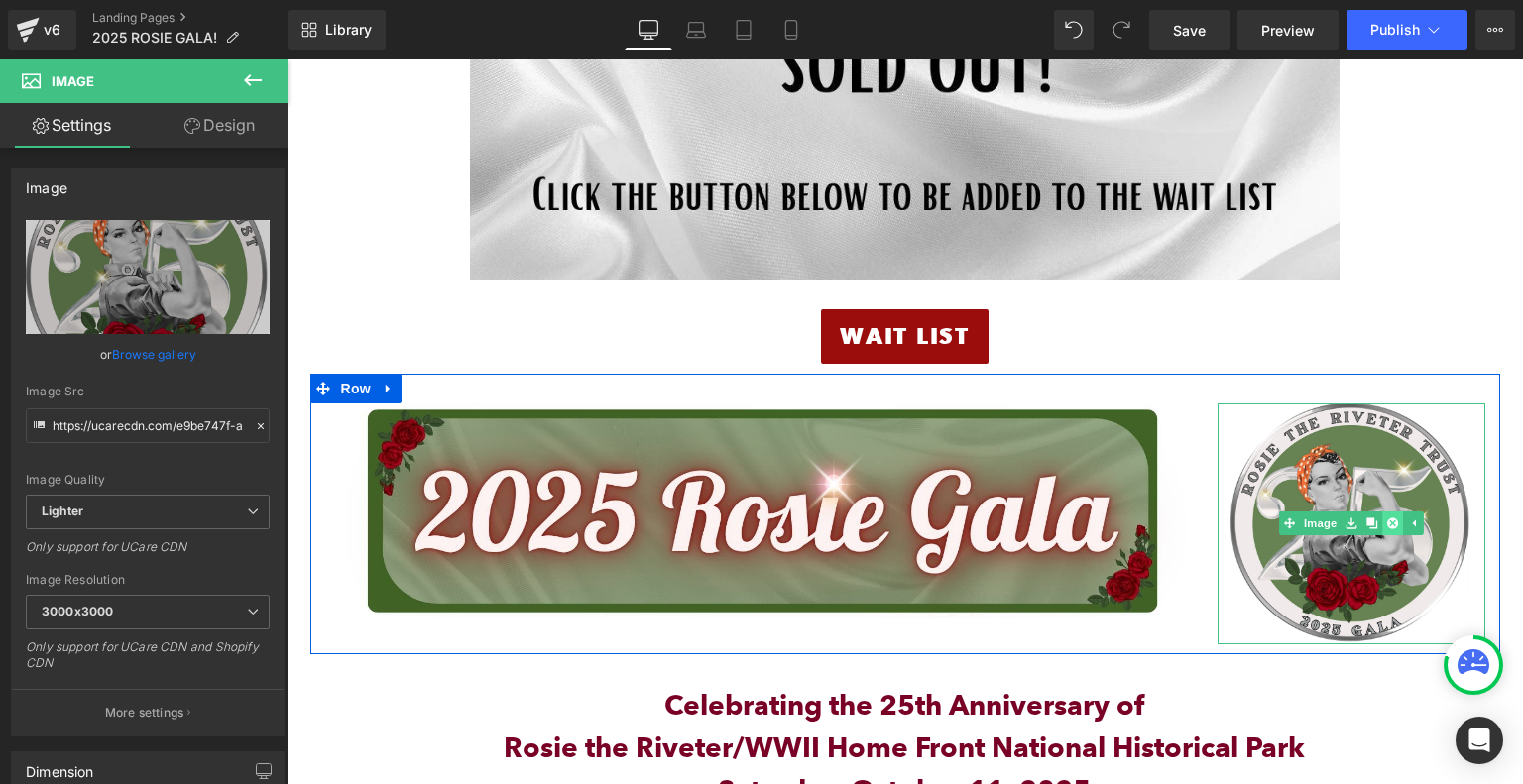 click 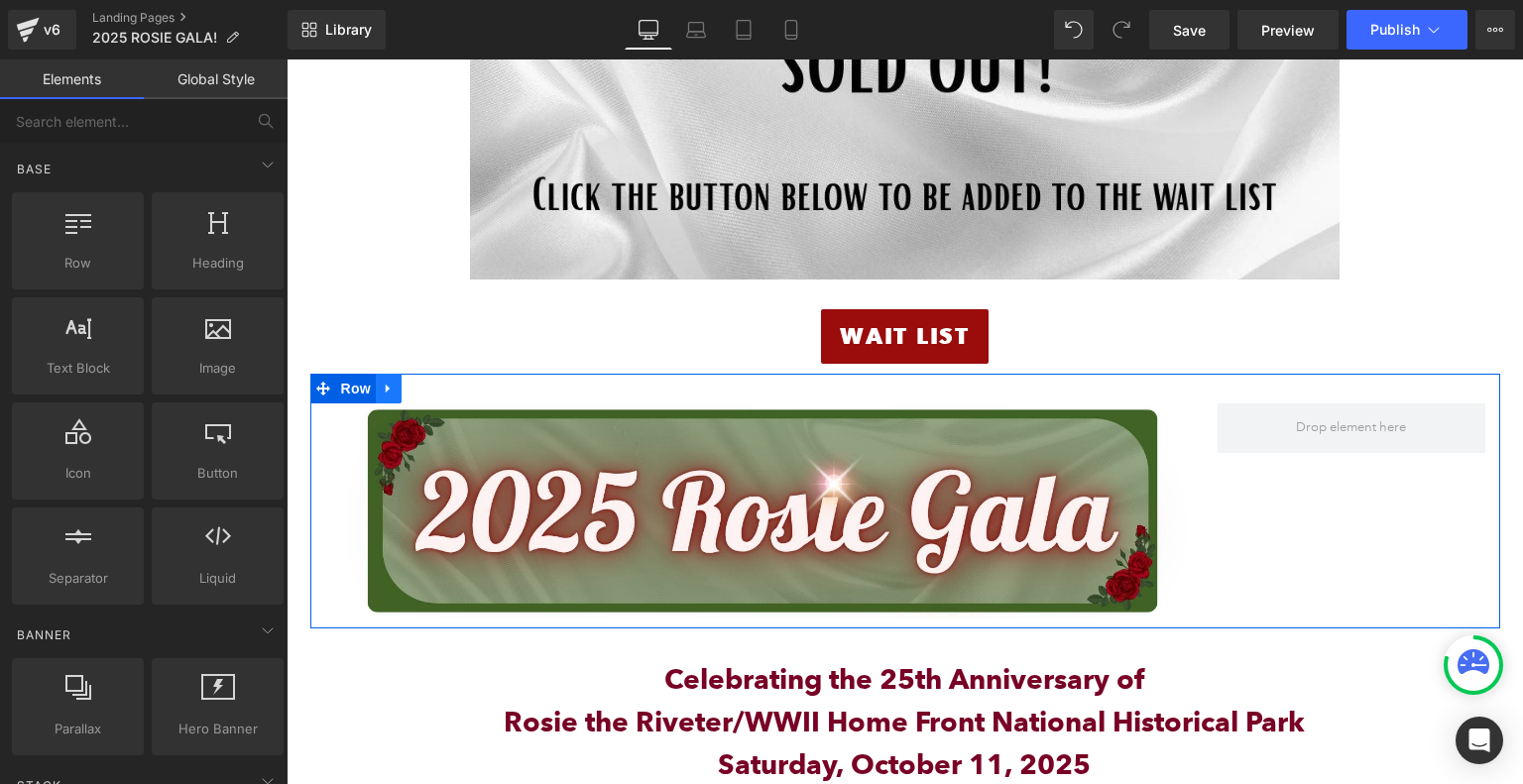 click 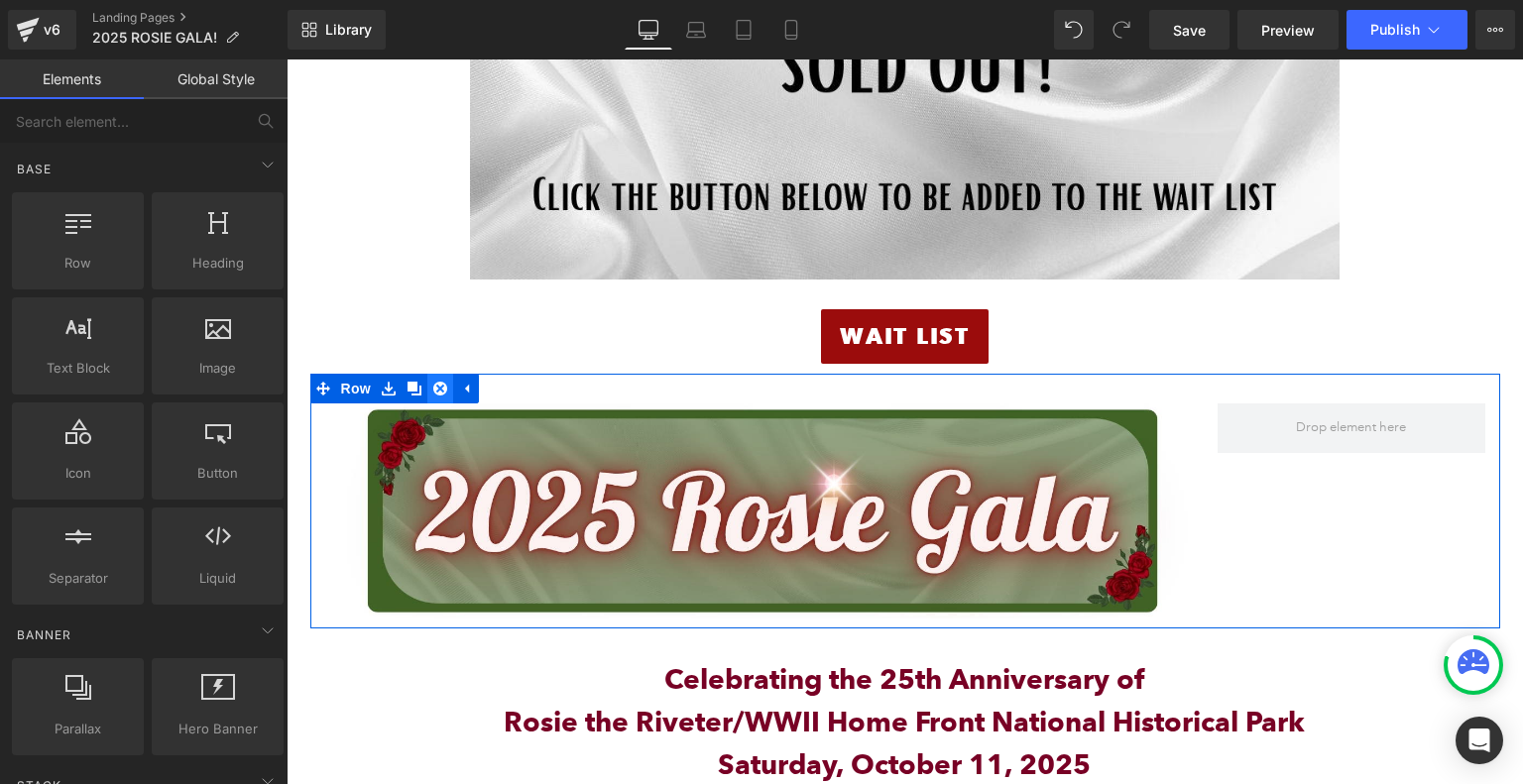 click at bounding box center [440, 389] 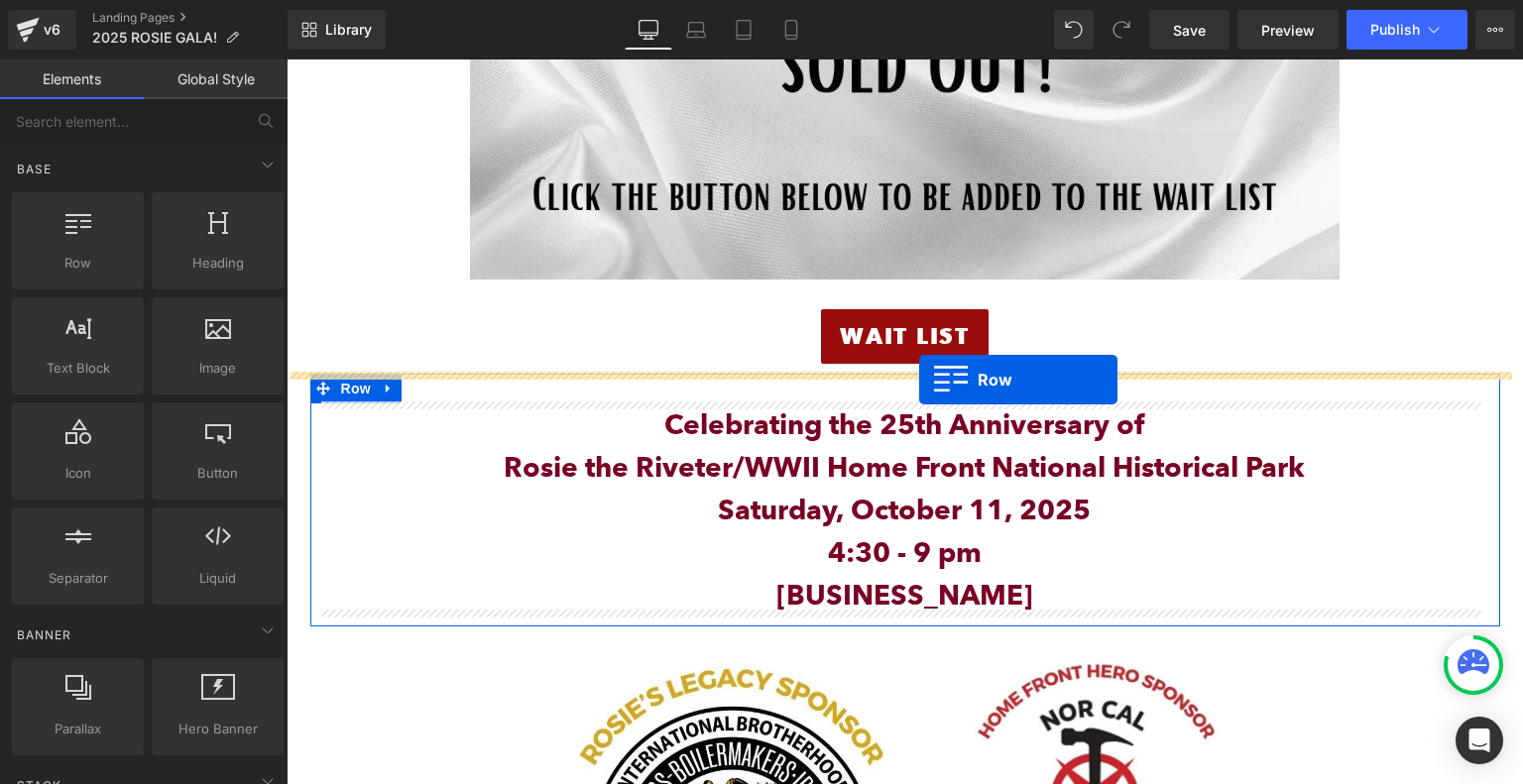drag, startPoint x: 378, startPoint y: 299, endPoint x: 919, endPoint y: 380, distance: 547.0302 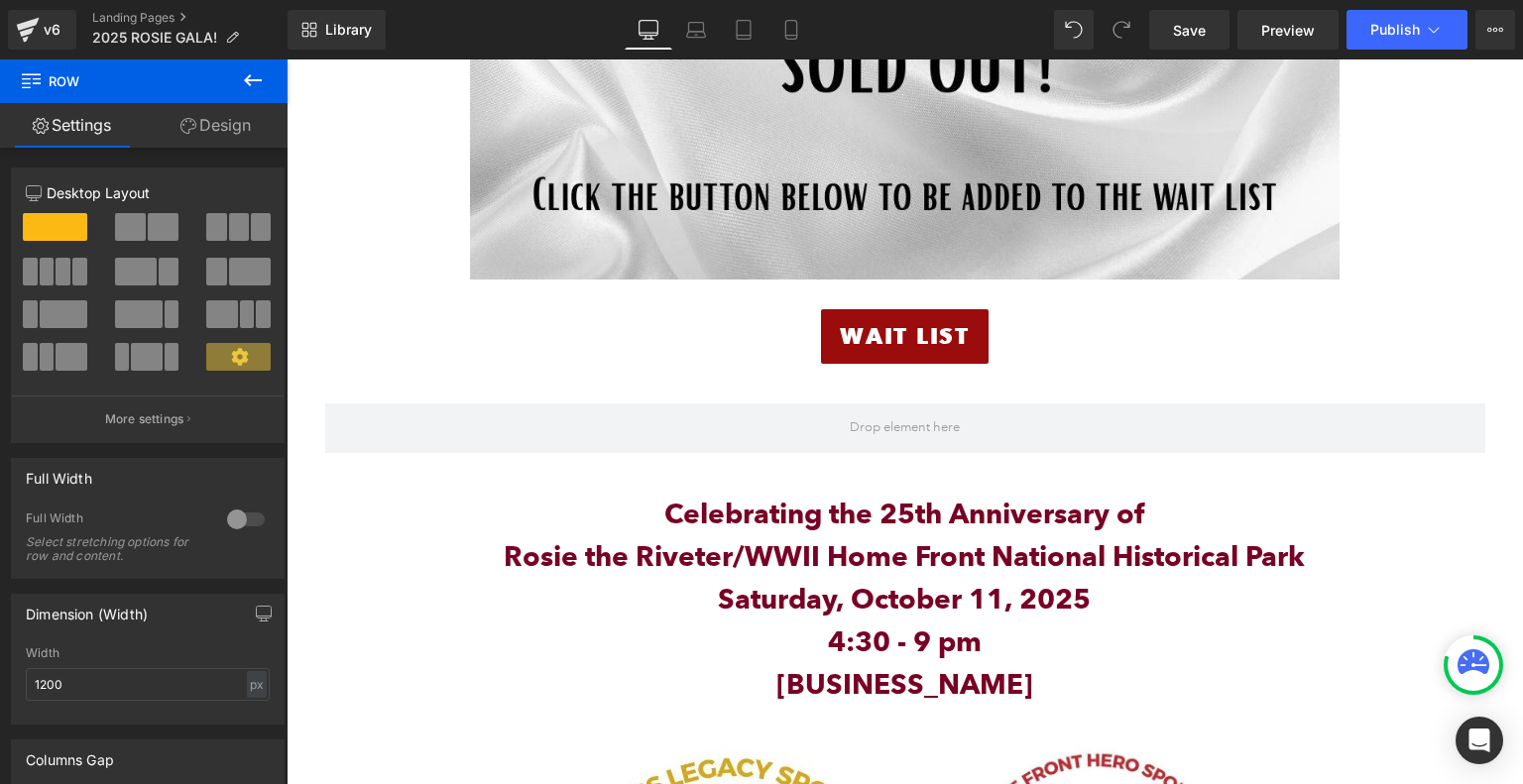 click at bounding box center [253, 81] 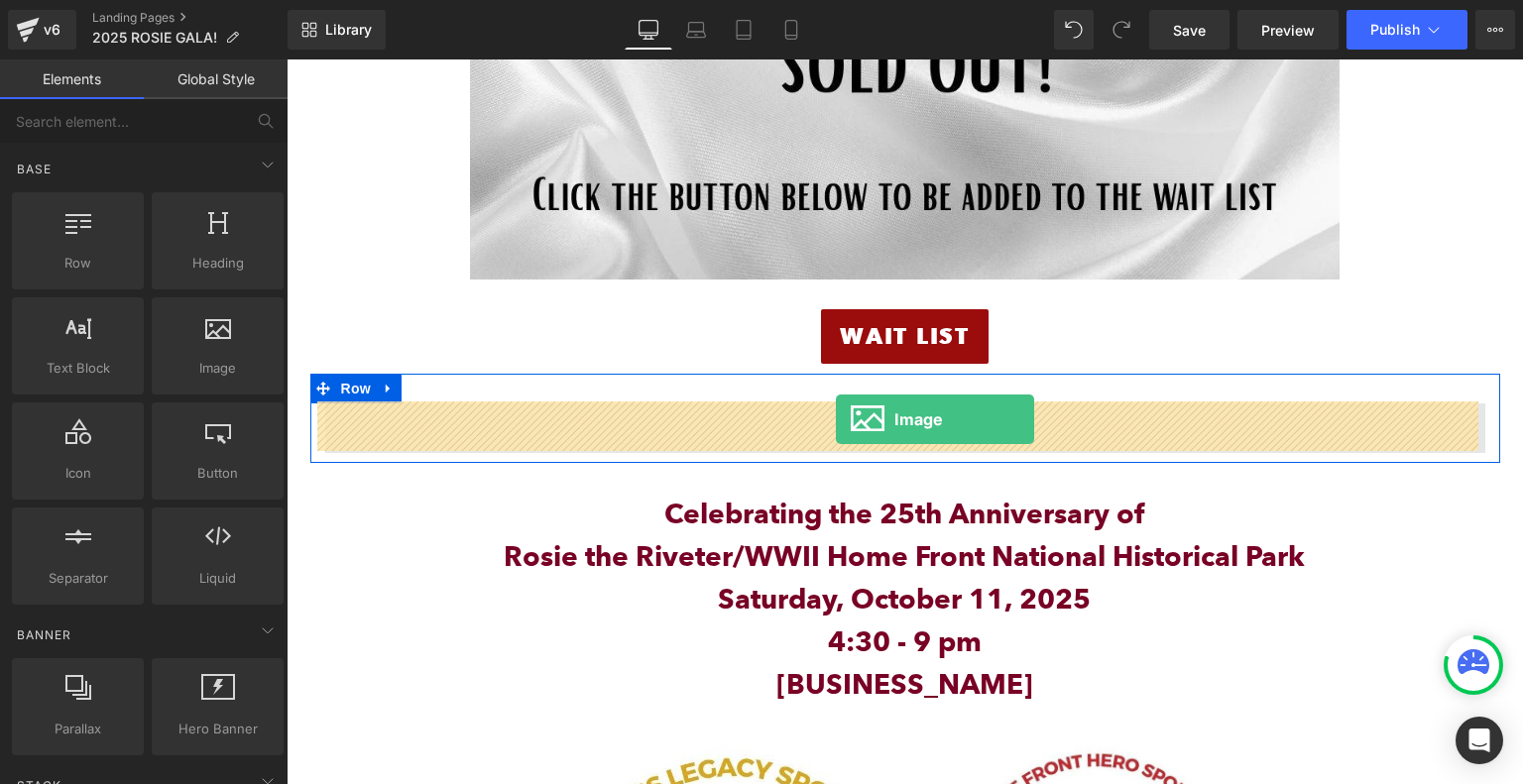 drag, startPoint x: 509, startPoint y: 409, endPoint x: 836, endPoint y: 419, distance: 327.1529 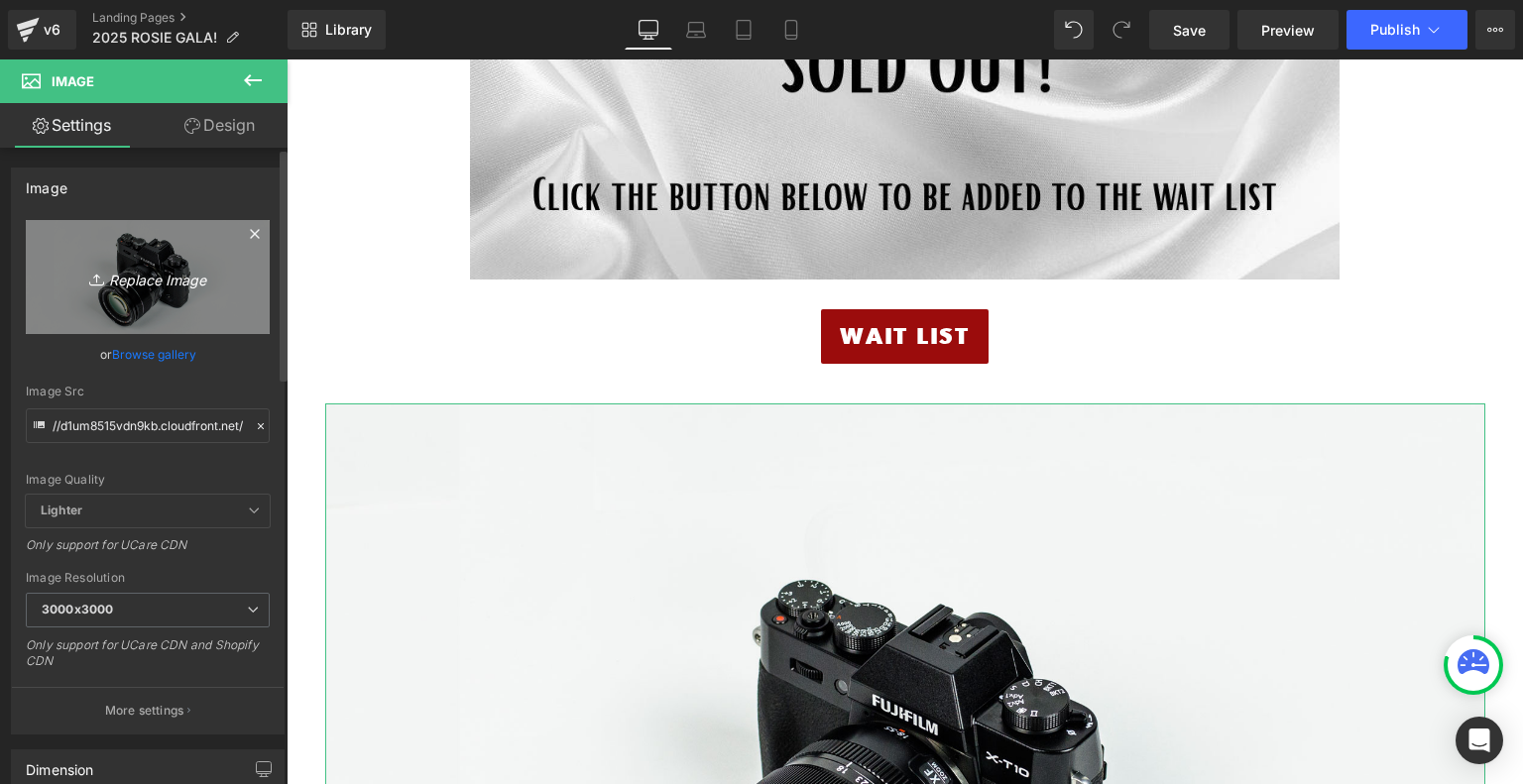 click on "Replace Image" at bounding box center (148, 277) 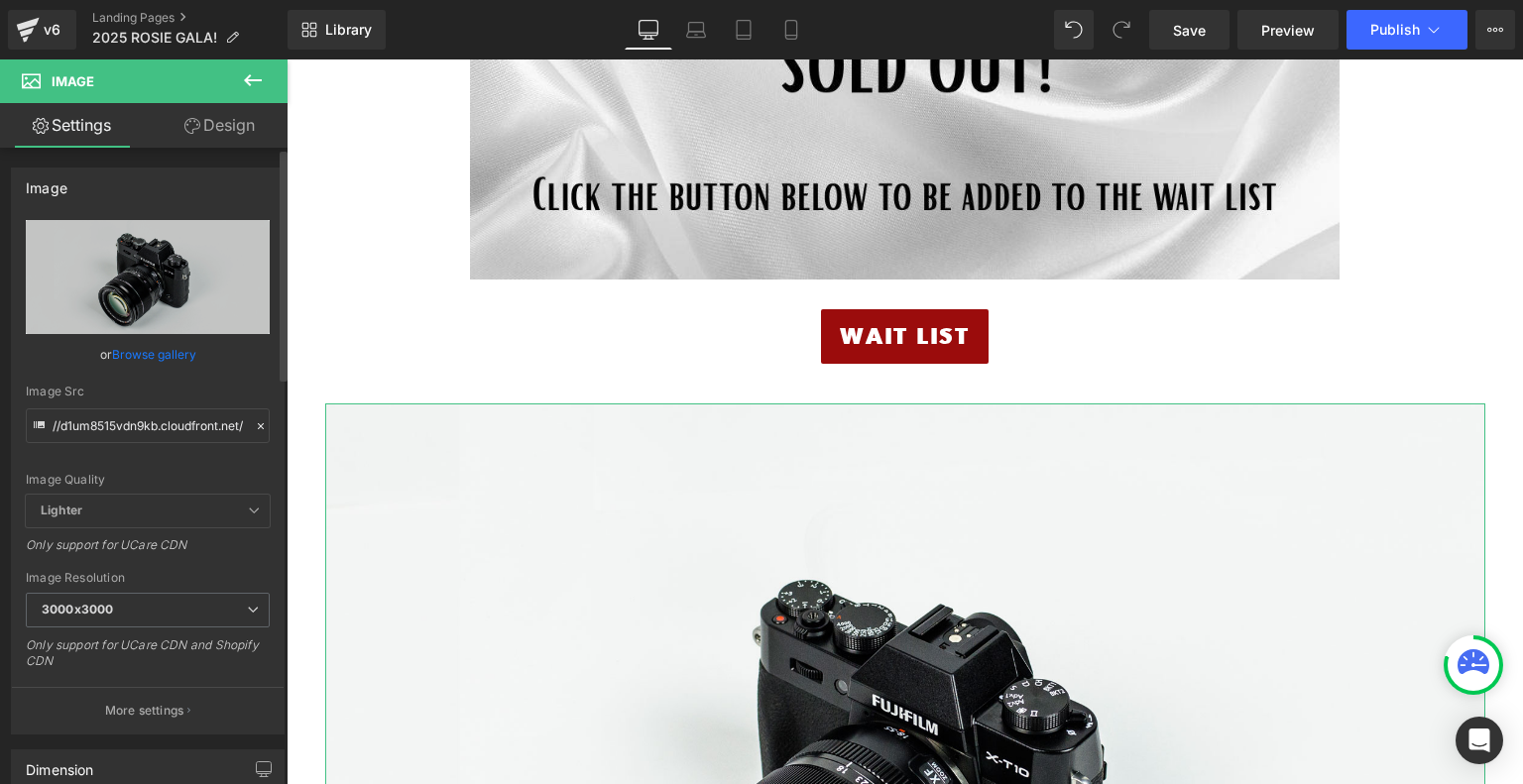 click on "Browse gallery" at bounding box center (154, 354) 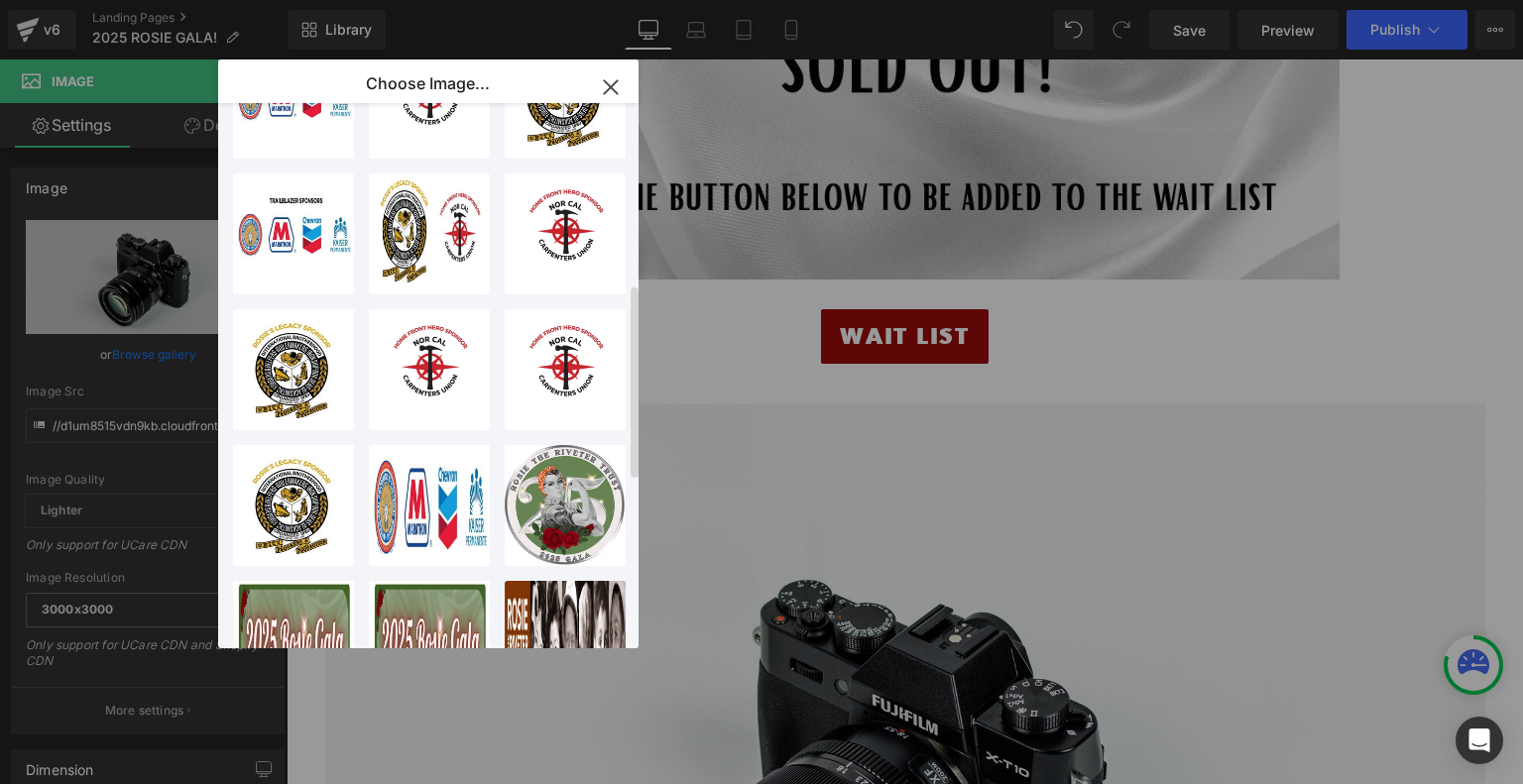 scroll, scrollTop: 595, scrollLeft: 0, axis: vertical 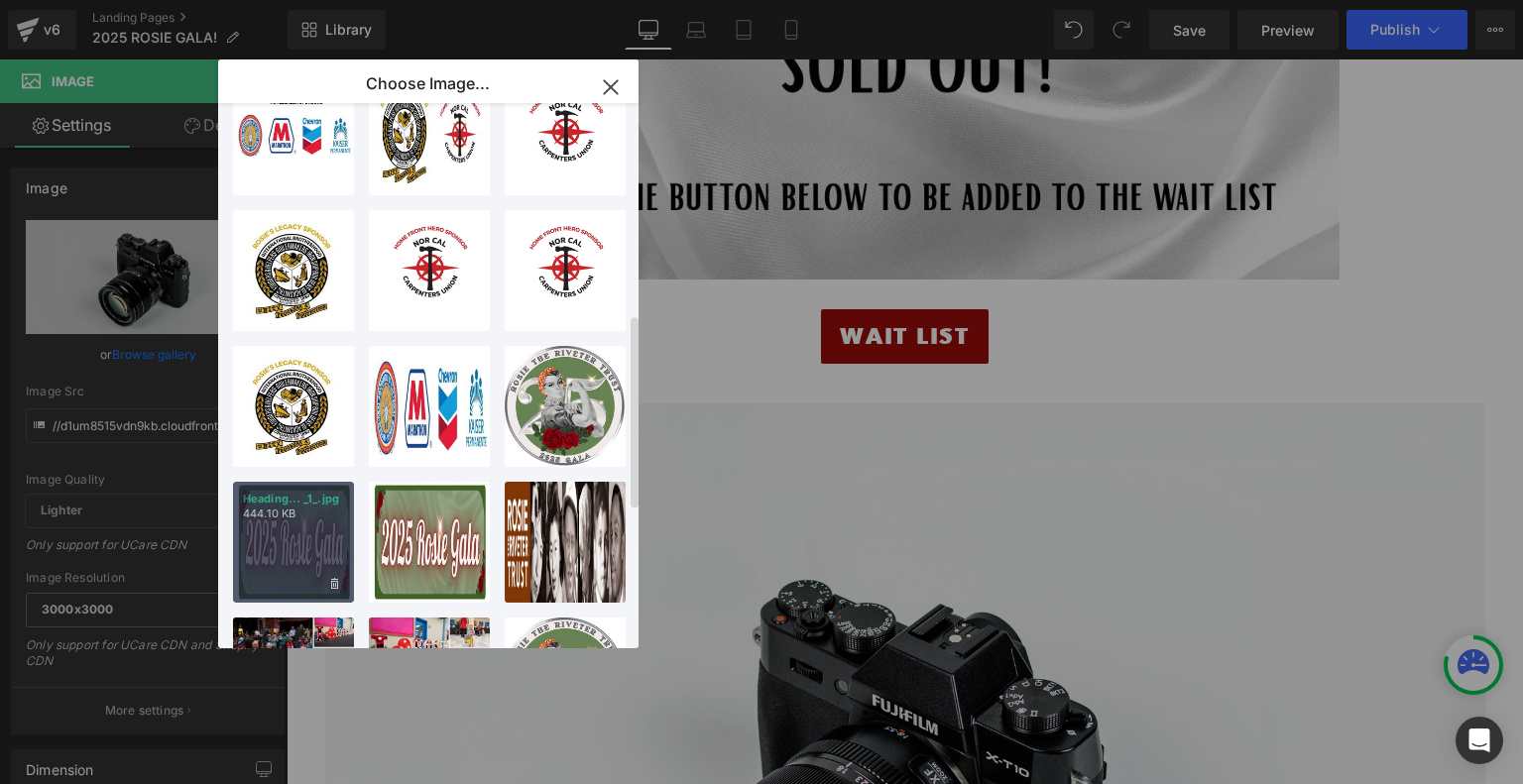 click on "Heading... _1_.jpg 444.10 KB" at bounding box center [293, 542] 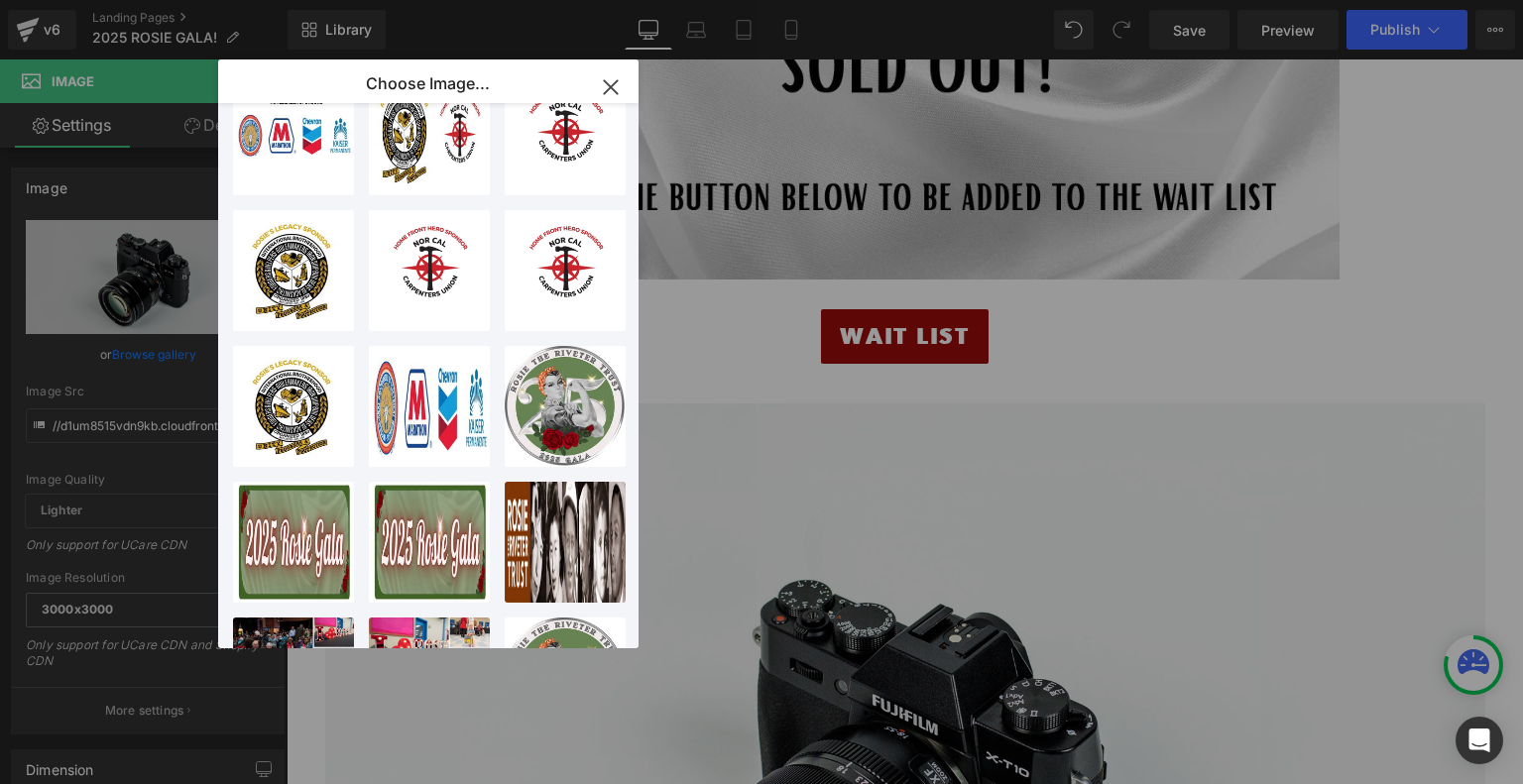 type on "https://ucarecdn.com/6f0e4051-51f0-4344-be89-0d47200ce607/-/format/auto/-/preview/3000x3000/-/quality/lighter/Heading%20_1_.jpg" 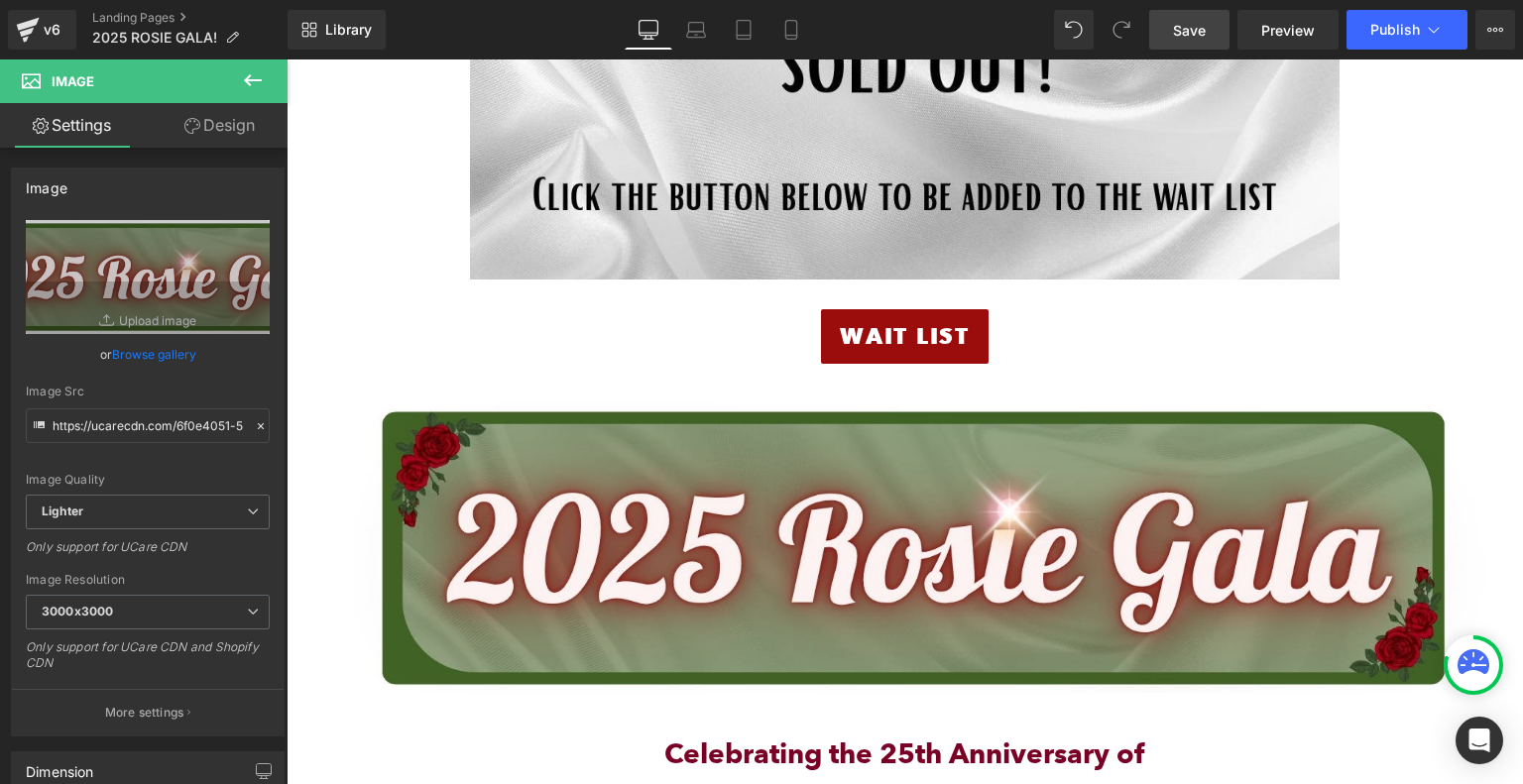 click on "Save" at bounding box center (1189, 30) 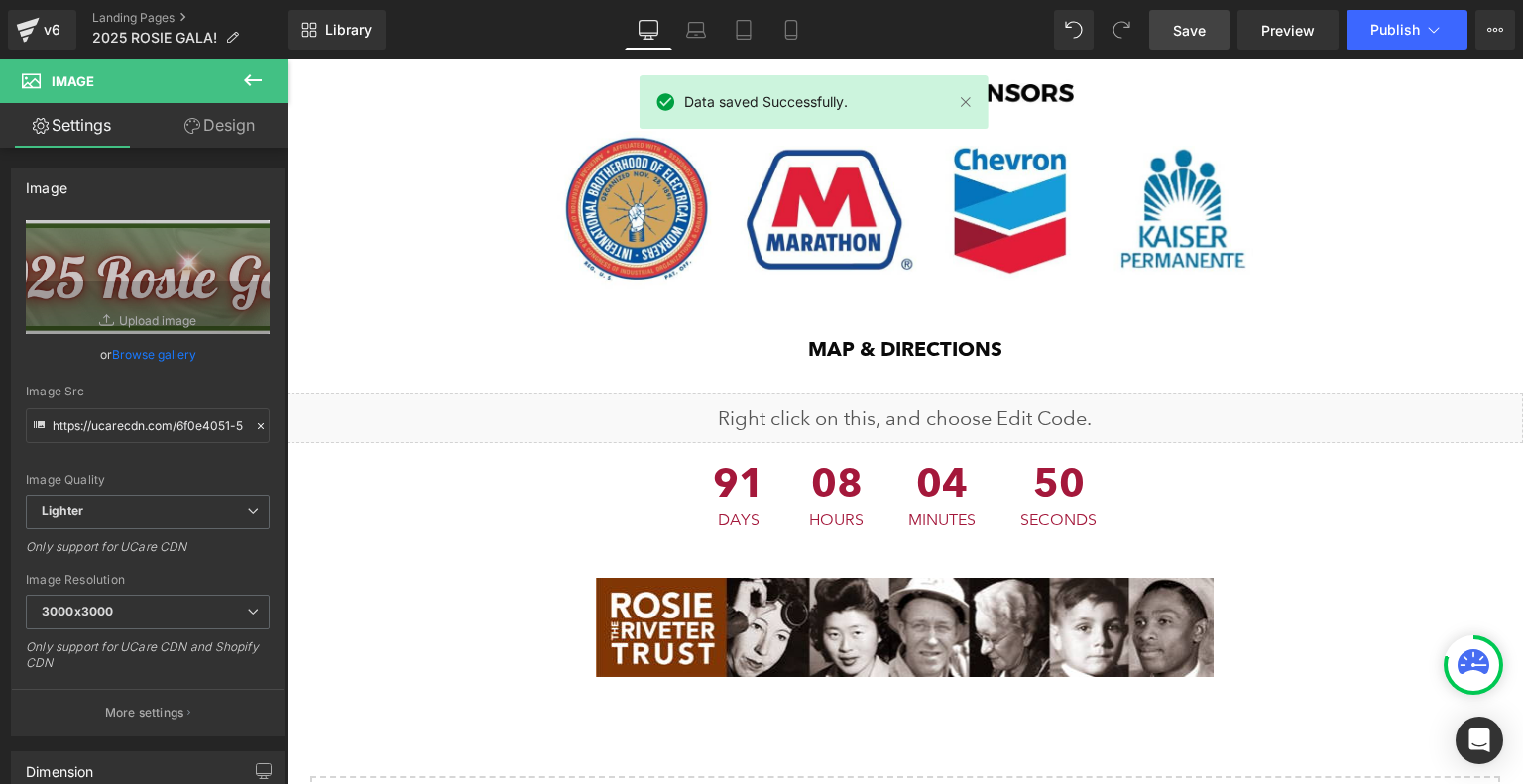 scroll, scrollTop: 1982, scrollLeft: 0, axis: vertical 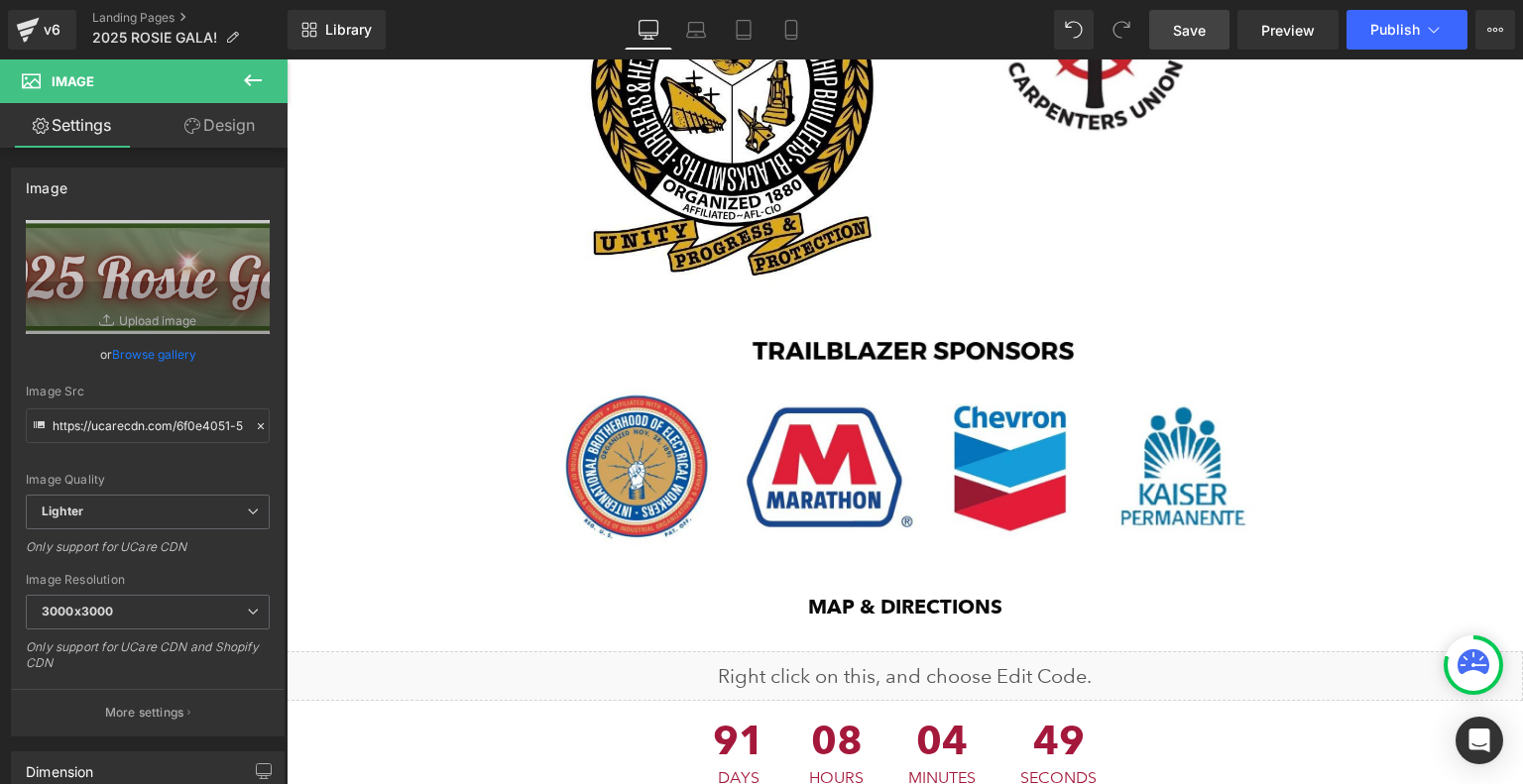 click on "Save" at bounding box center [1189, 30] 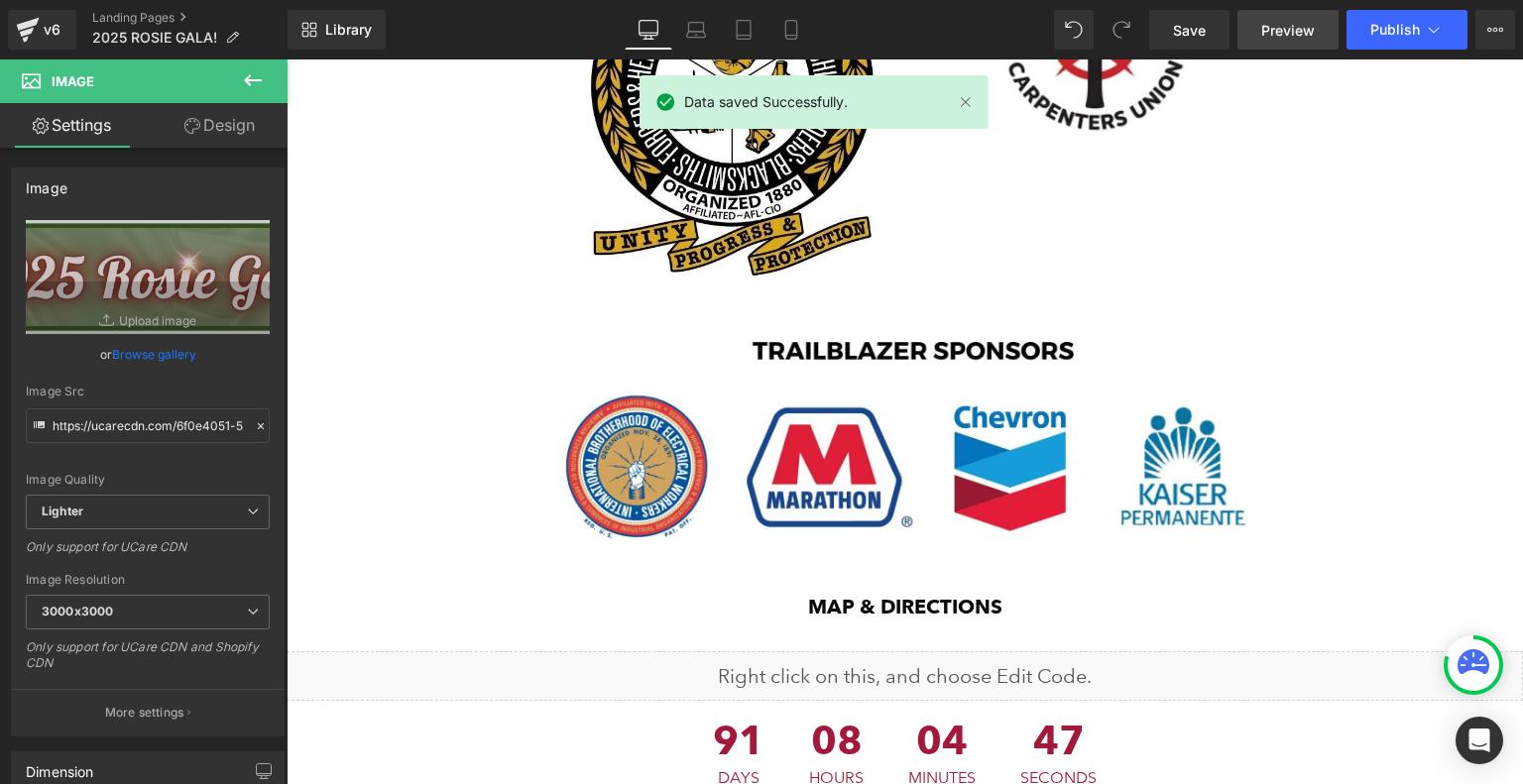 click on "Preview" at bounding box center [1288, 30] 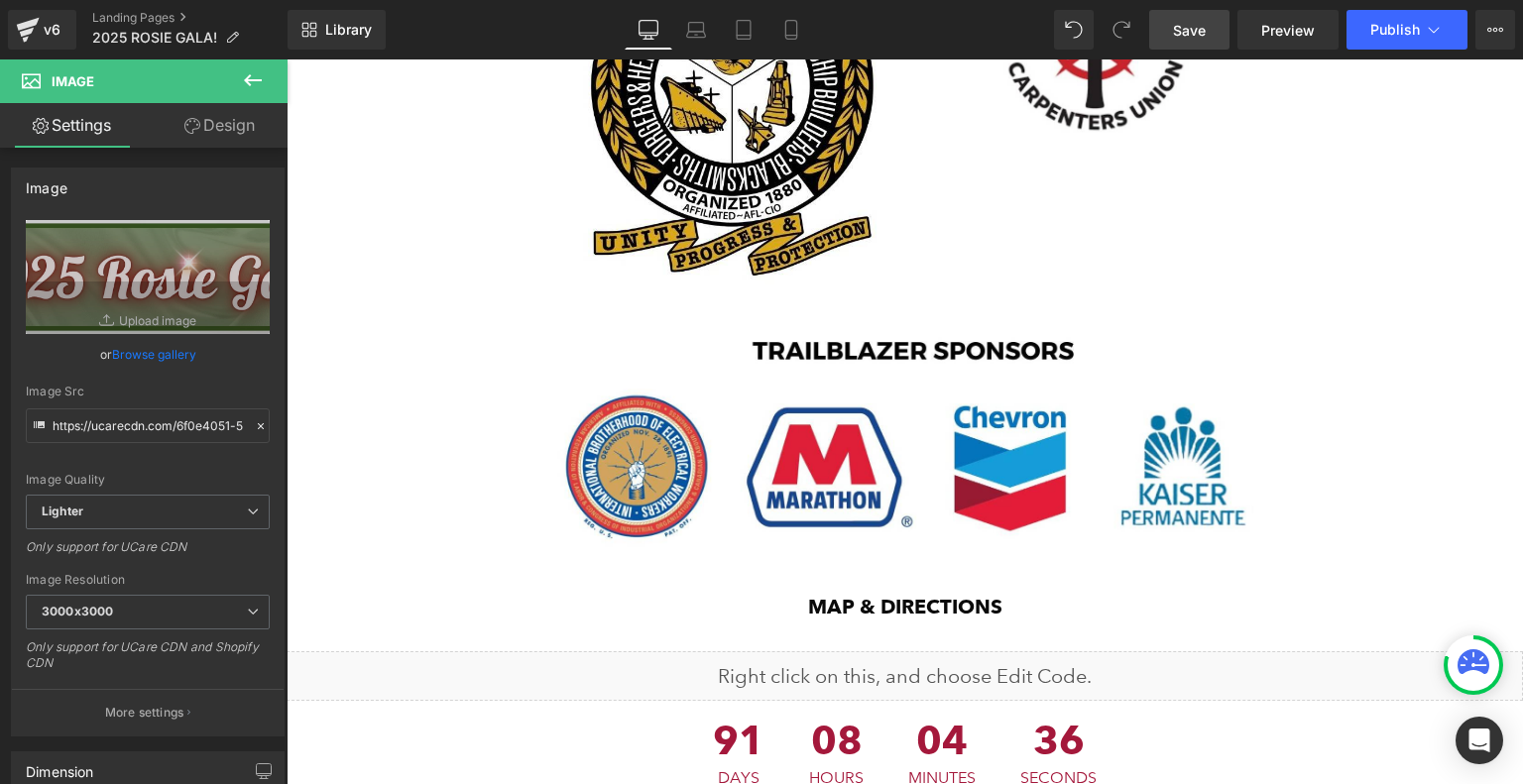 click on "Save" at bounding box center [1189, 30] 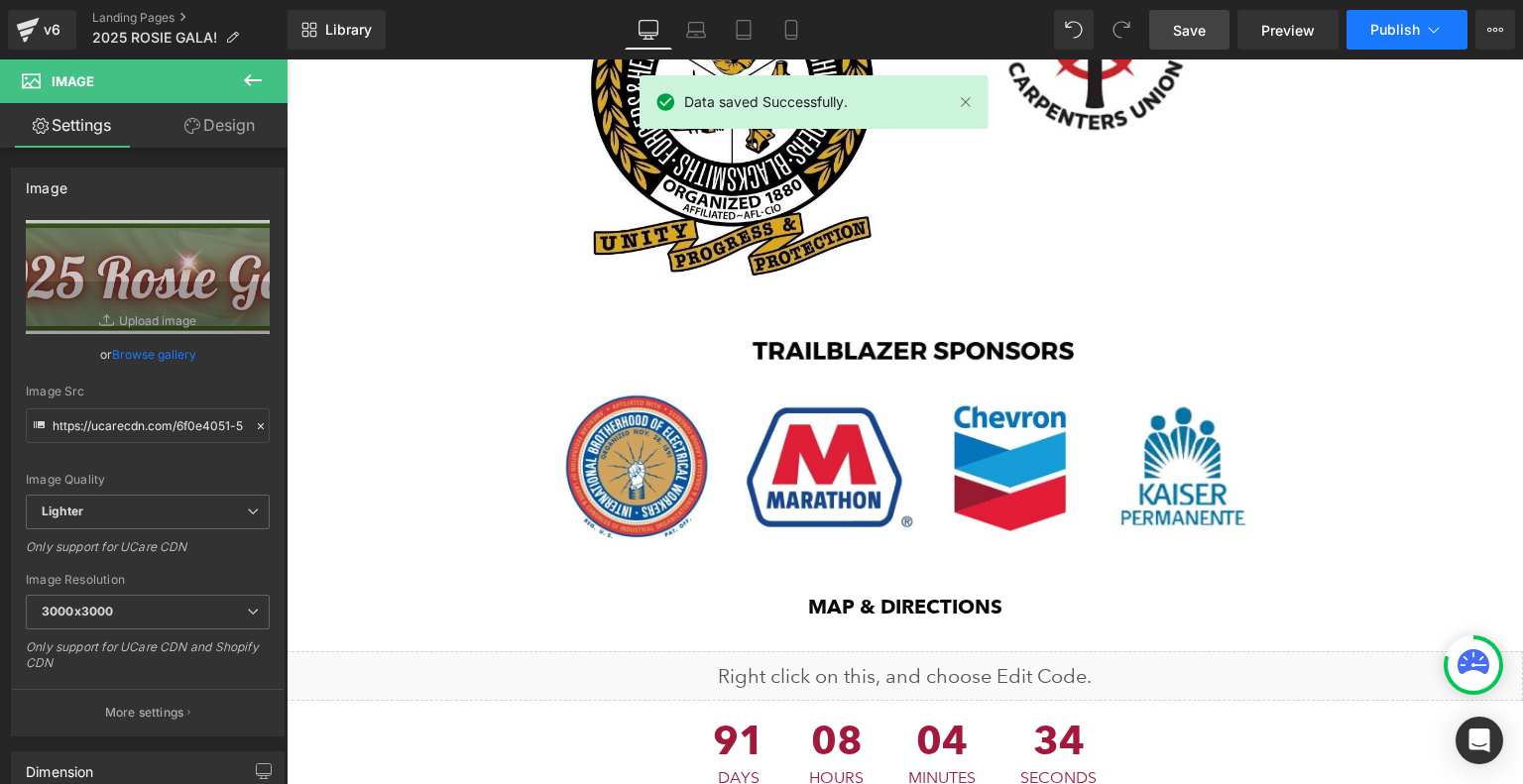 click 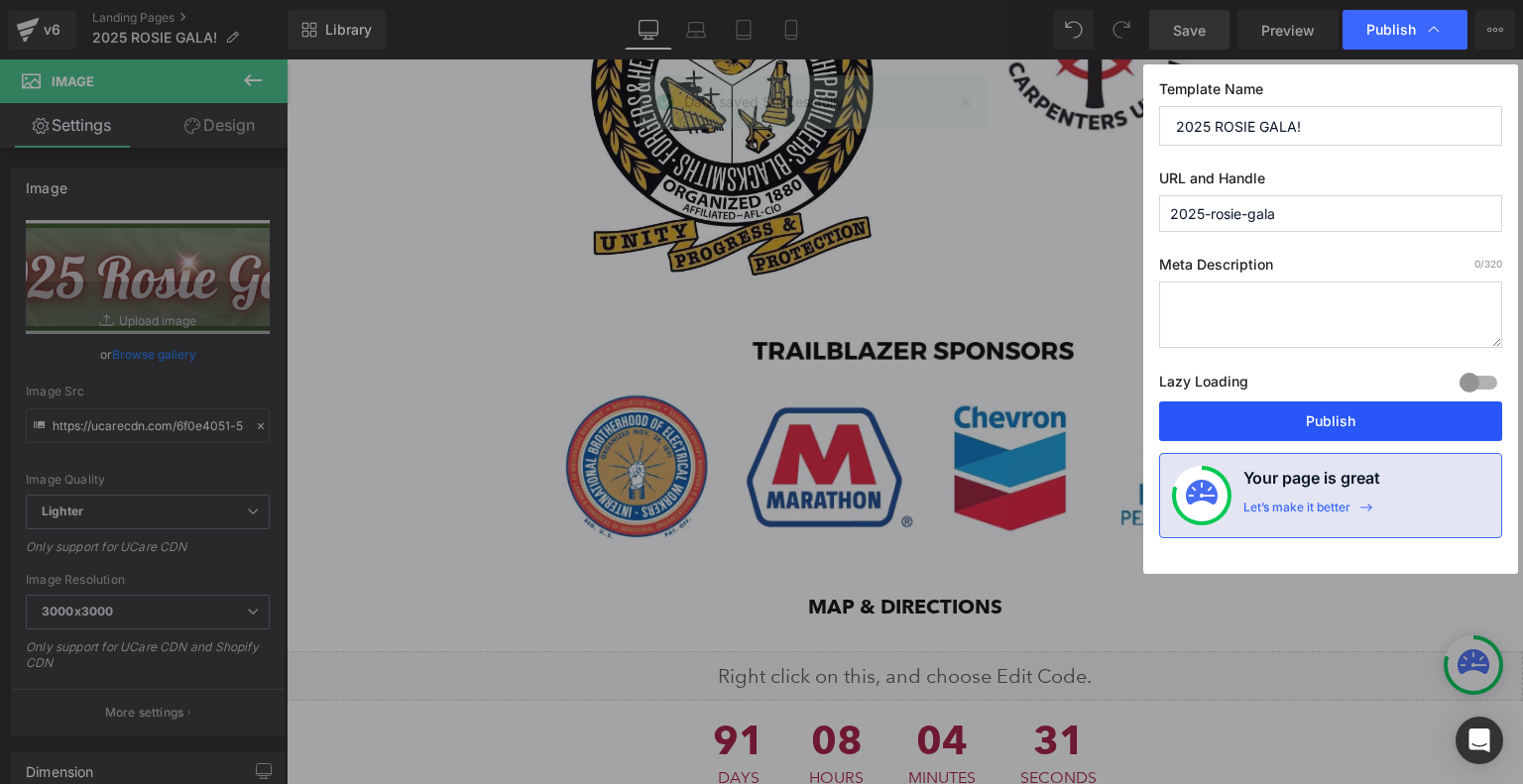 click on "Publish" at bounding box center (1331, 421) 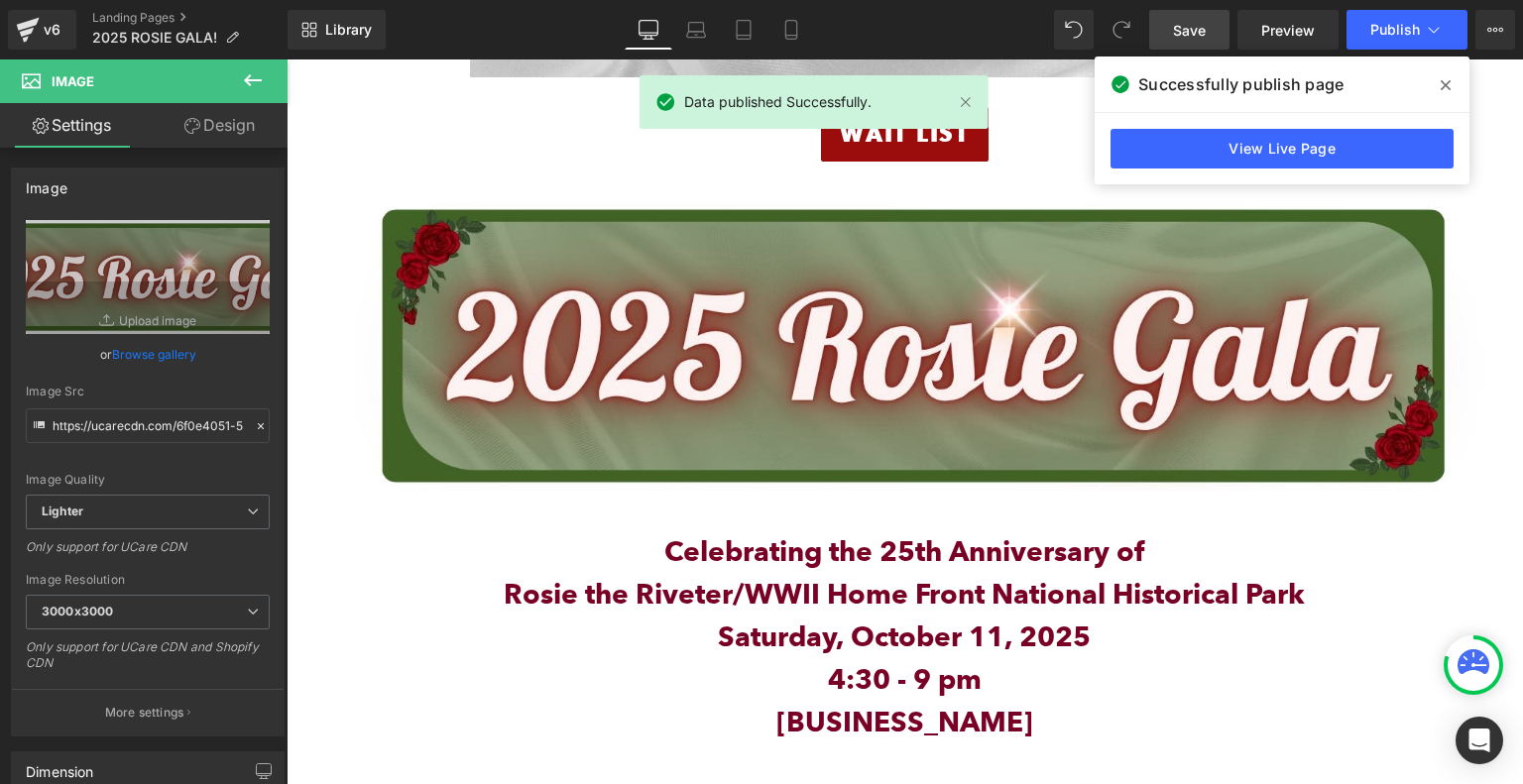 scroll, scrollTop: 1086, scrollLeft: 0, axis: vertical 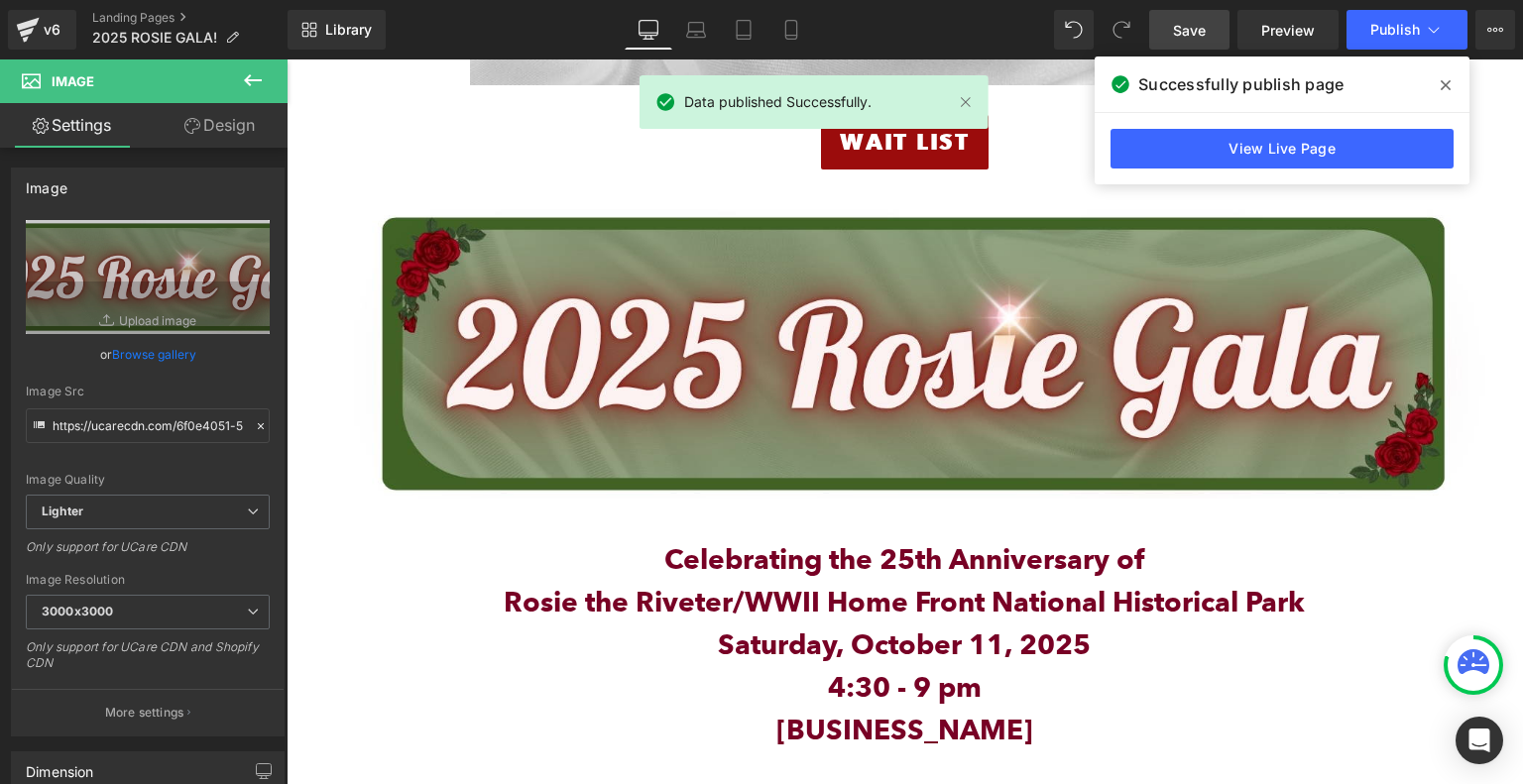 click 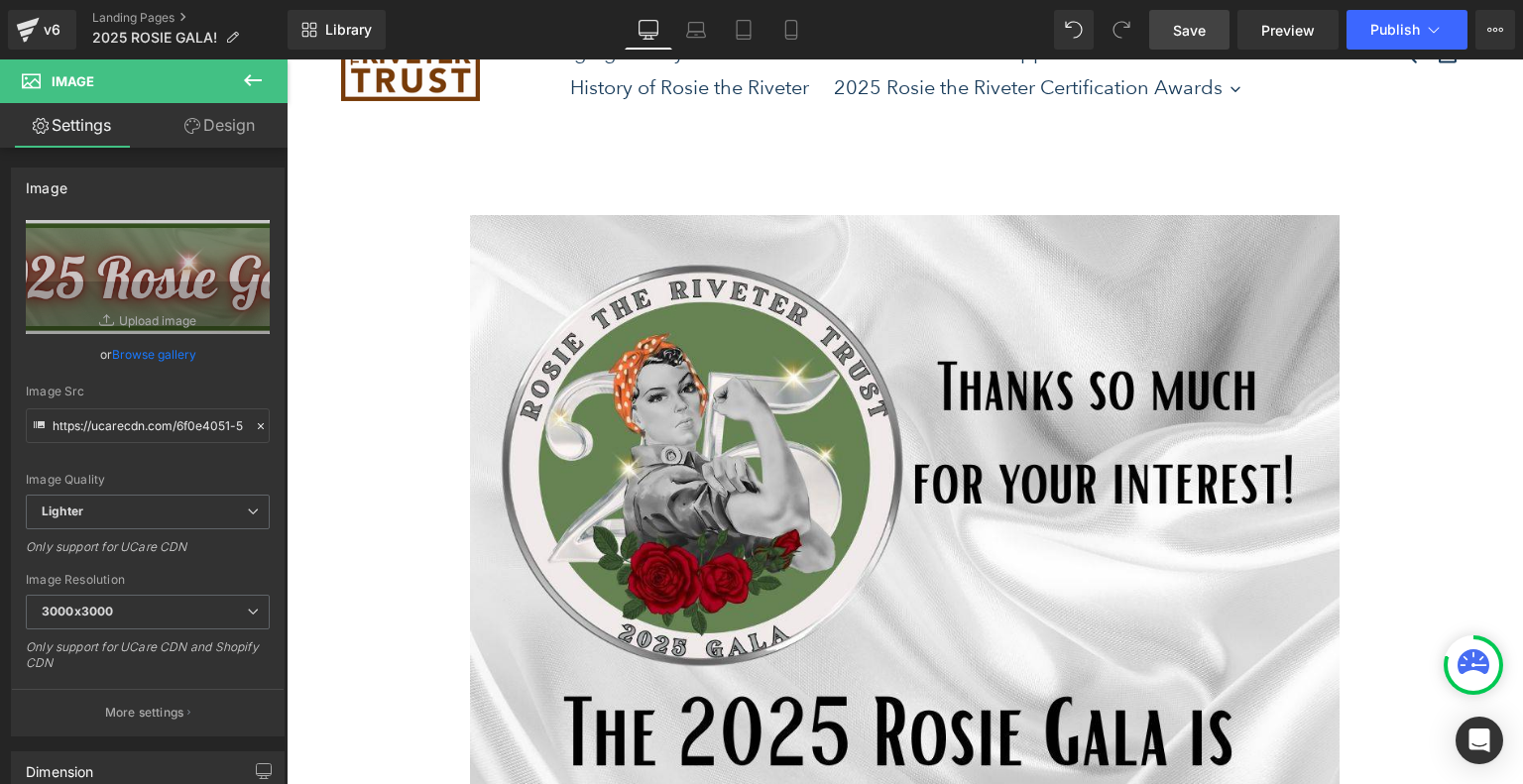 scroll, scrollTop: 0, scrollLeft: 0, axis: both 